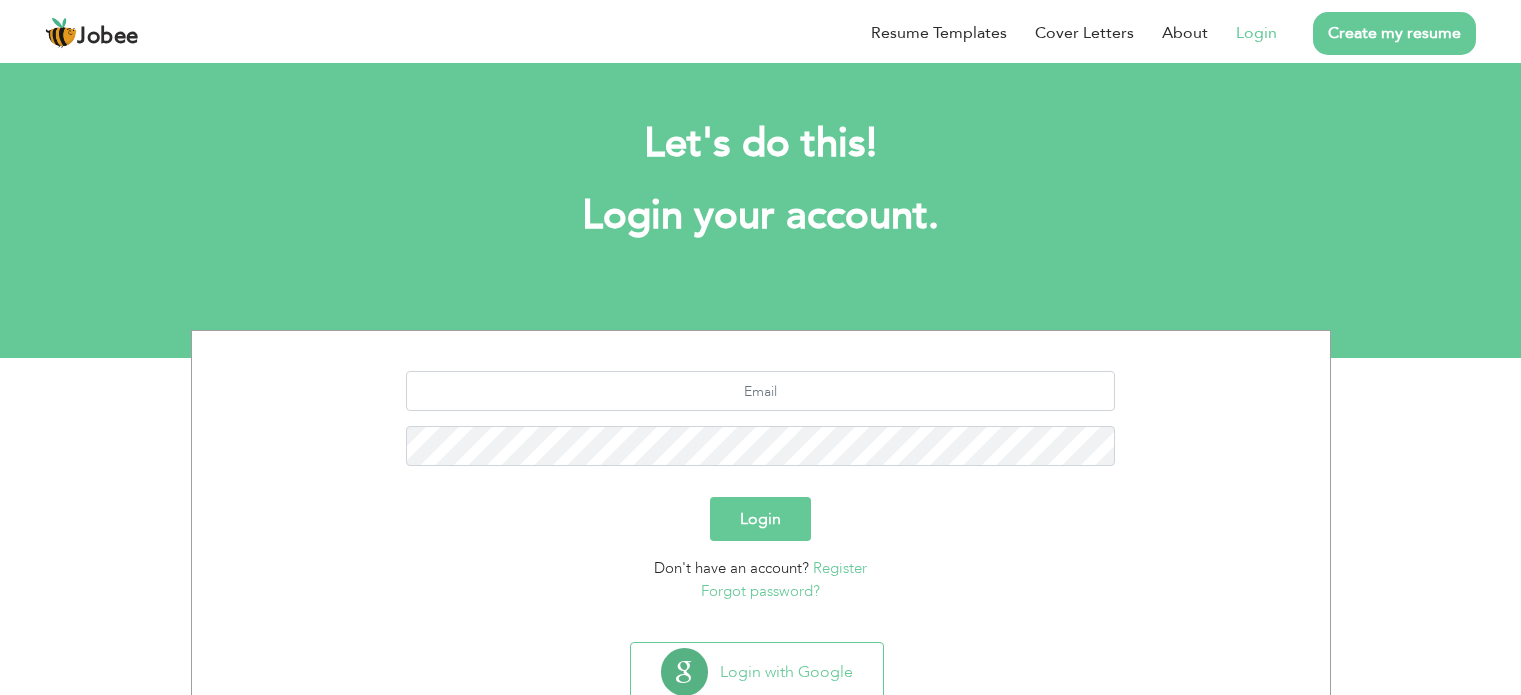 scroll, scrollTop: 0, scrollLeft: 0, axis: both 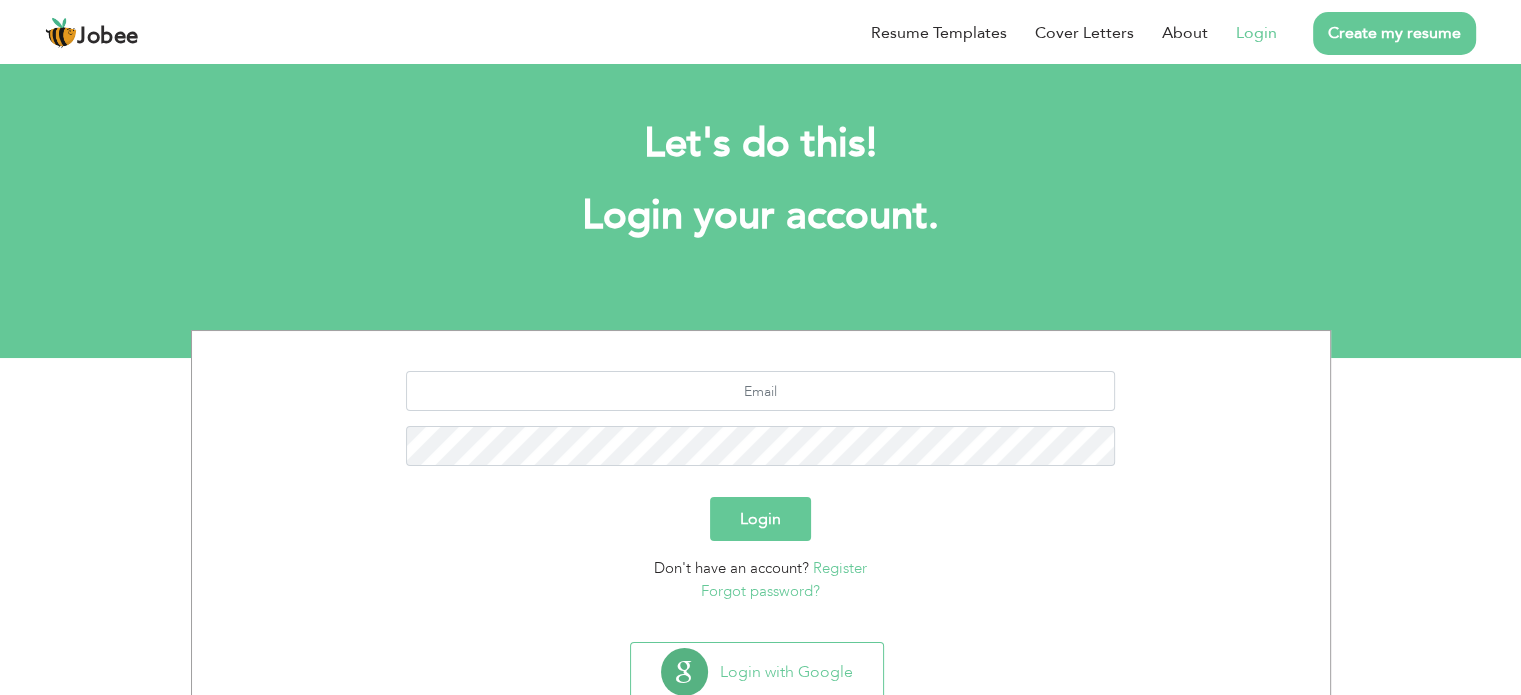 click on "Login" at bounding box center [1256, 33] 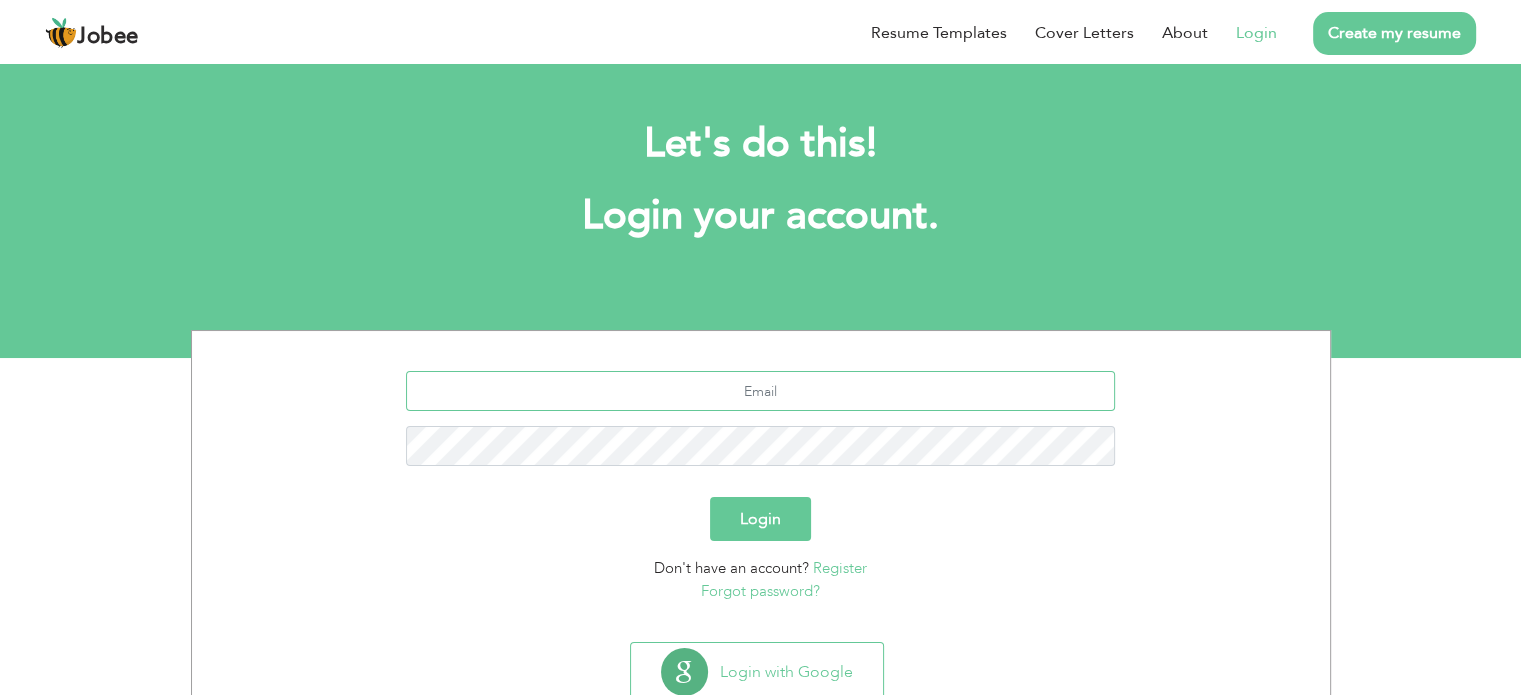 click at bounding box center (760, 391) 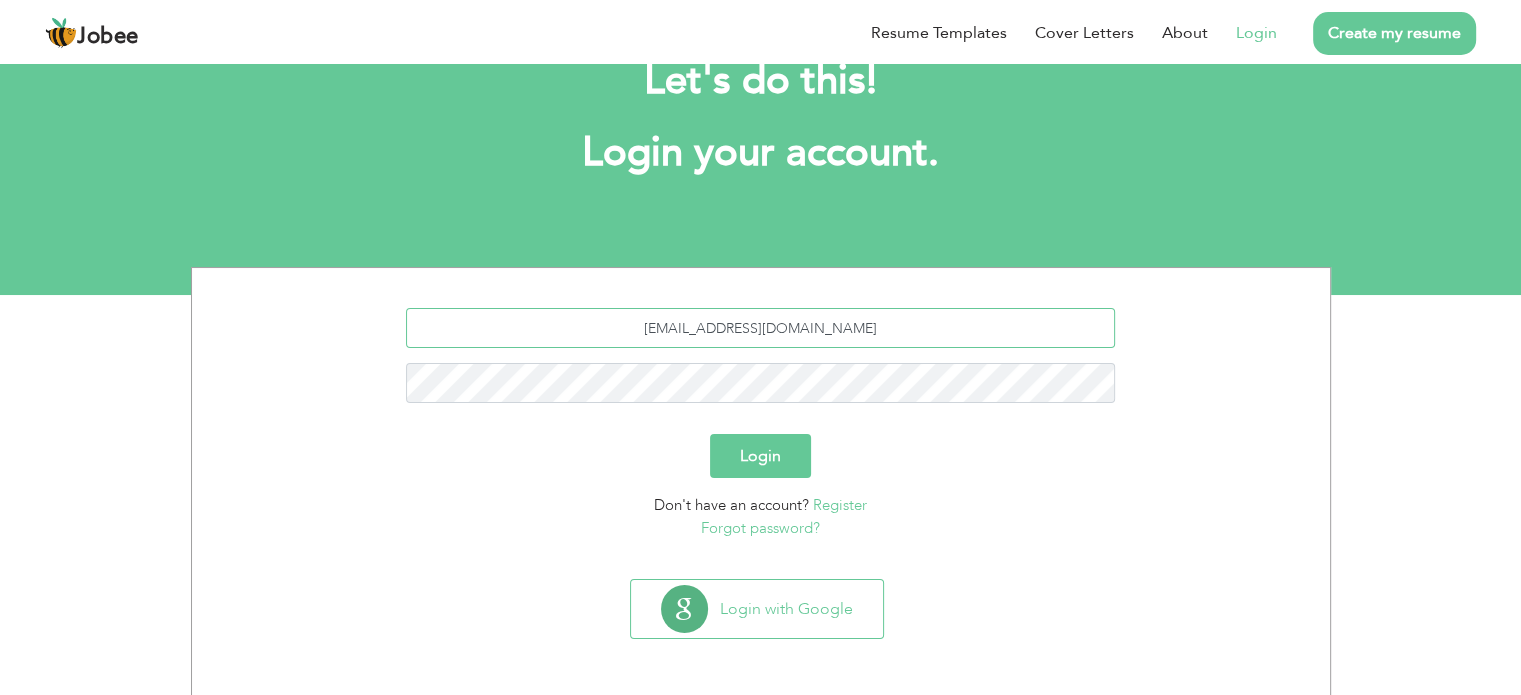 scroll, scrollTop: 0, scrollLeft: 0, axis: both 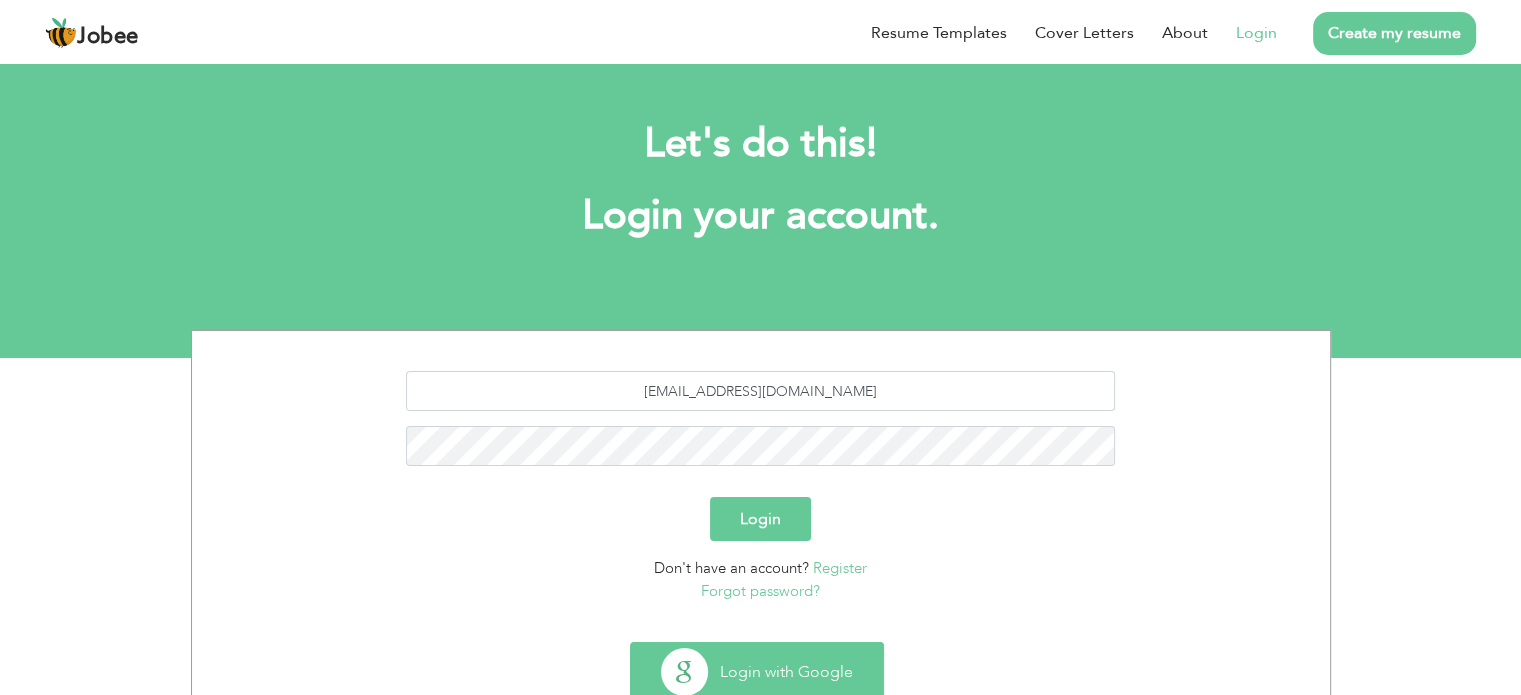 click on "Login with Google" at bounding box center [757, 672] 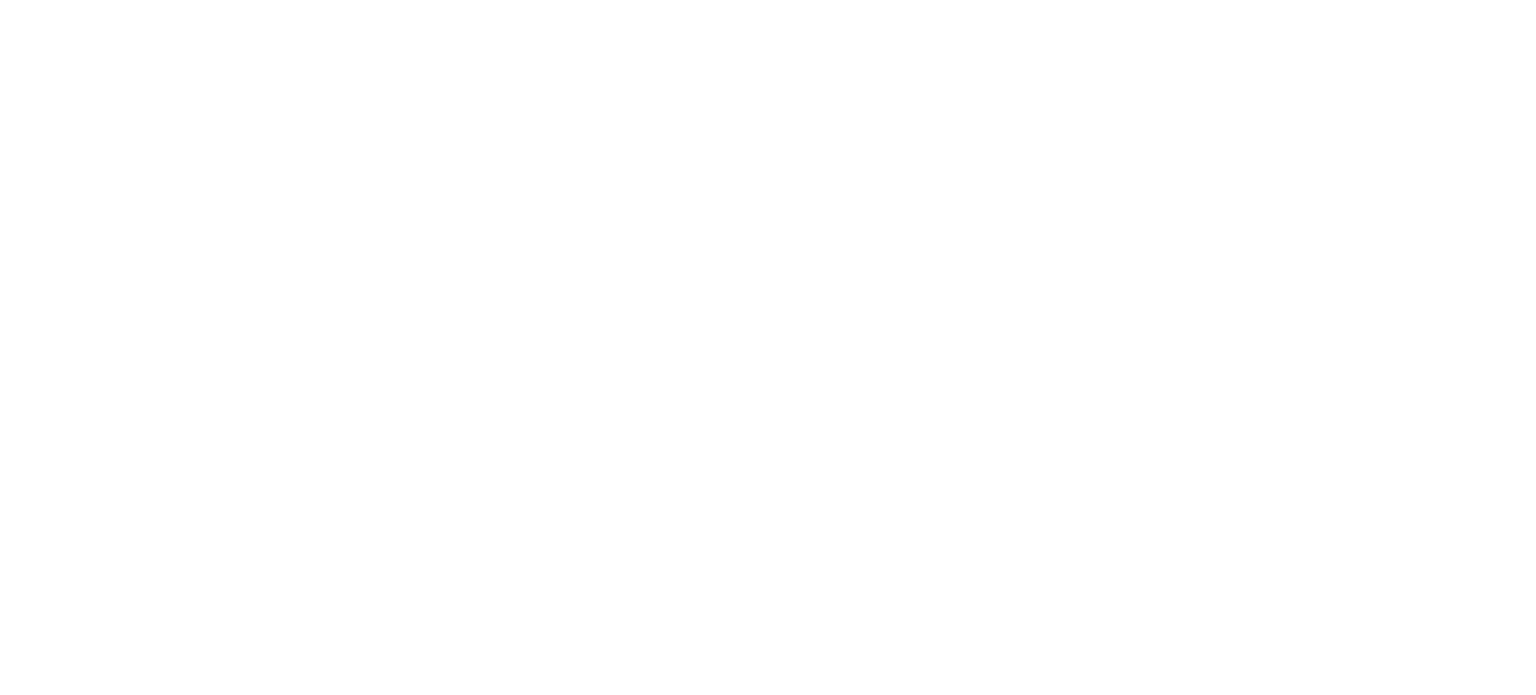 scroll, scrollTop: 0, scrollLeft: 0, axis: both 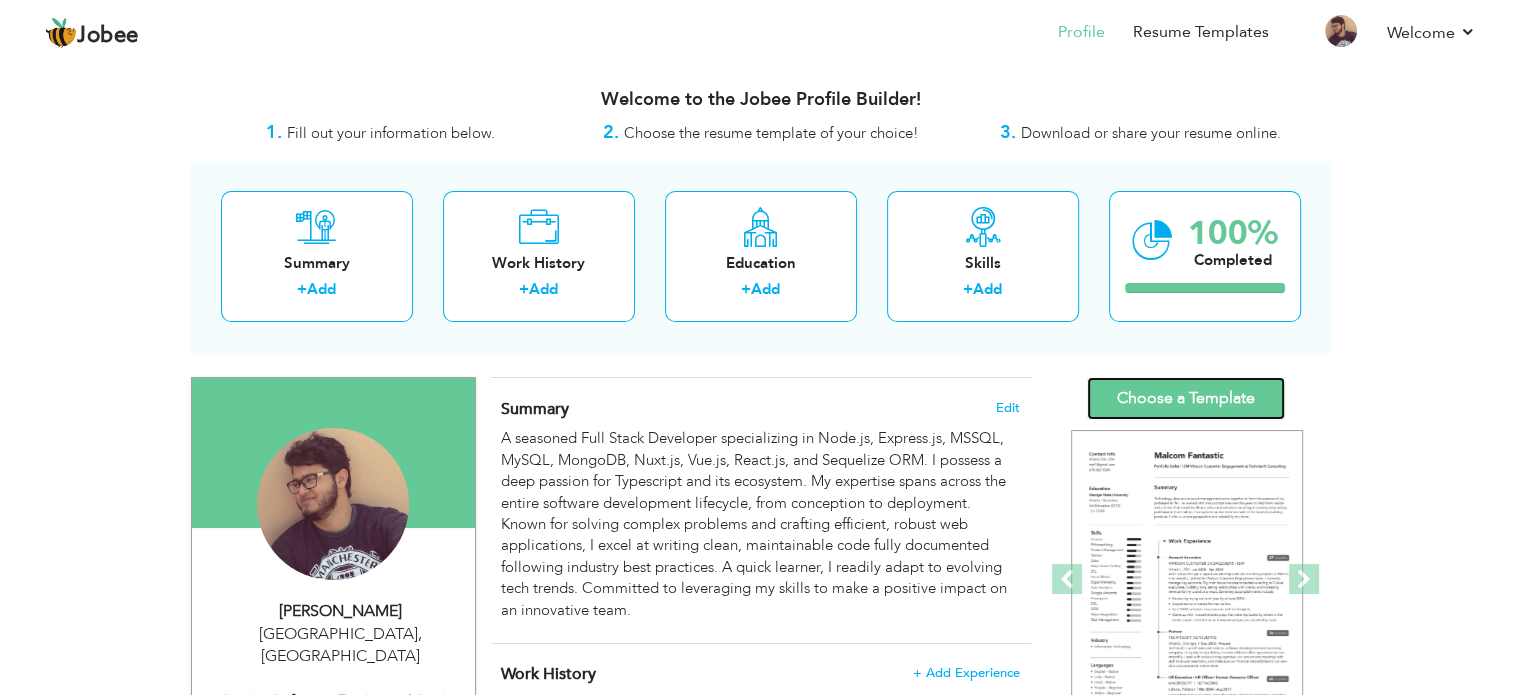 click on "Choose a Template" at bounding box center [1186, 398] 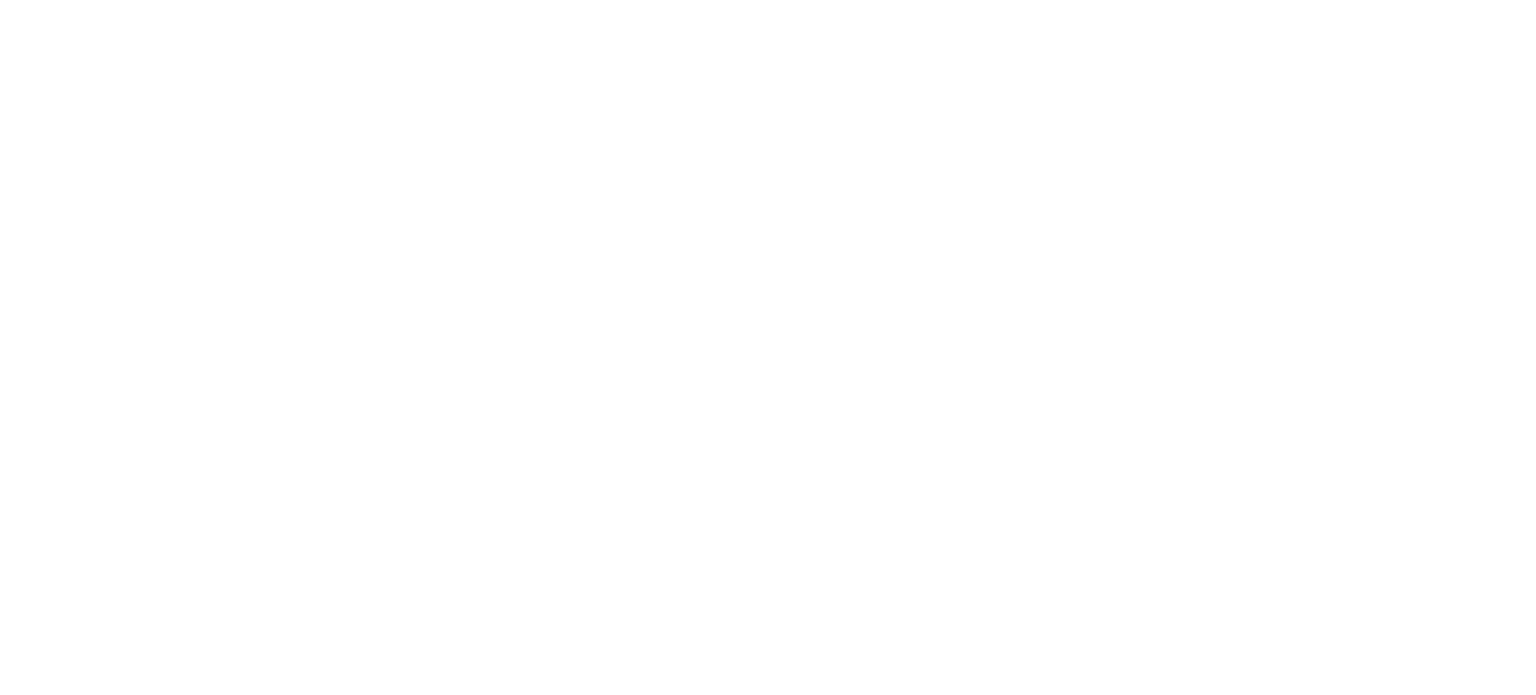 scroll, scrollTop: 0, scrollLeft: 0, axis: both 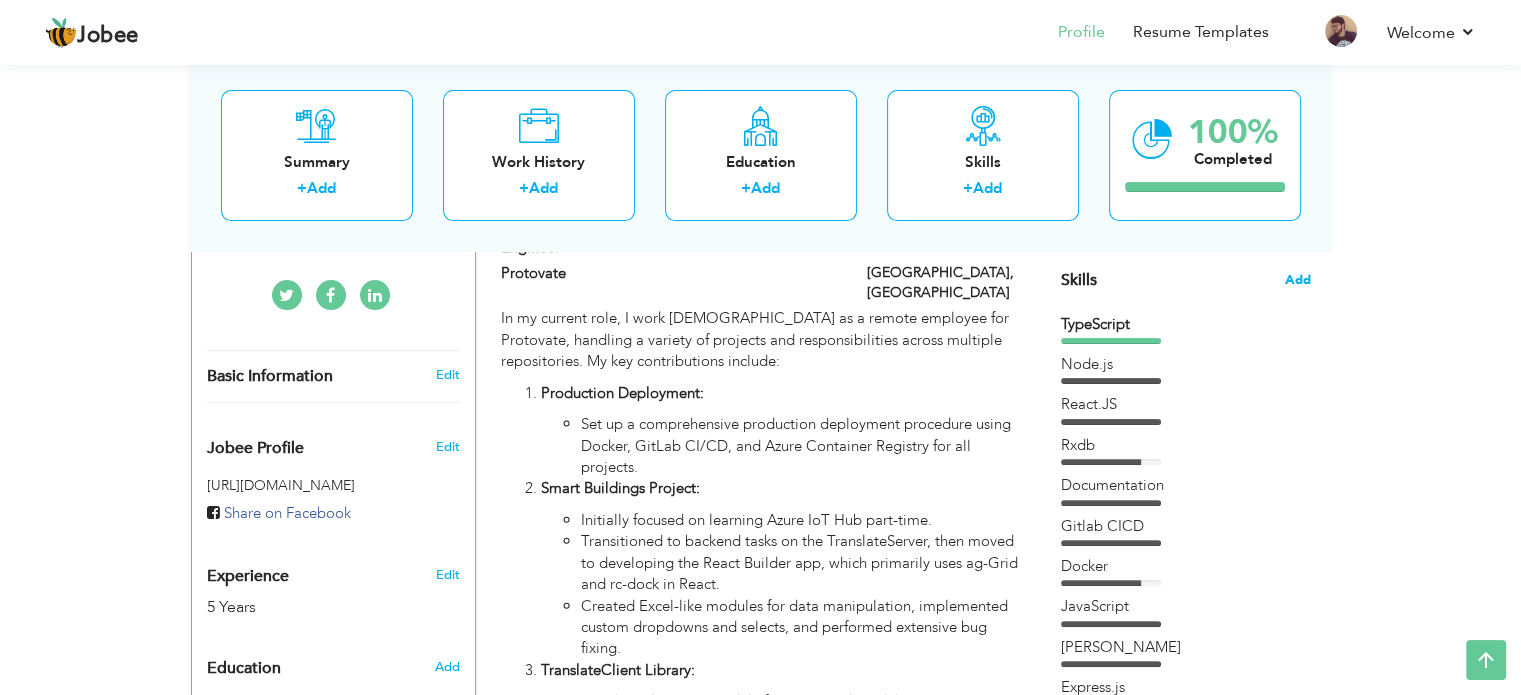 click on "Add" at bounding box center [1298, 280] 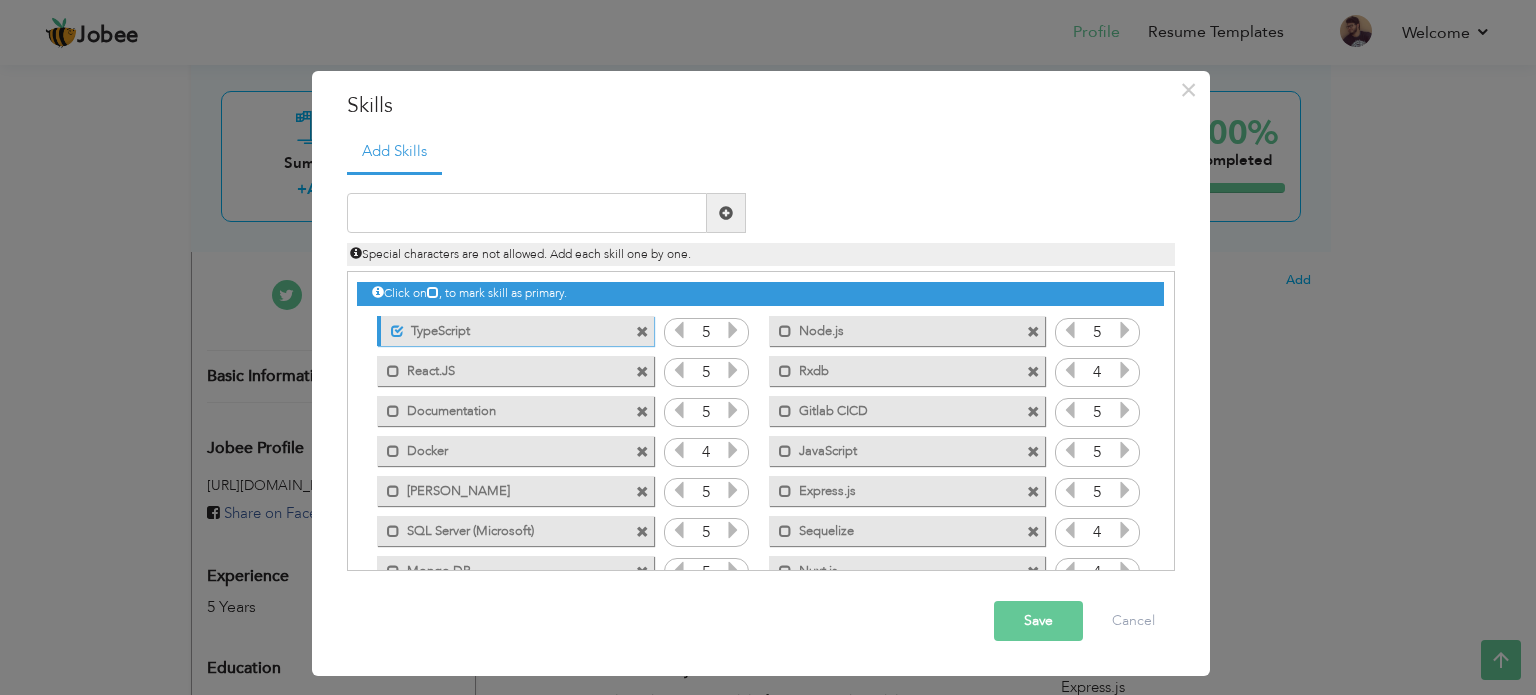 drag, startPoint x: 520, startPoint y: 382, endPoint x: 508, endPoint y: 347, distance: 37 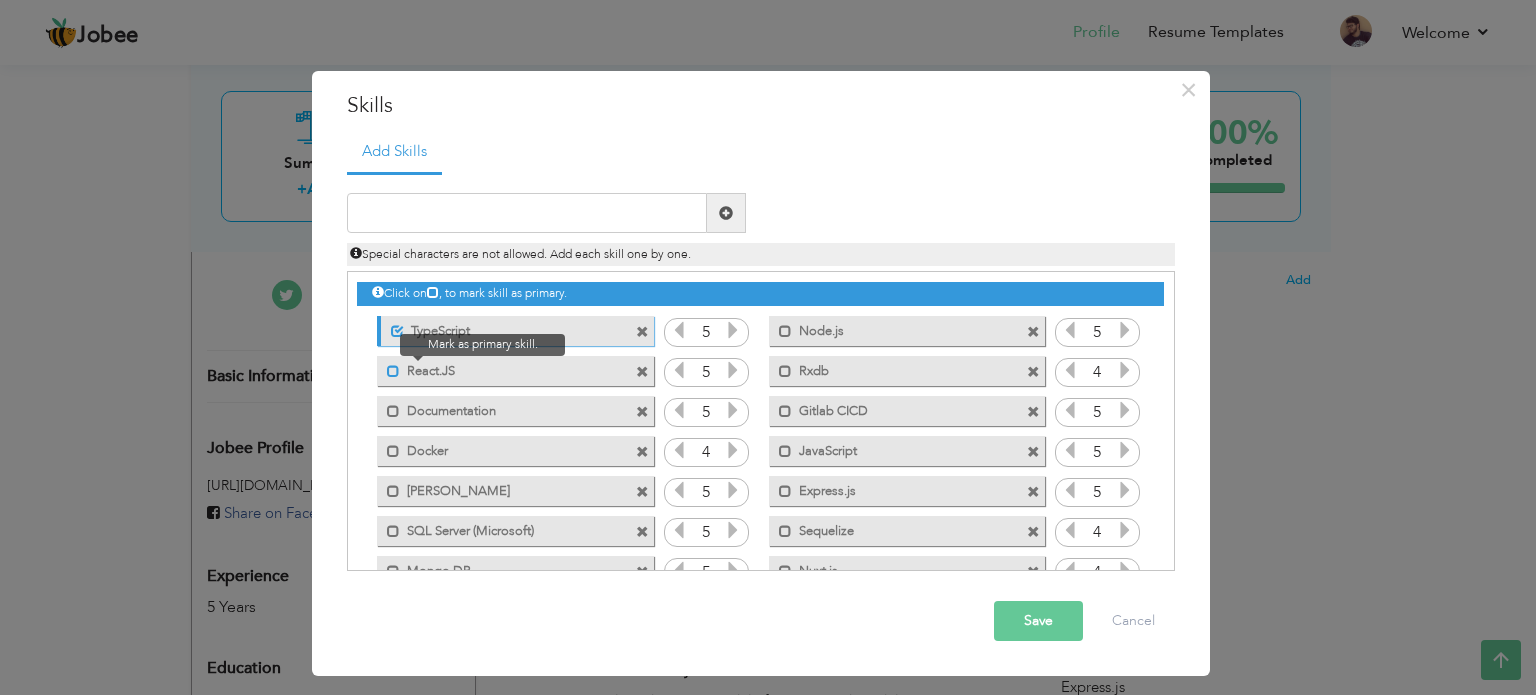 click at bounding box center [393, 371] 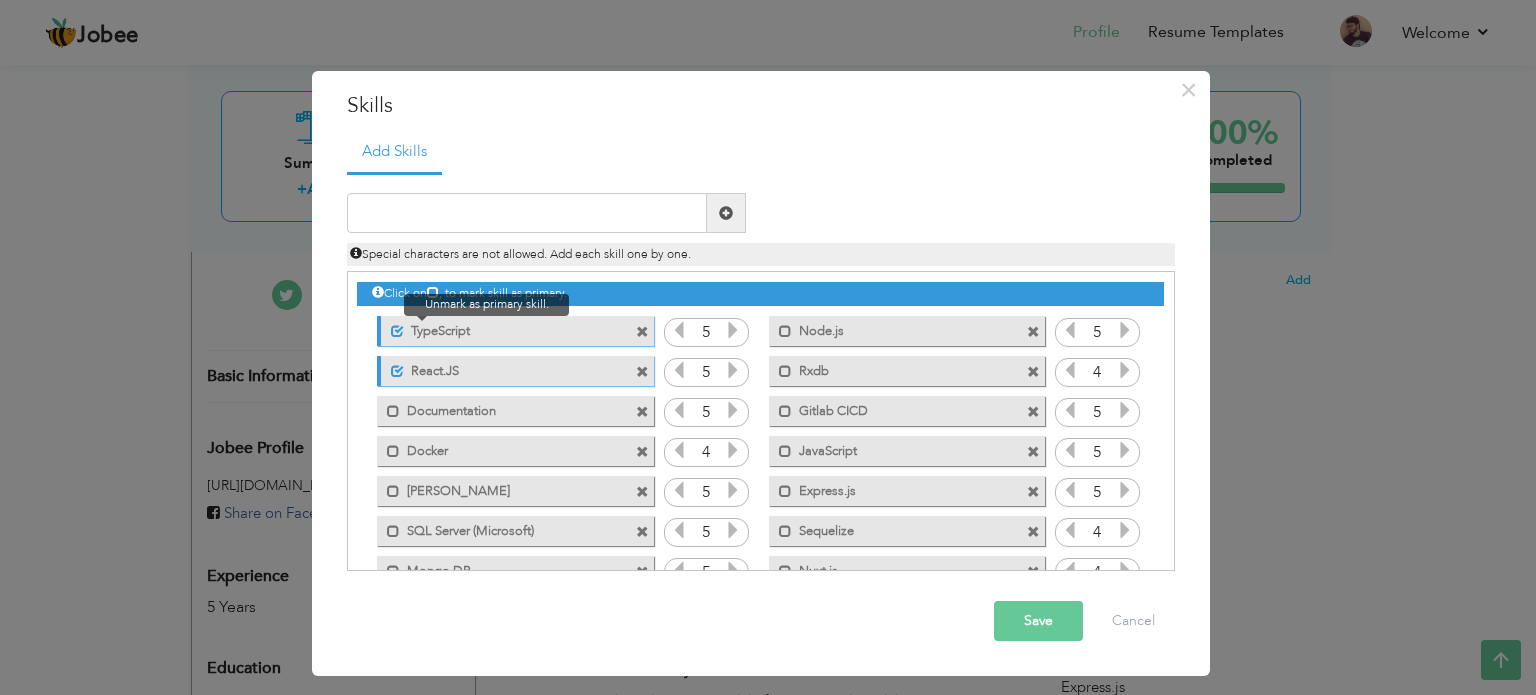 click at bounding box center (397, 331) 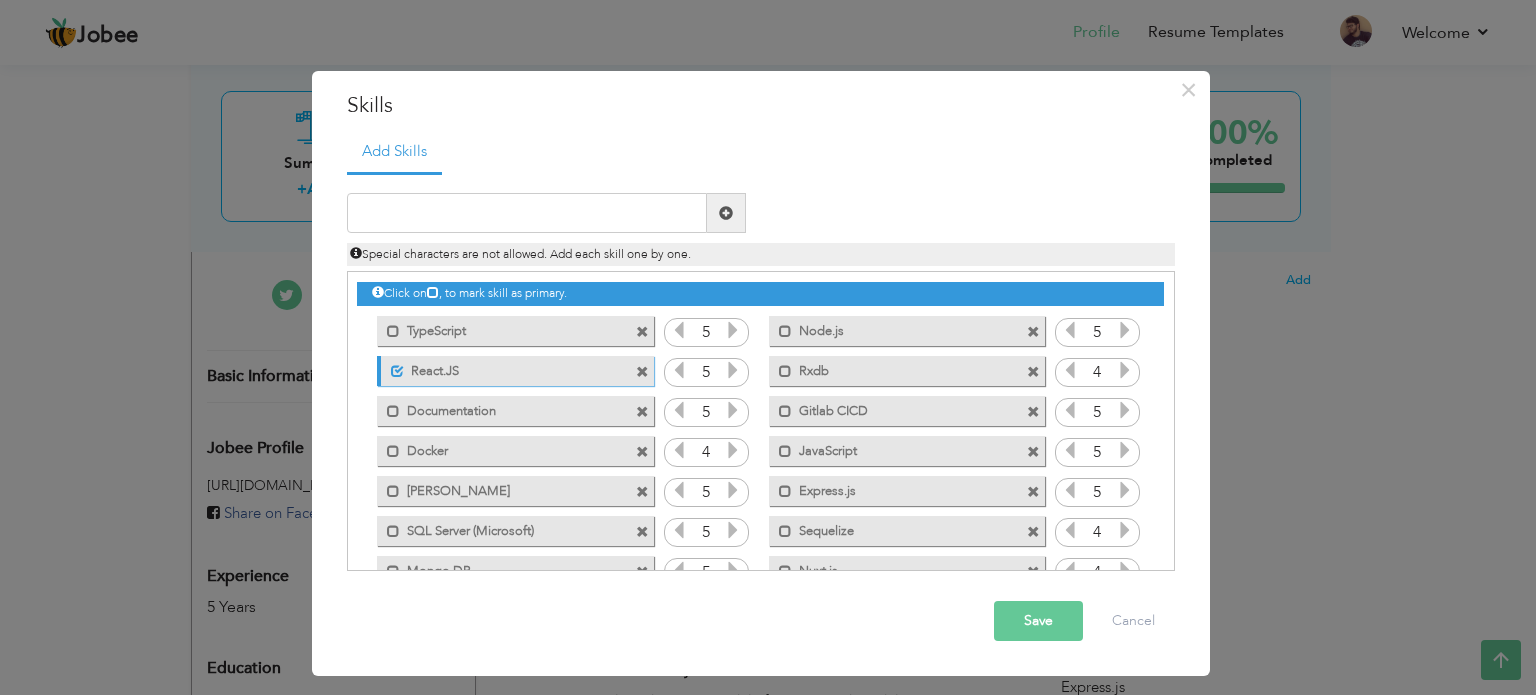 click on "Save" at bounding box center (1038, 621) 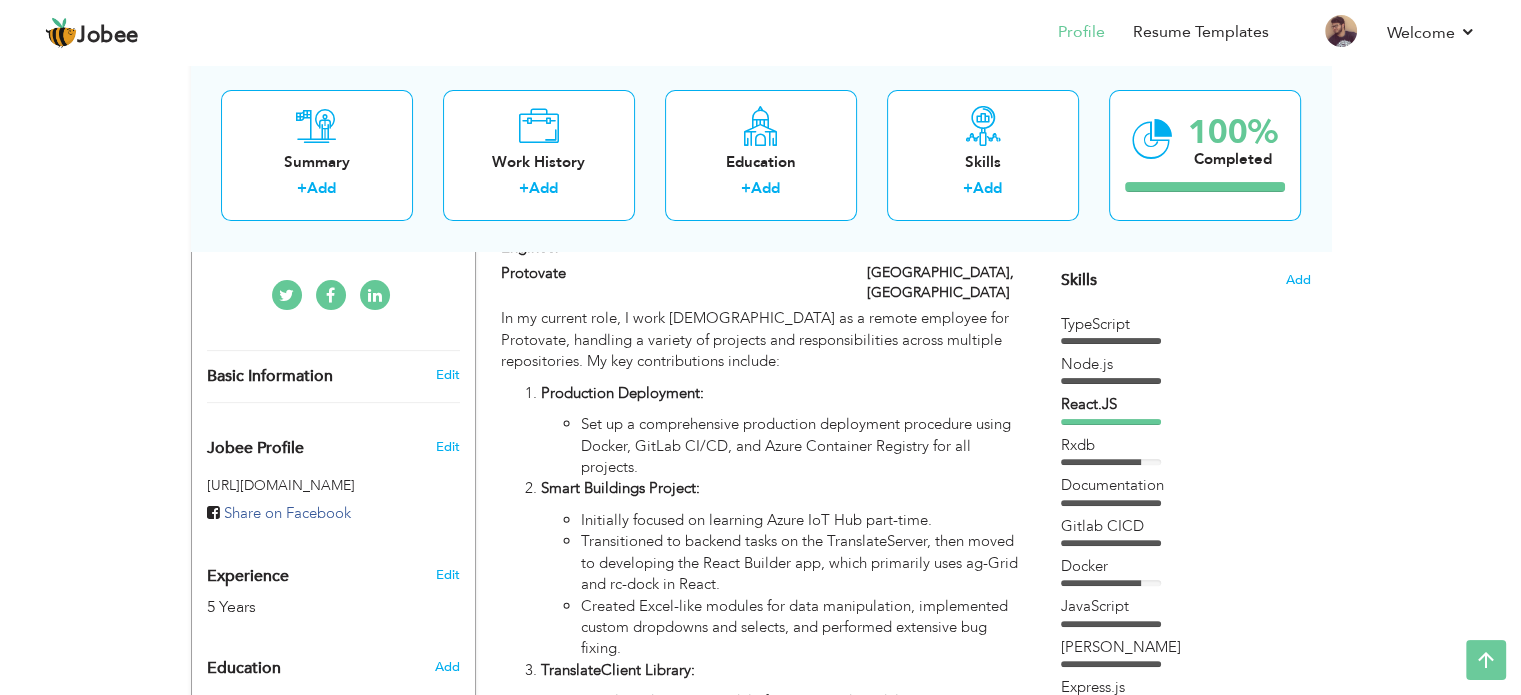 scroll, scrollTop: 0, scrollLeft: 0, axis: both 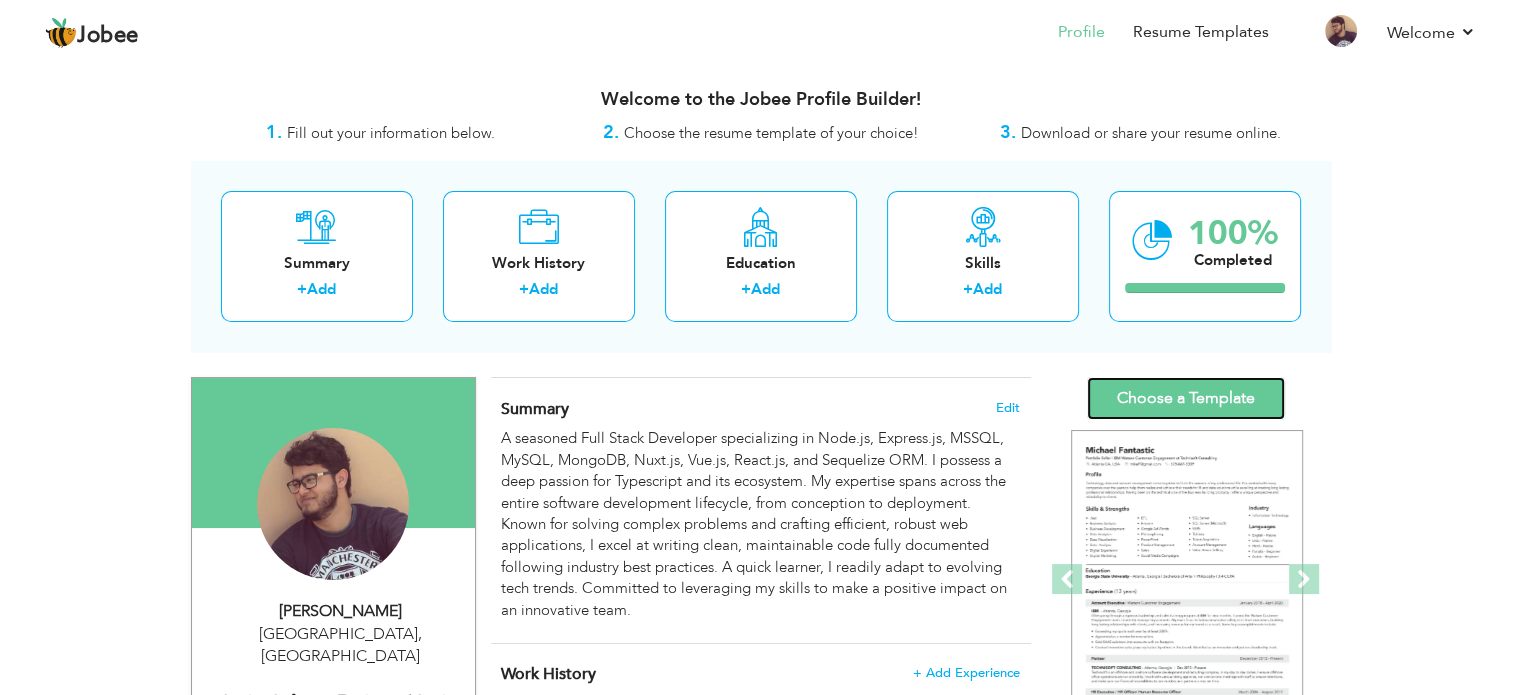 click on "Choose a Template" at bounding box center [1186, 398] 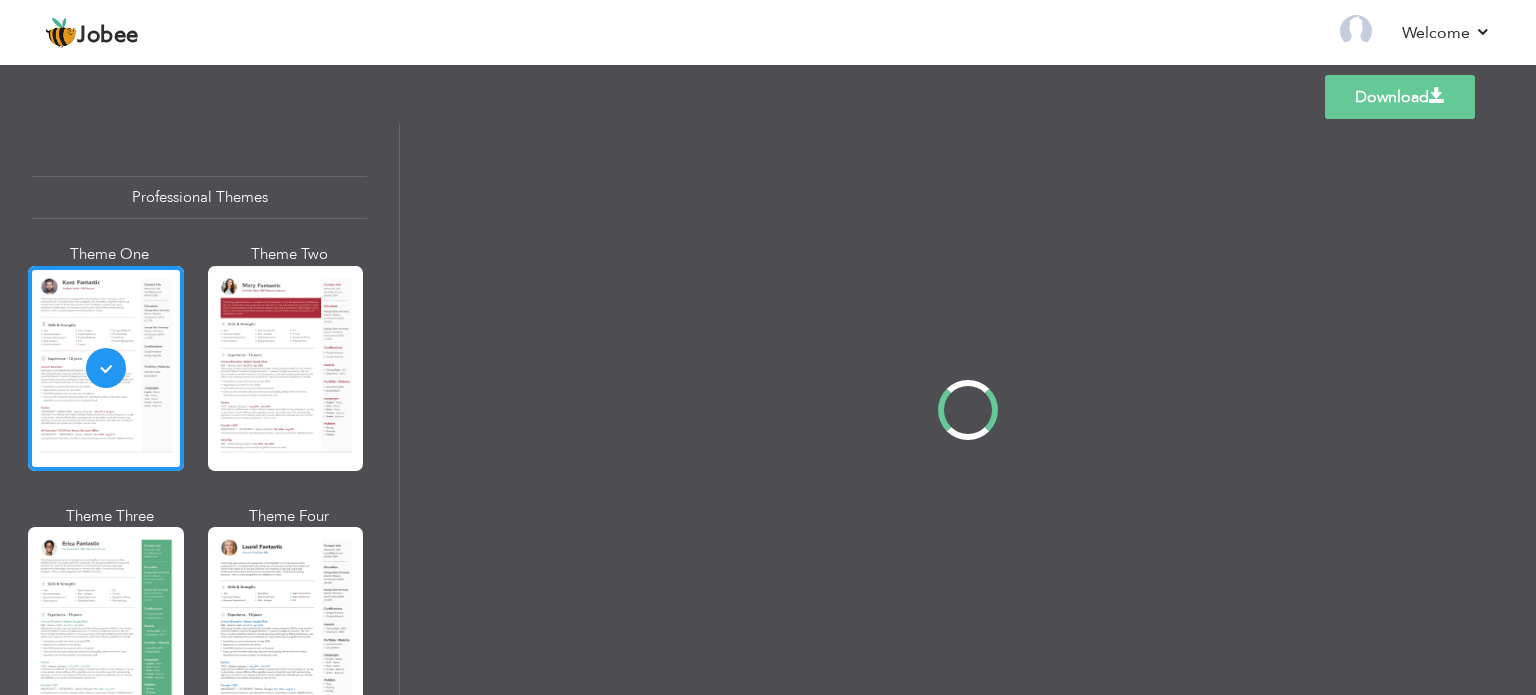 scroll, scrollTop: 0, scrollLeft: 0, axis: both 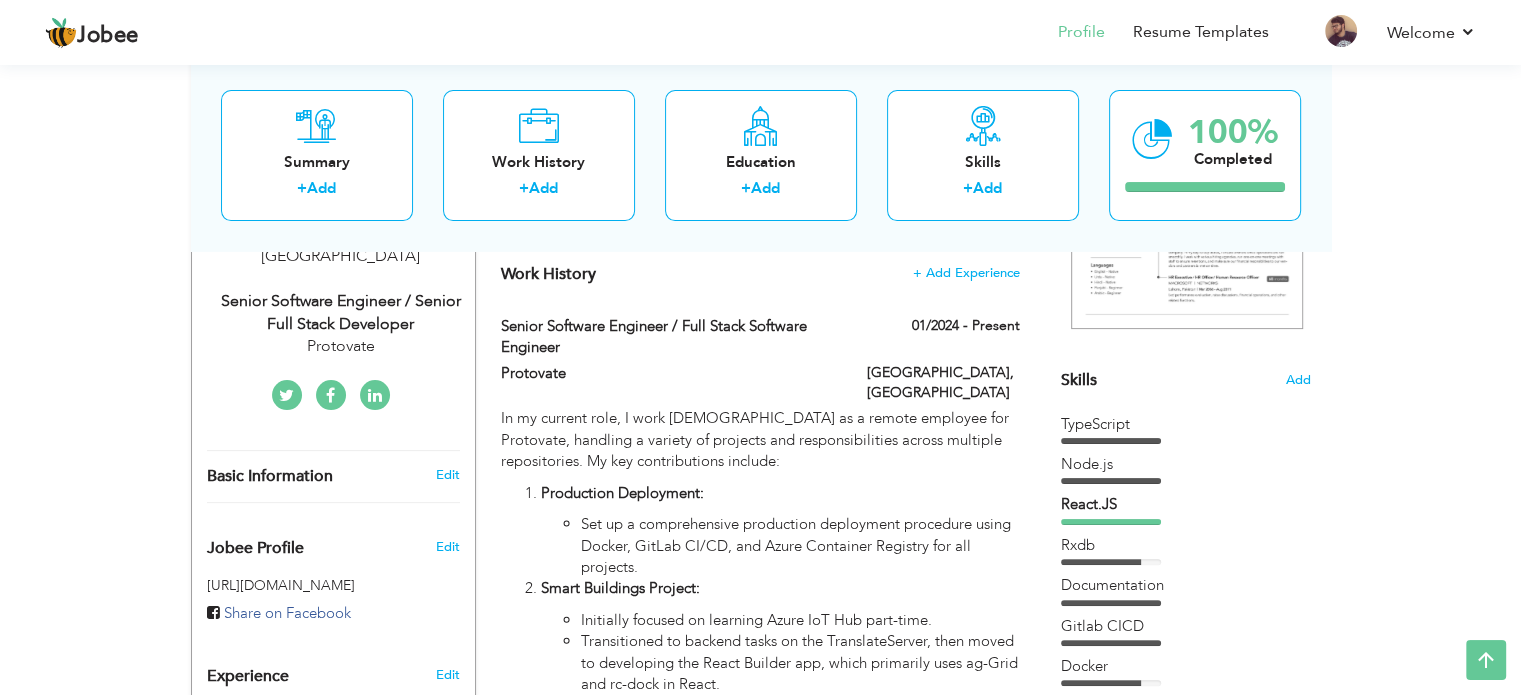 click on "Skills
Add" at bounding box center (1186, 184) 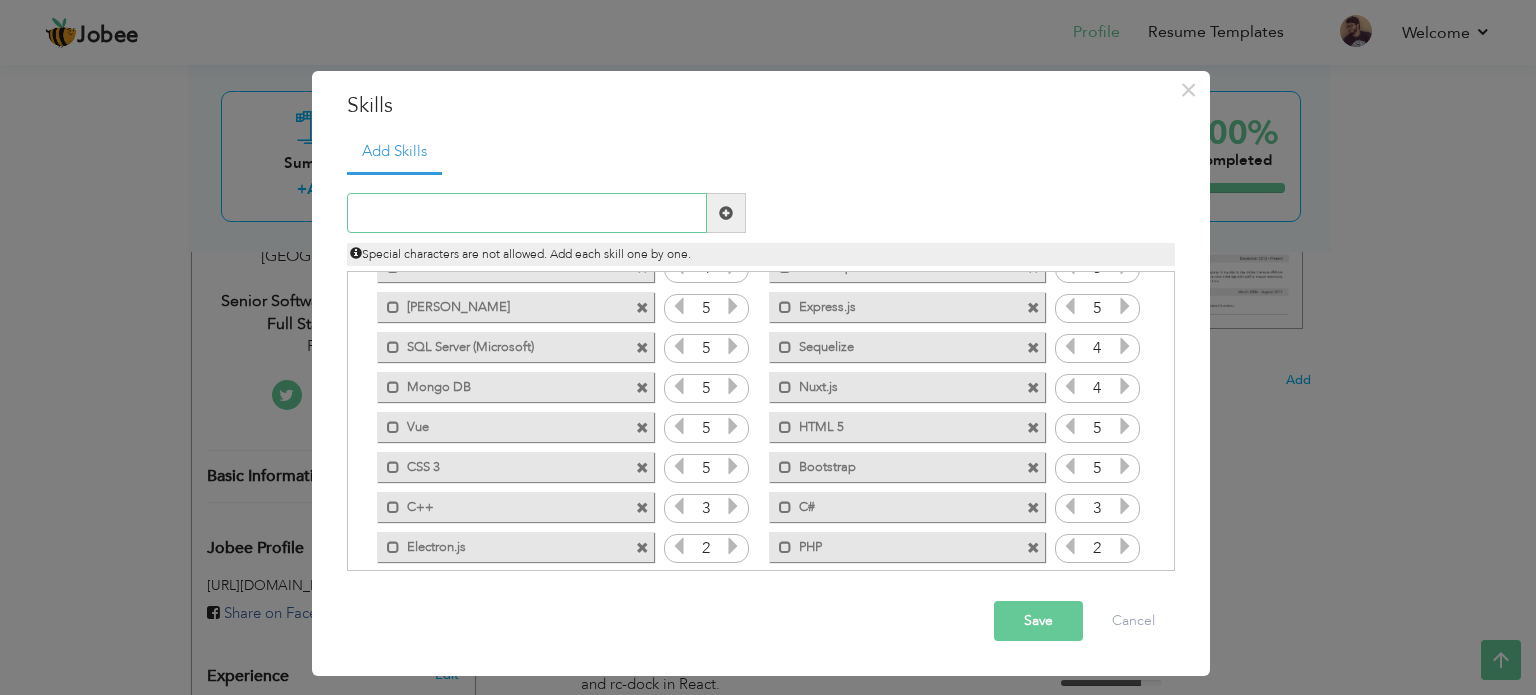 scroll, scrollTop: 0, scrollLeft: 0, axis: both 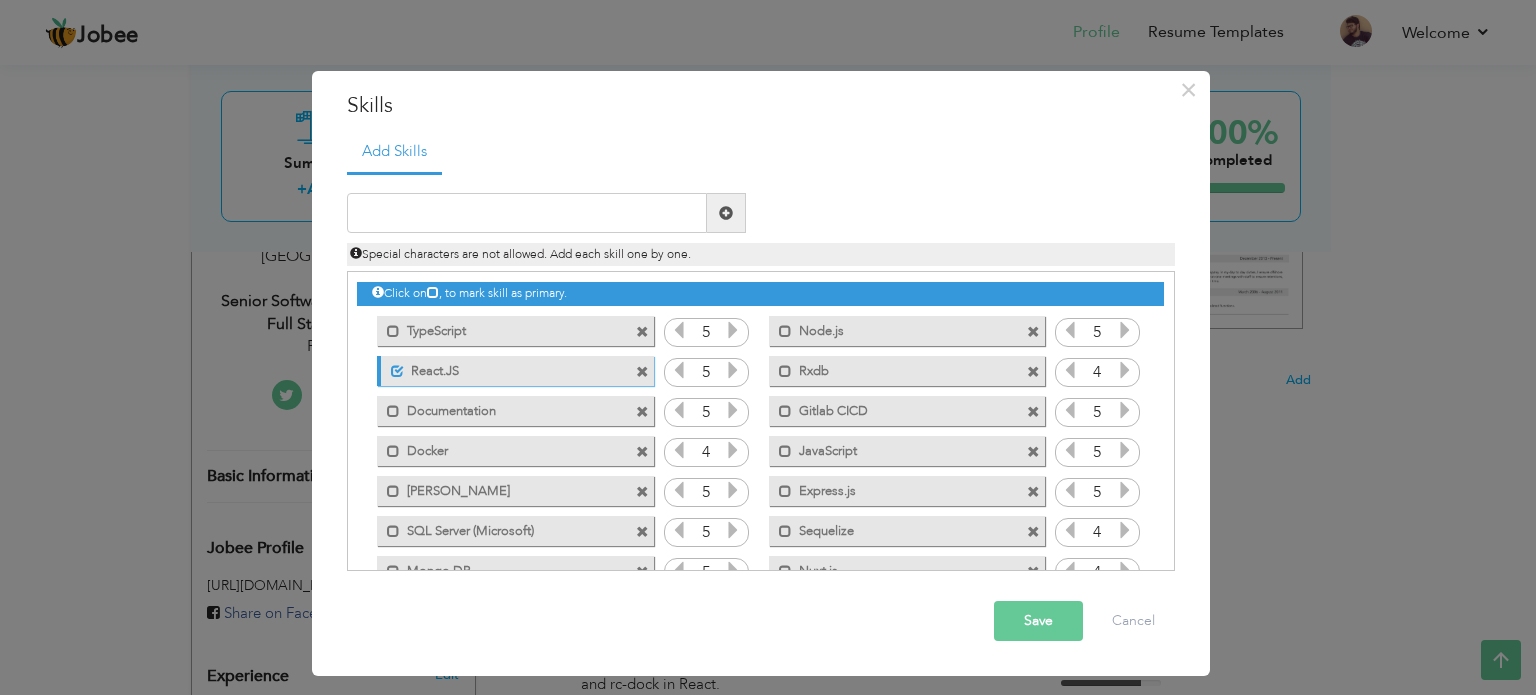 drag, startPoint x: 479, startPoint y: 367, endPoint x: 476, endPoint y: 288, distance: 79.05694 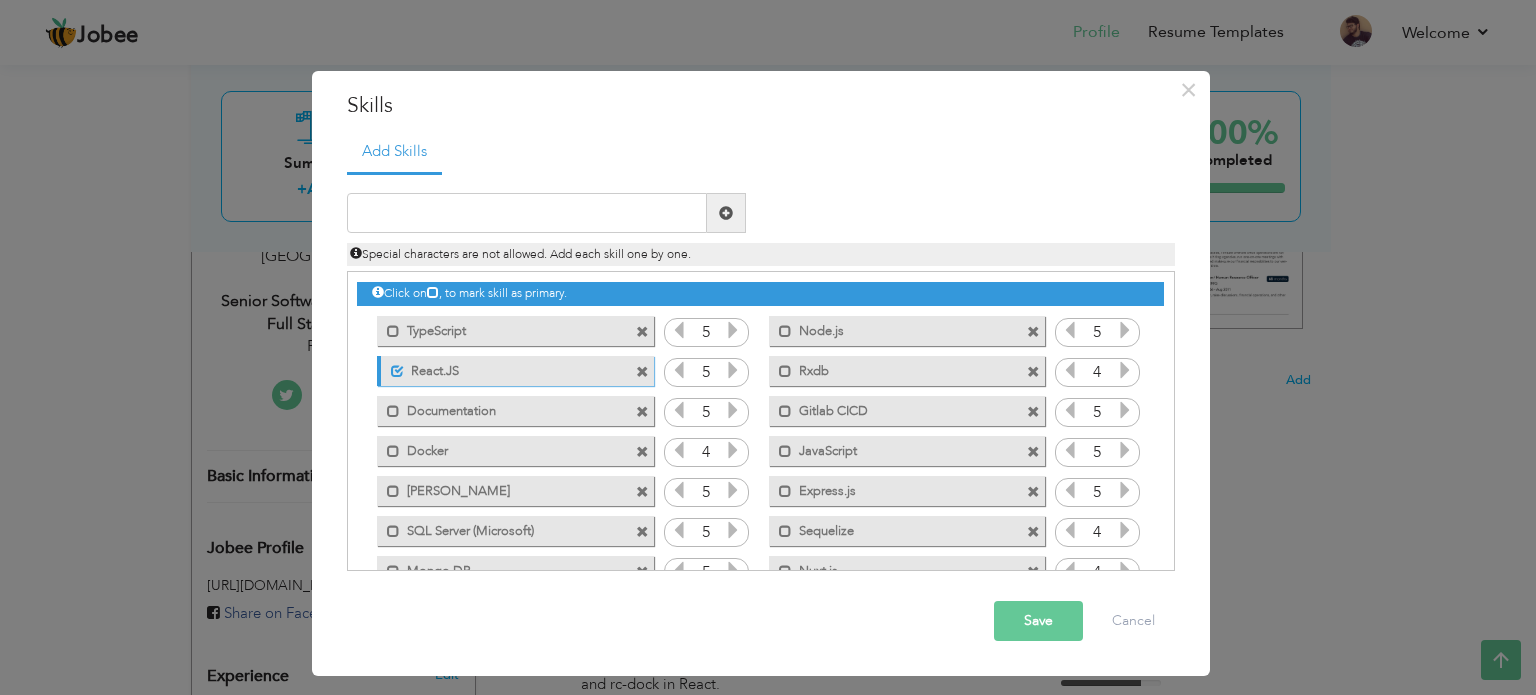 drag, startPoint x: 457, startPoint y: 375, endPoint x: 552, endPoint y: 316, distance: 111.83023 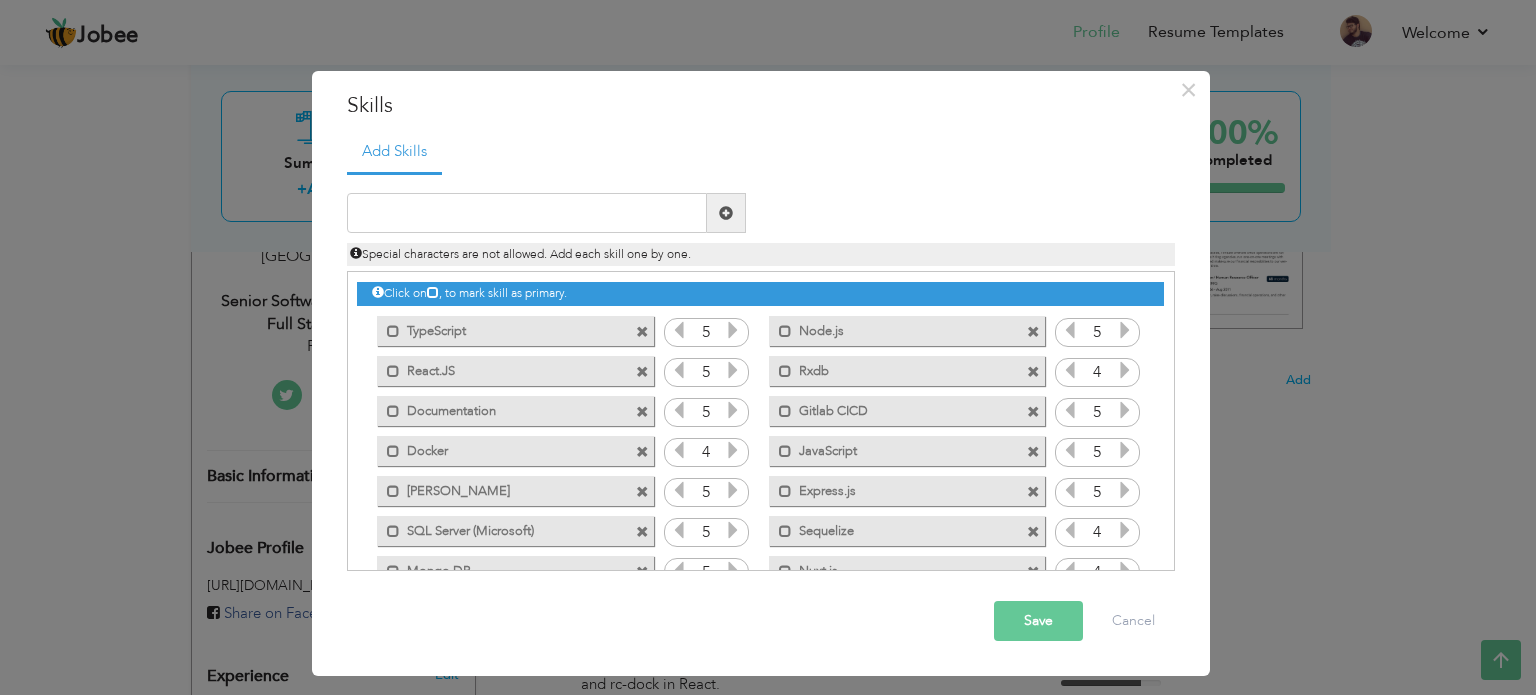 click on "React.JS" at bounding box center [501, 368] 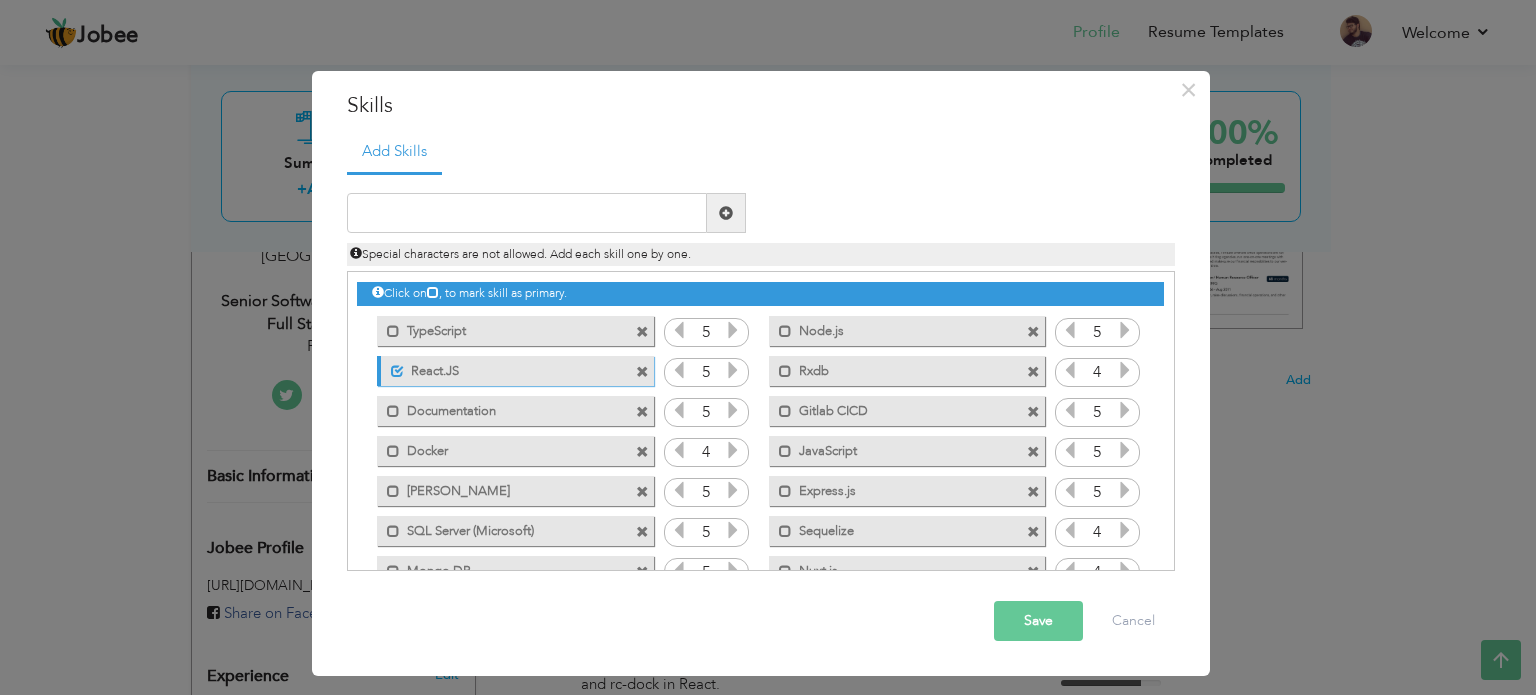 drag, startPoint x: 475, startPoint y: 330, endPoint x: 503, endPoint y: 382, distance: 59.05929 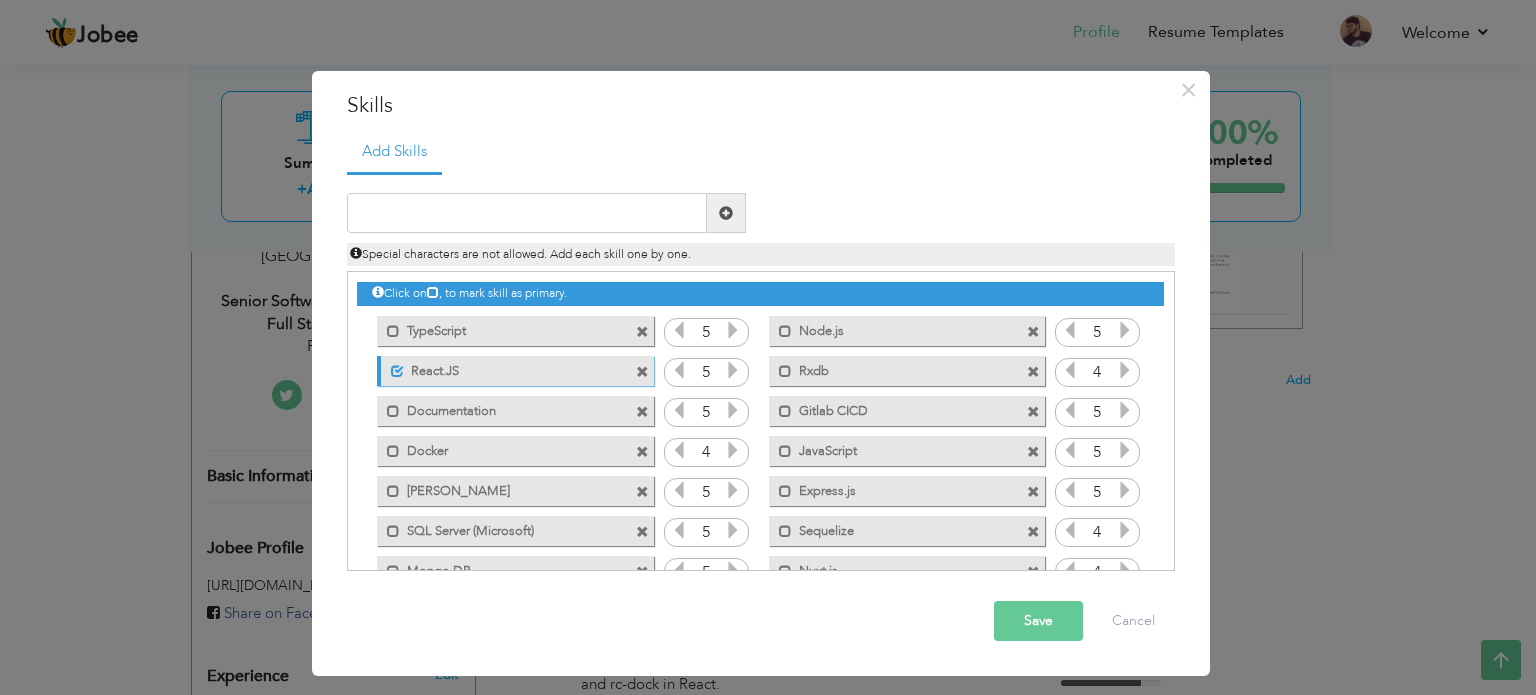 click at bounding box center [733, 370] 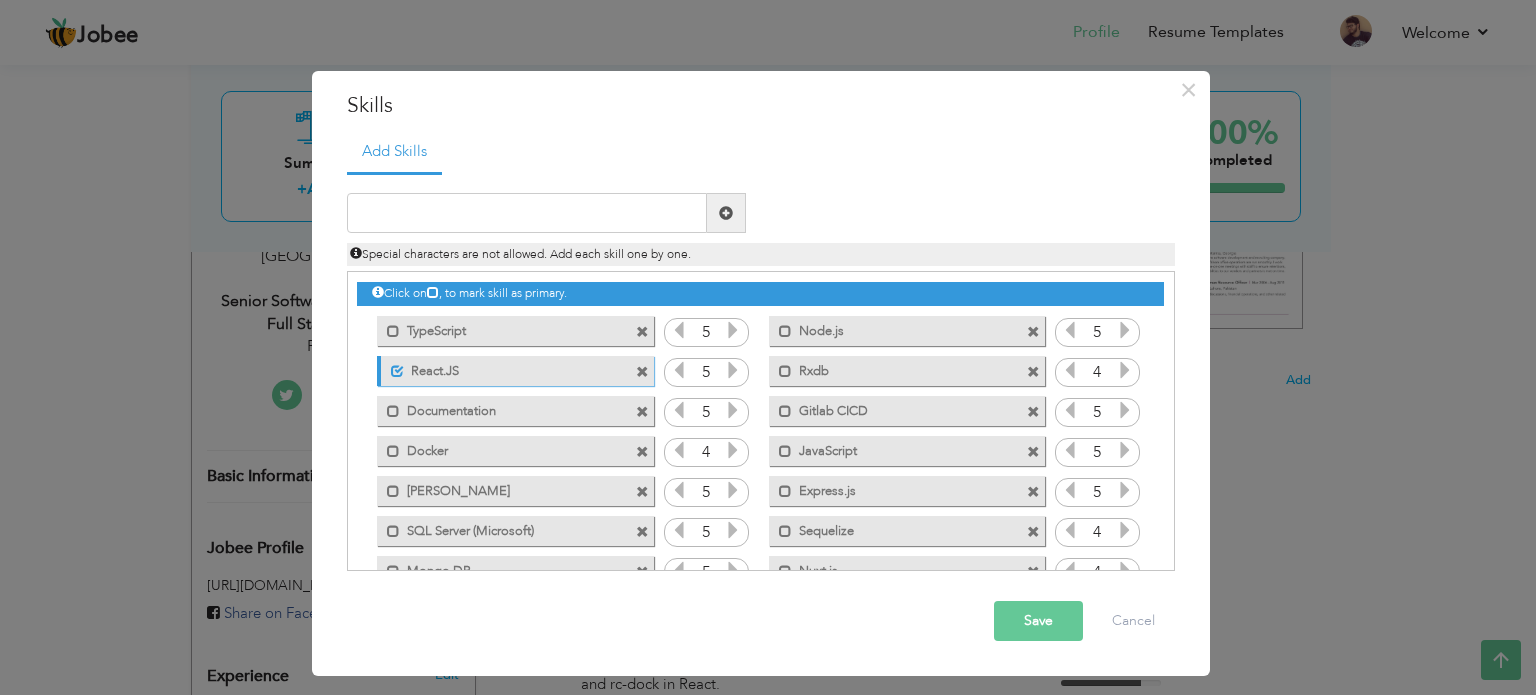 drag, startPoint x: 545, startPoint y: 364, endPoint x: 433, endPoint y: 347, distance: 113.28283 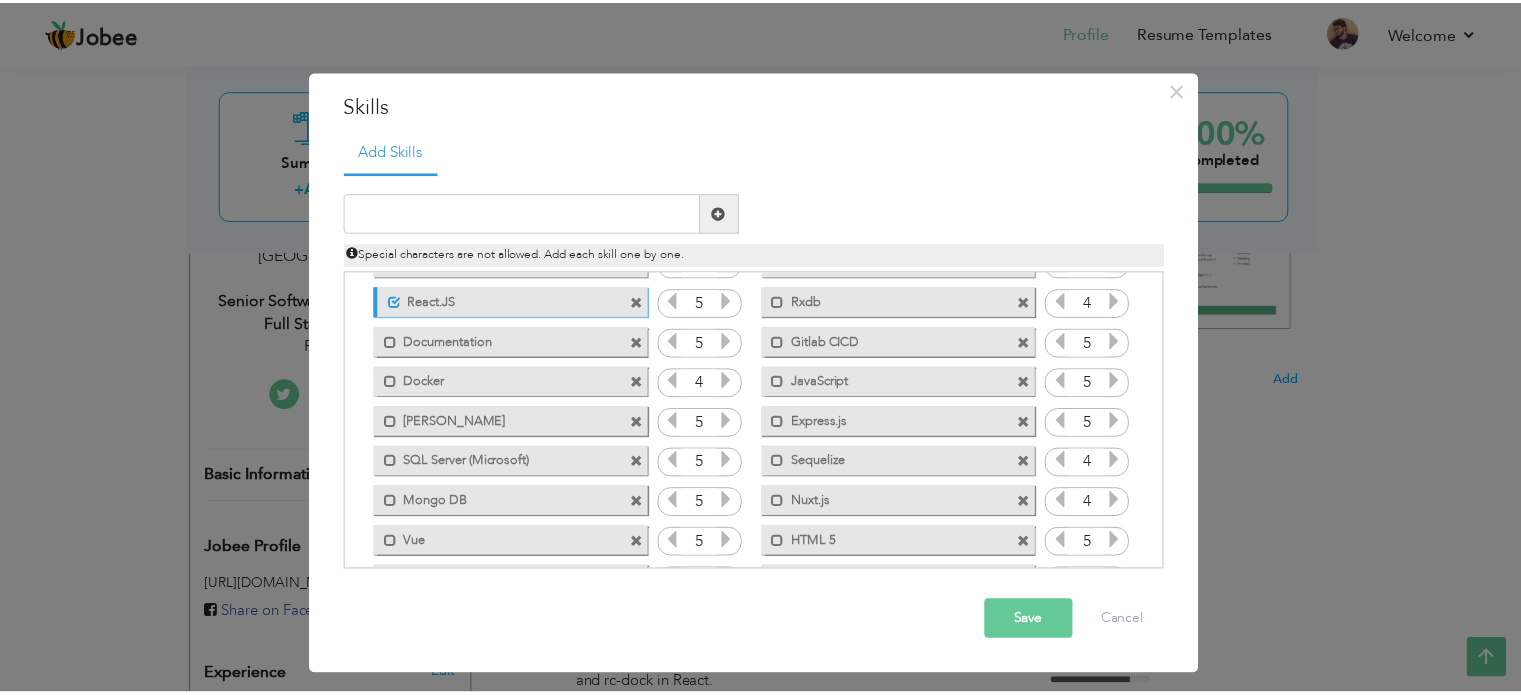 scroll, scrollTop: 0, scrollLeft: 0, axis: both 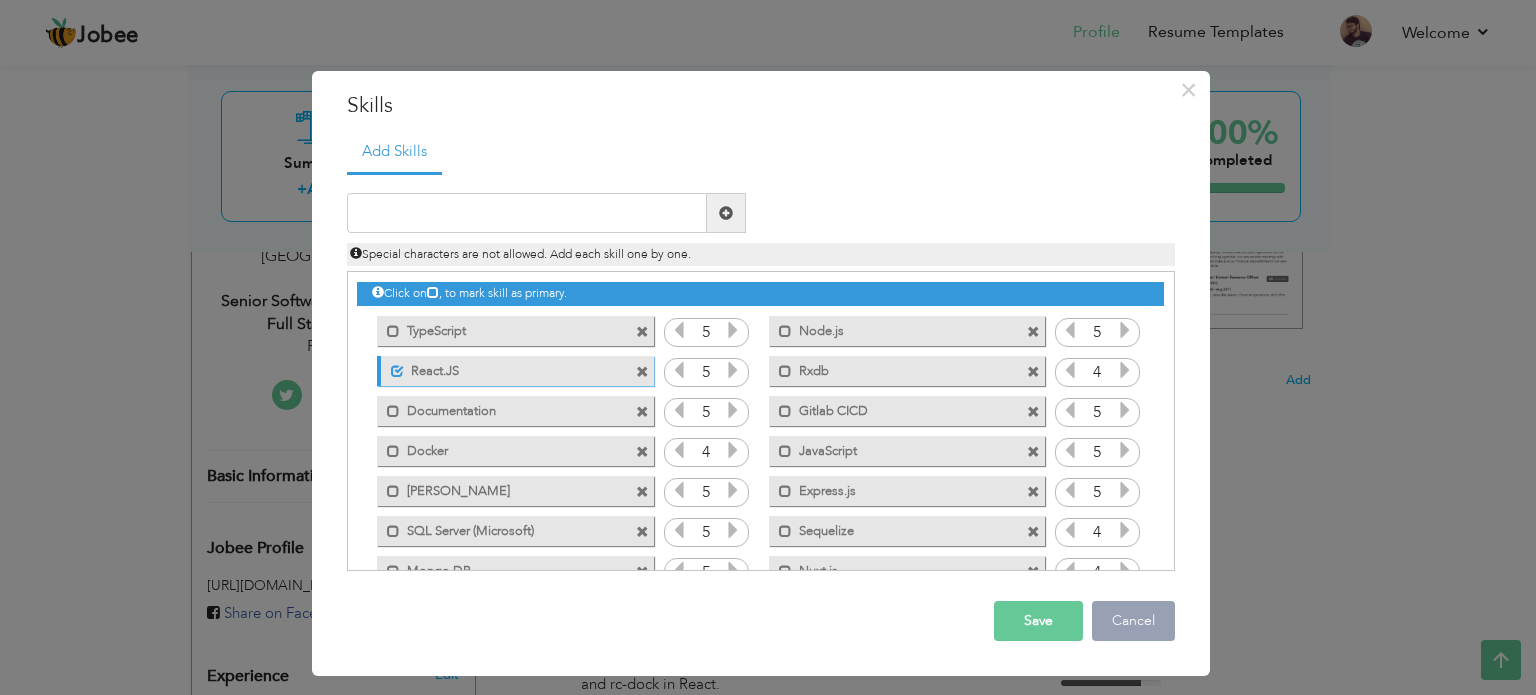 click on "Cancel" at bounding box center (1133, 621) 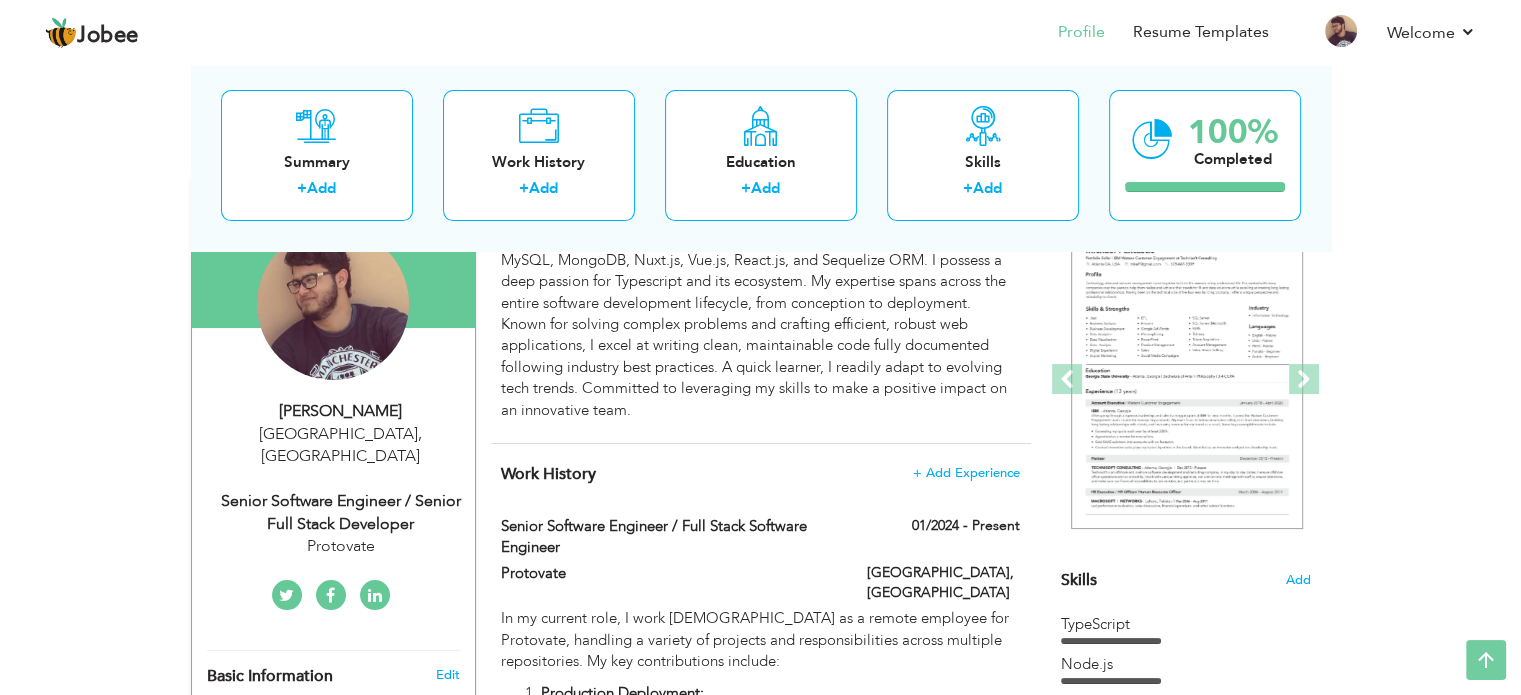scroll, scrollTop: 0, scrollLeft: 0, axis: both 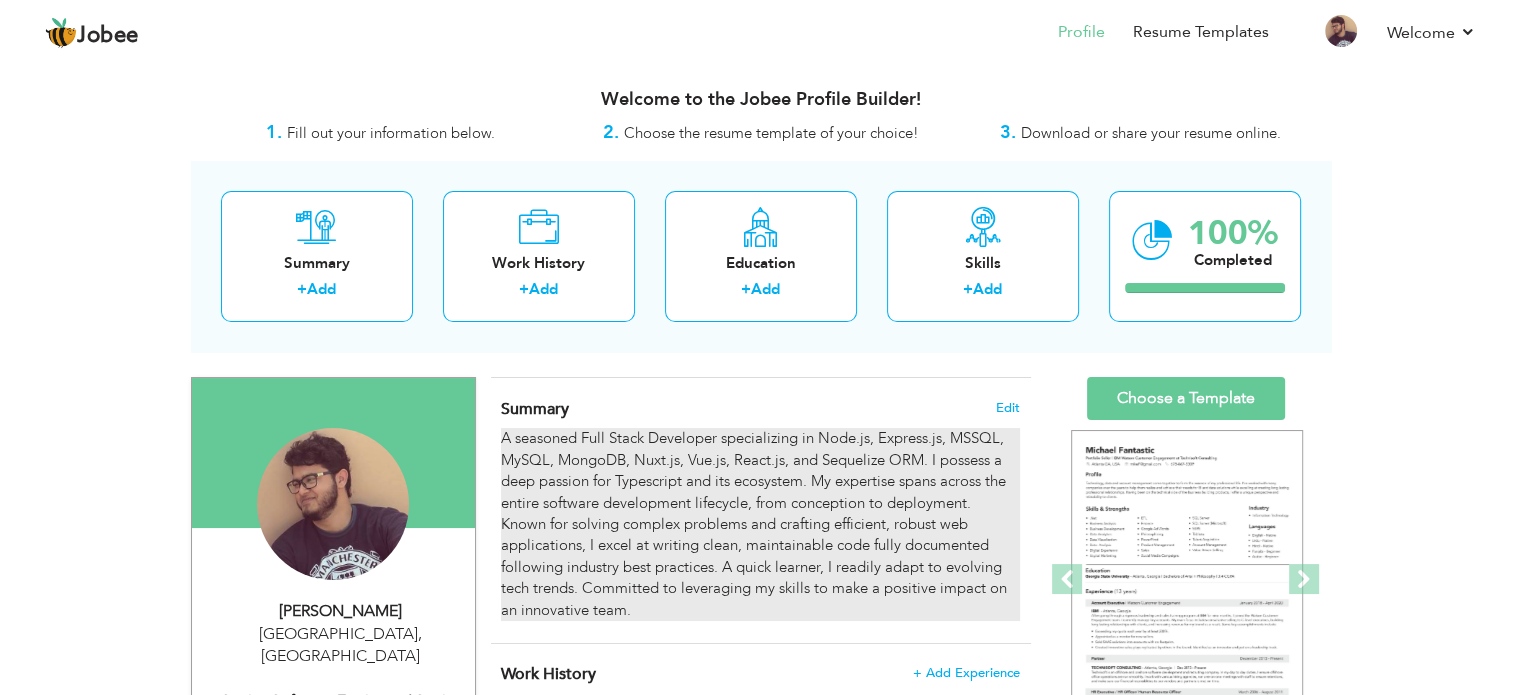 click on "A seasoned Full Stack Developer specializing in Node.js, Express.js, MSSQL, MySQL, MongoDB, Nuxt.js, Vue.js, React.js, and Sequelize ORM. I possess a deep passion for Typescript and its ecosystem. My expertise spans across the entire software development lifecycle, from conception to deployment. Known for solving complex problems and crafting efficient, robust web applications, I excel at writing clean, maintainable code fully documented following industry best practices. A quick learner, I readily adapt to evolving tech trends. Committed to leveraging my skills to make a positive impact on an innovative team." at bounding box center (760, 524) 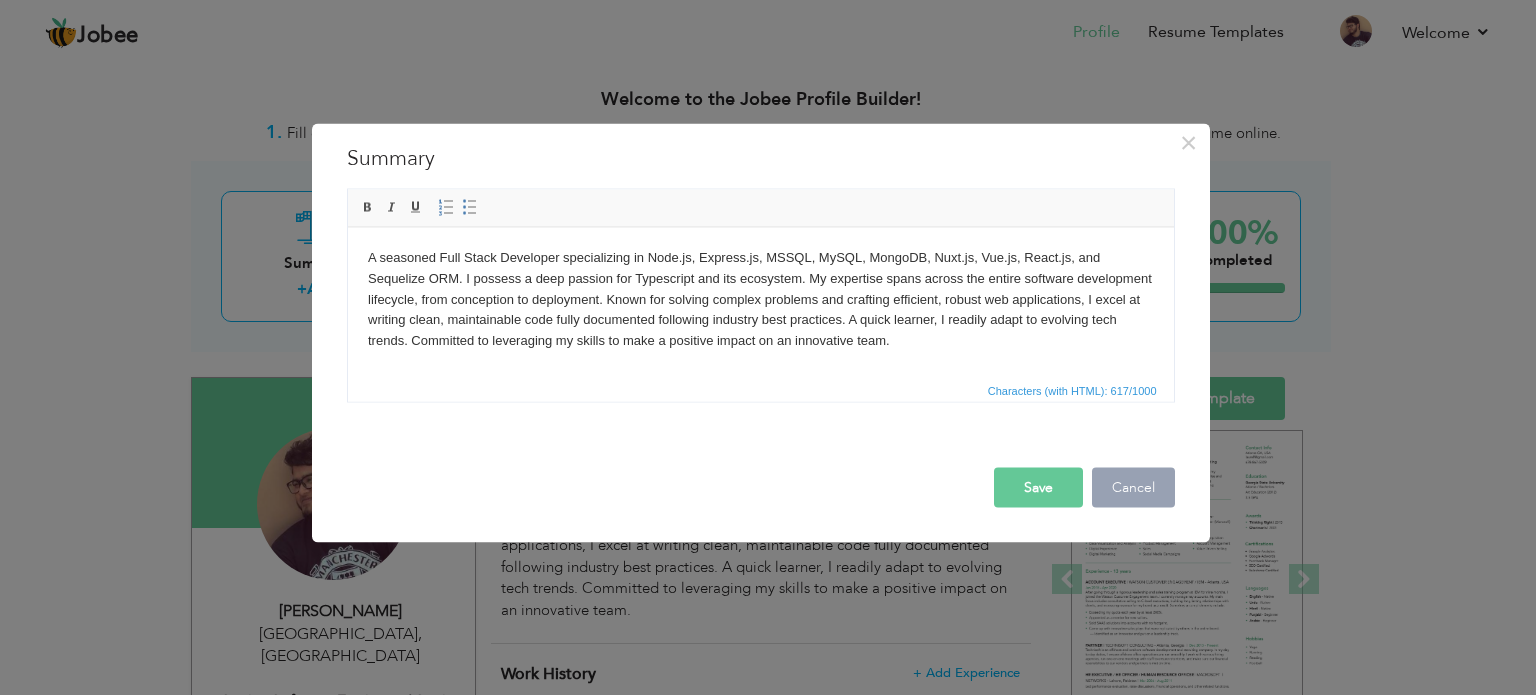 click on "Cancel" at bounding box center (1133, 487) 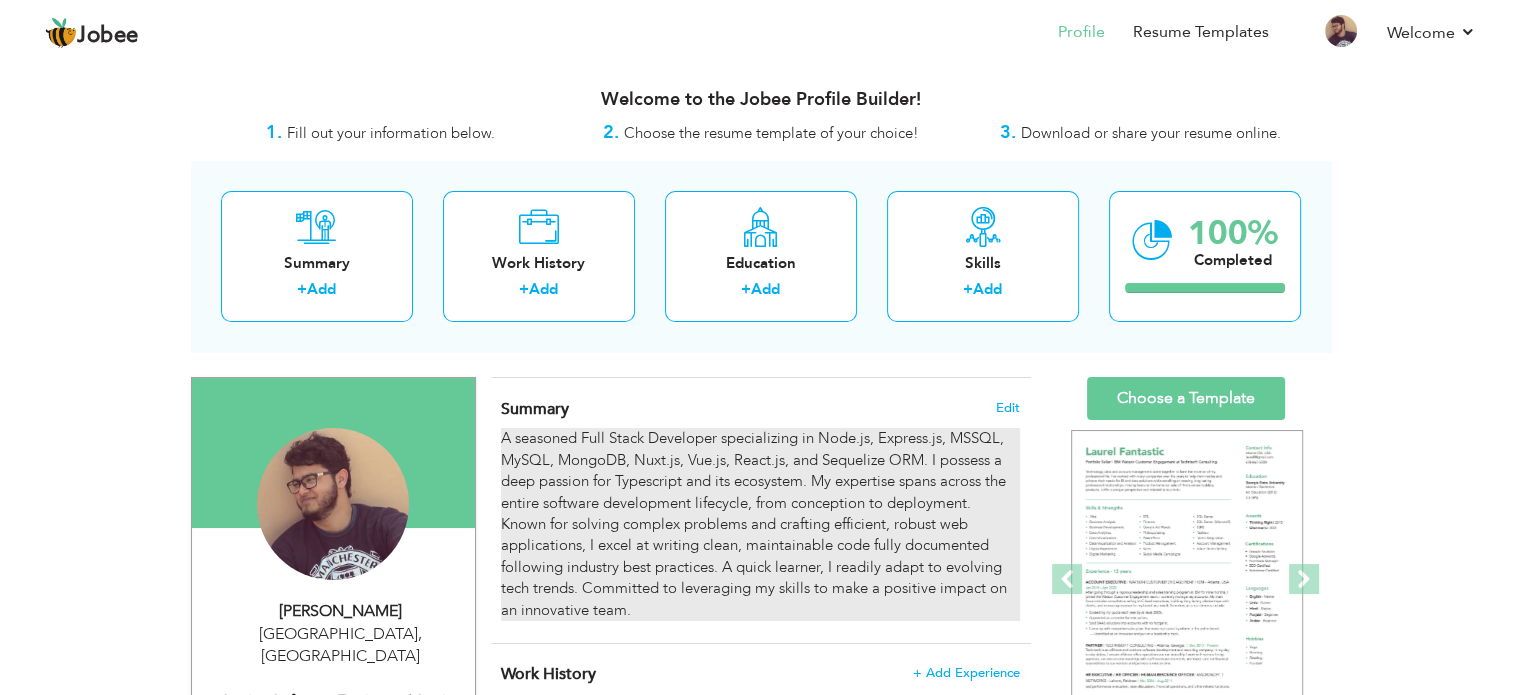 click on "A seasoned Full Stack Developer specializing in Node.js, Express.js, MSSQL, MySQL, MongoDB, Nuxt.js, Vue.js, React.js, and Sequelize ORM. I possess a deep passion for Typescript and its ecosystem. My expertise spans across the entire software development lifecycle, from conception to deployment. Known for solving complex problems and crafting efficient, robust web applications, I excel at writing clean, maintainable code fully documented following industry best practices. A quick learner, I readily adapt to evolving tech trends. Committed to leveraging my skills to make a positive impact on an innovative team." at bounding box center [760, 524] 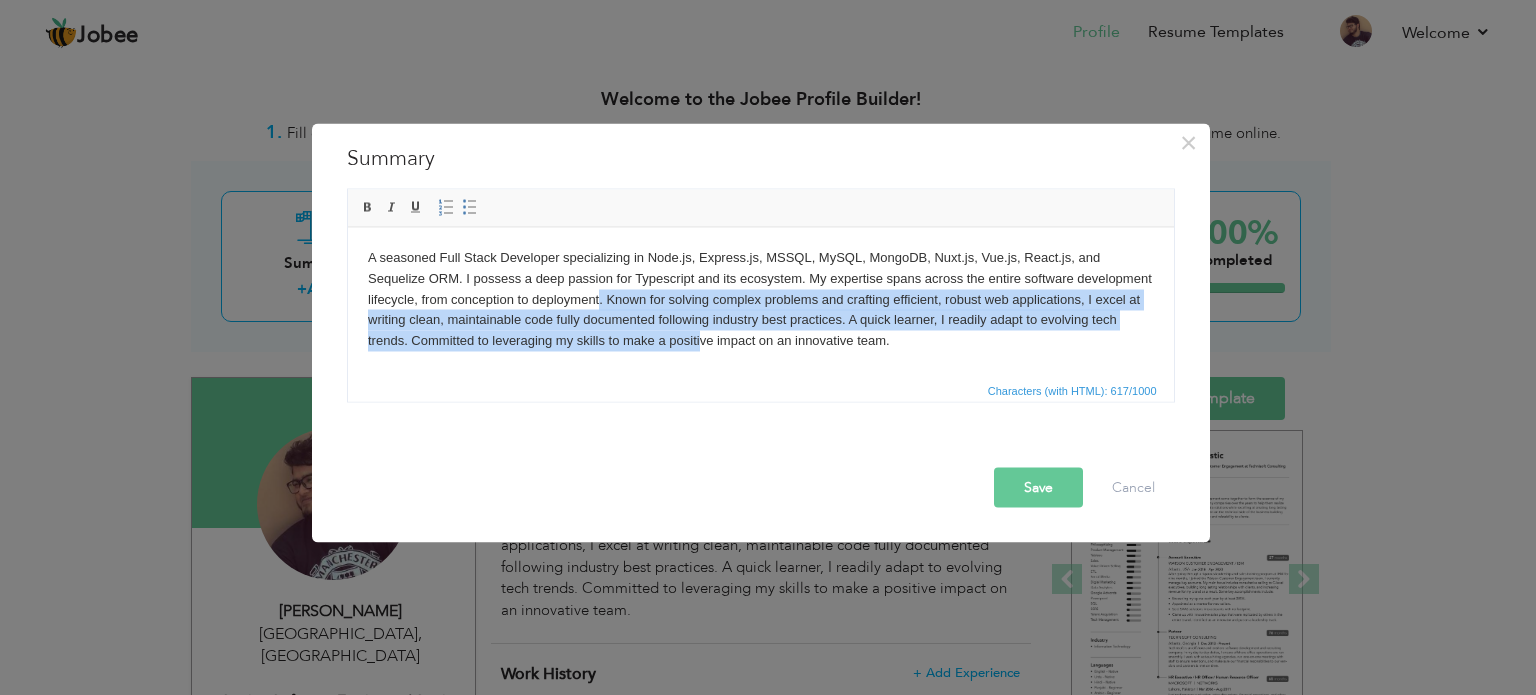 drag, startPoint x: 598, startPoint y: 299, endPoint x: 699, endPoint y: 333, distance: 106.56923 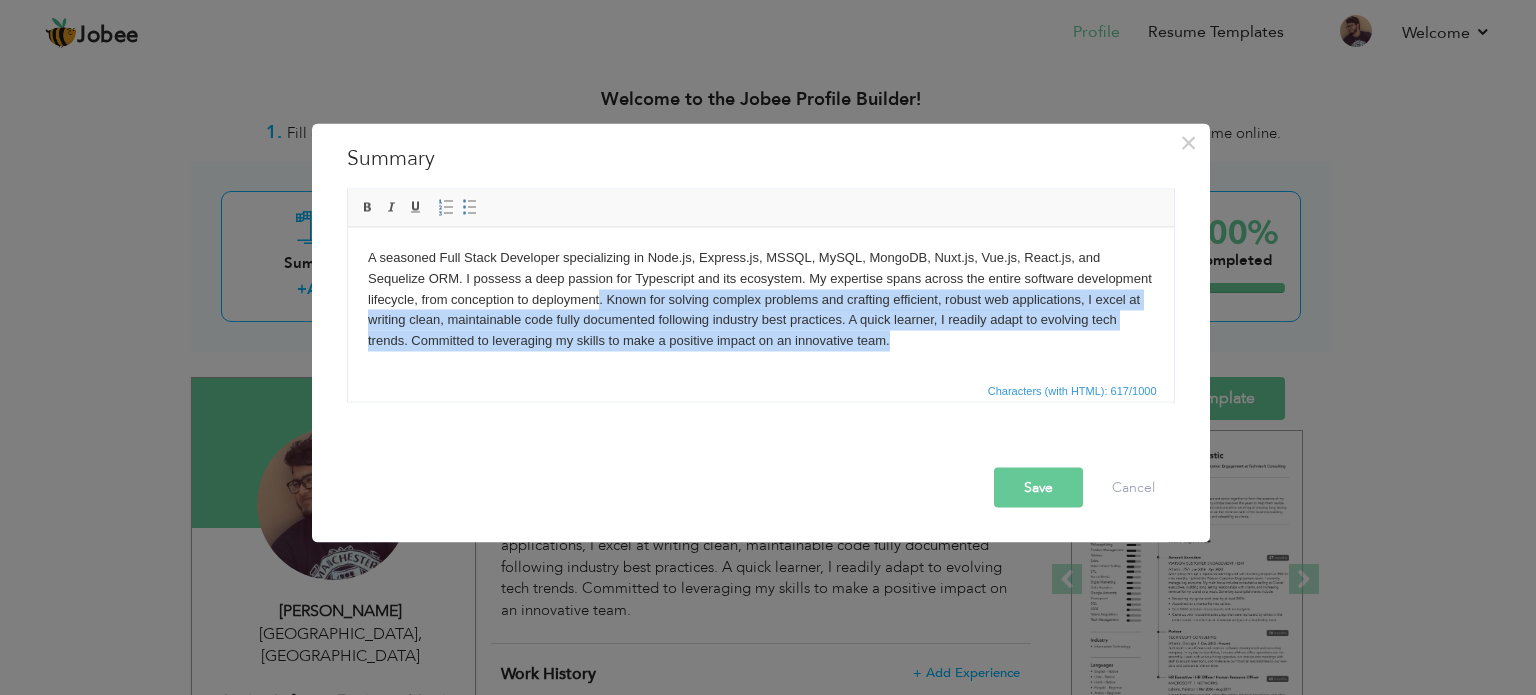 drag, startPoint x: 598, startPoint y: 296, endPoint x: 1076, endPoint y: 418, distance: 493.32343 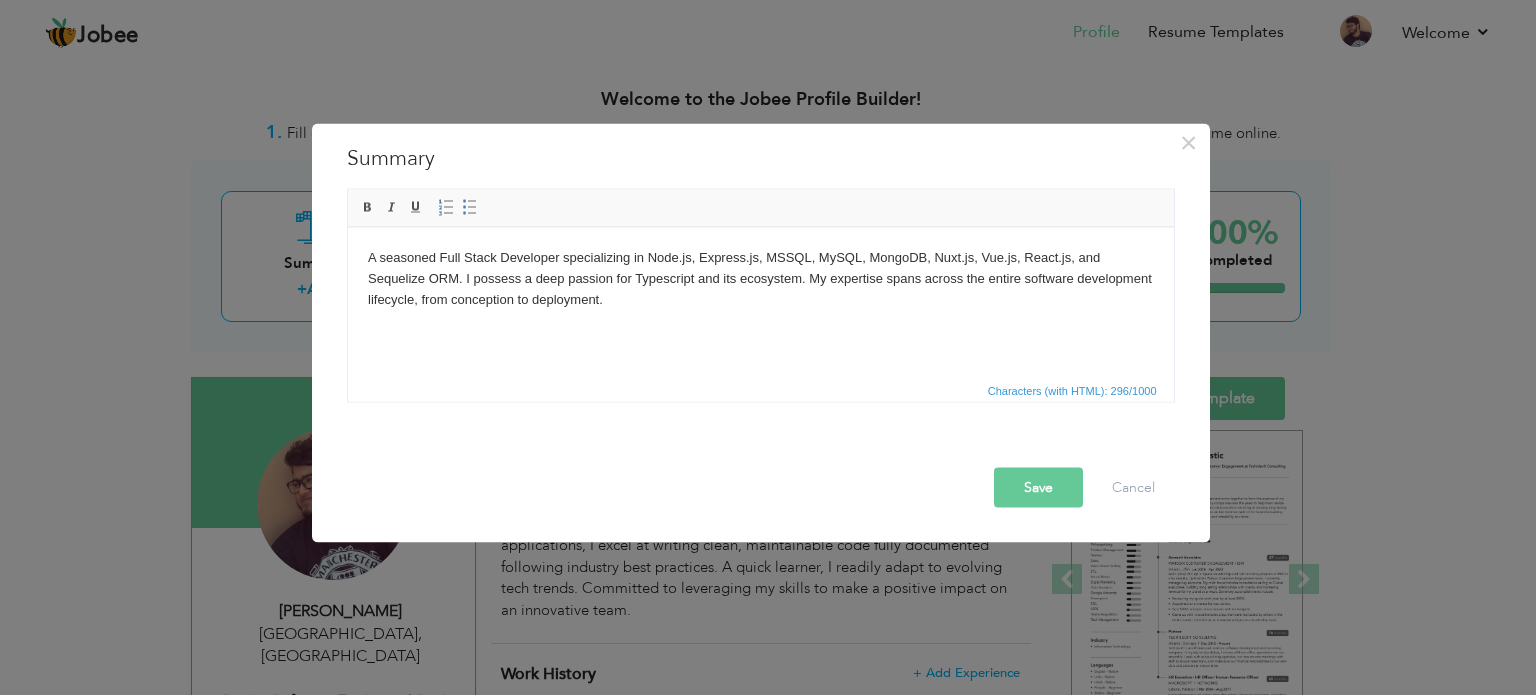 click on "Save" at bounding box center [1038, 487] 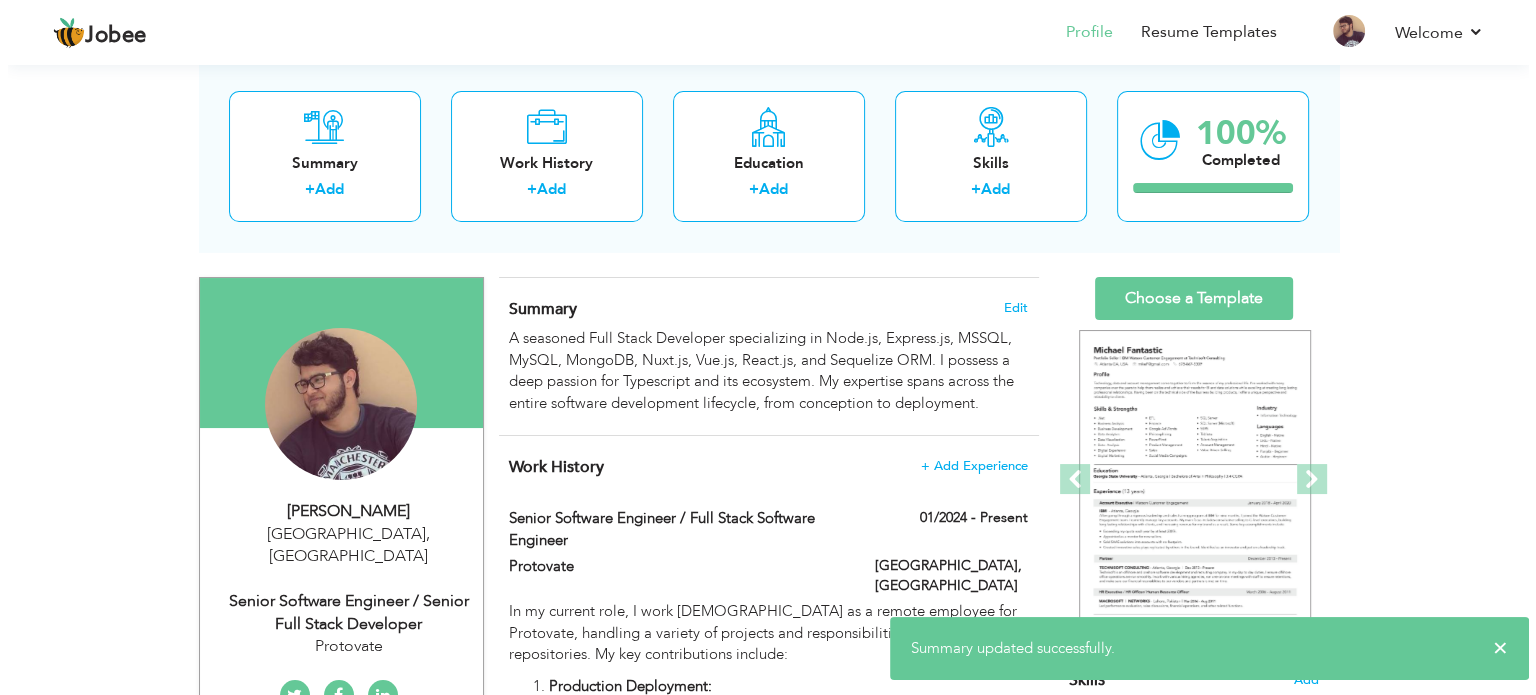 scroll, scrollTop: 500, scrollLeft: 0, axis: vertical 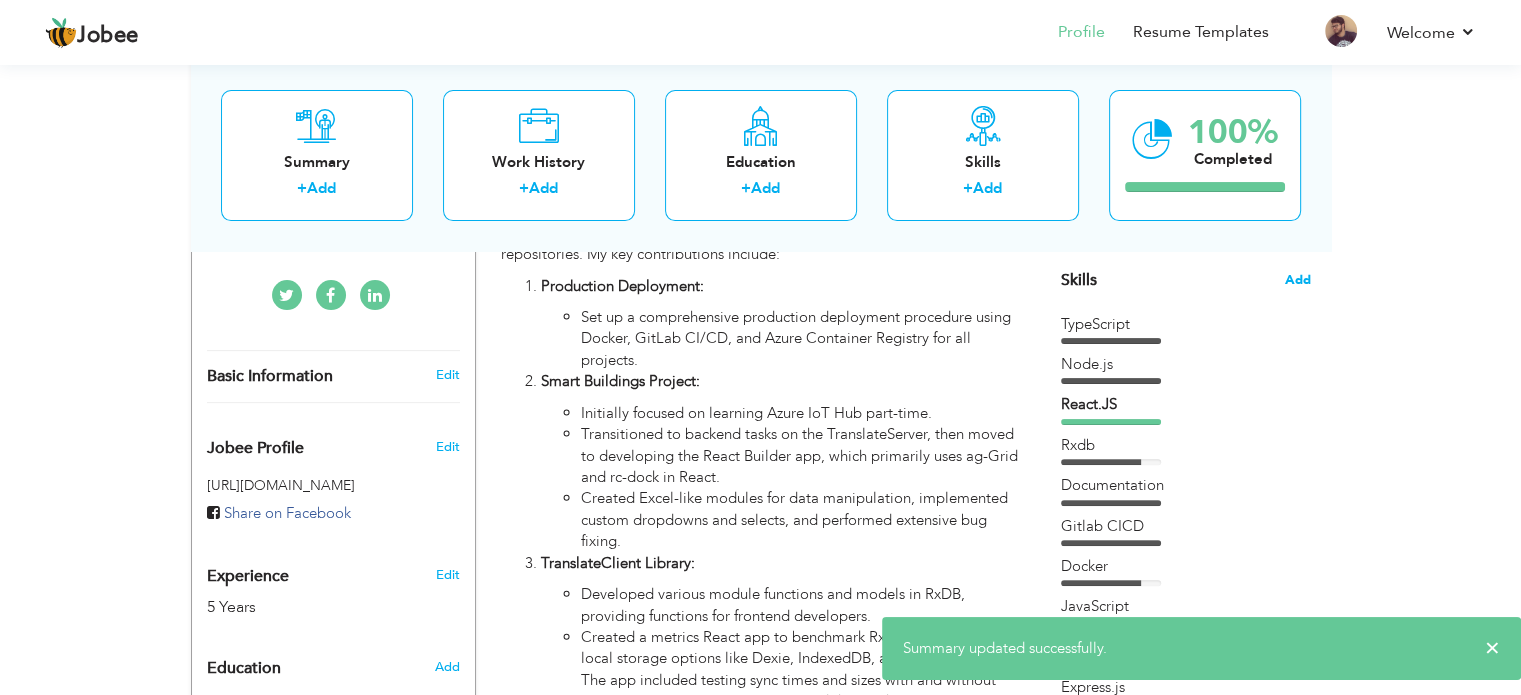 click on "Add" at bounding box center (1298, 280) 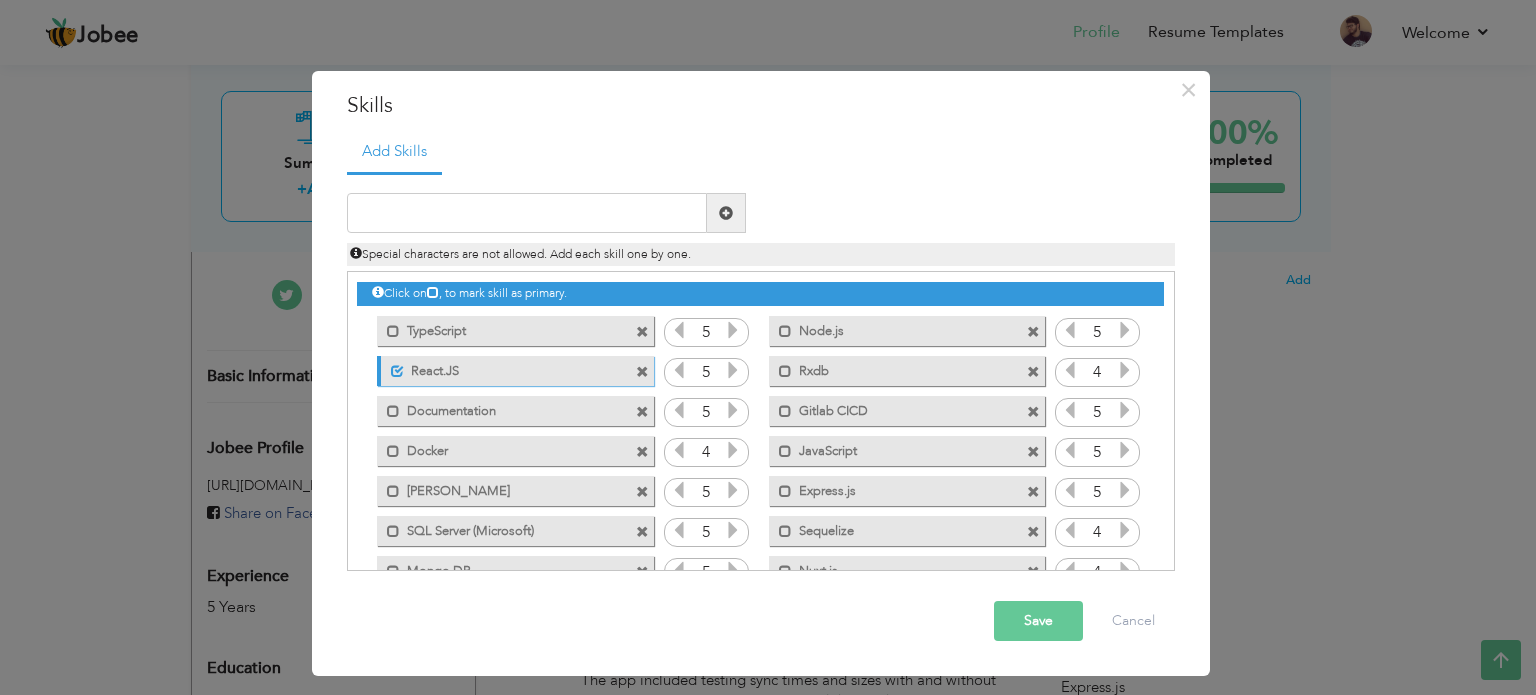drag, startPoint x: 612, startPoint y: 327, endPoint x: 612, endPoint y: 371, distance: 44 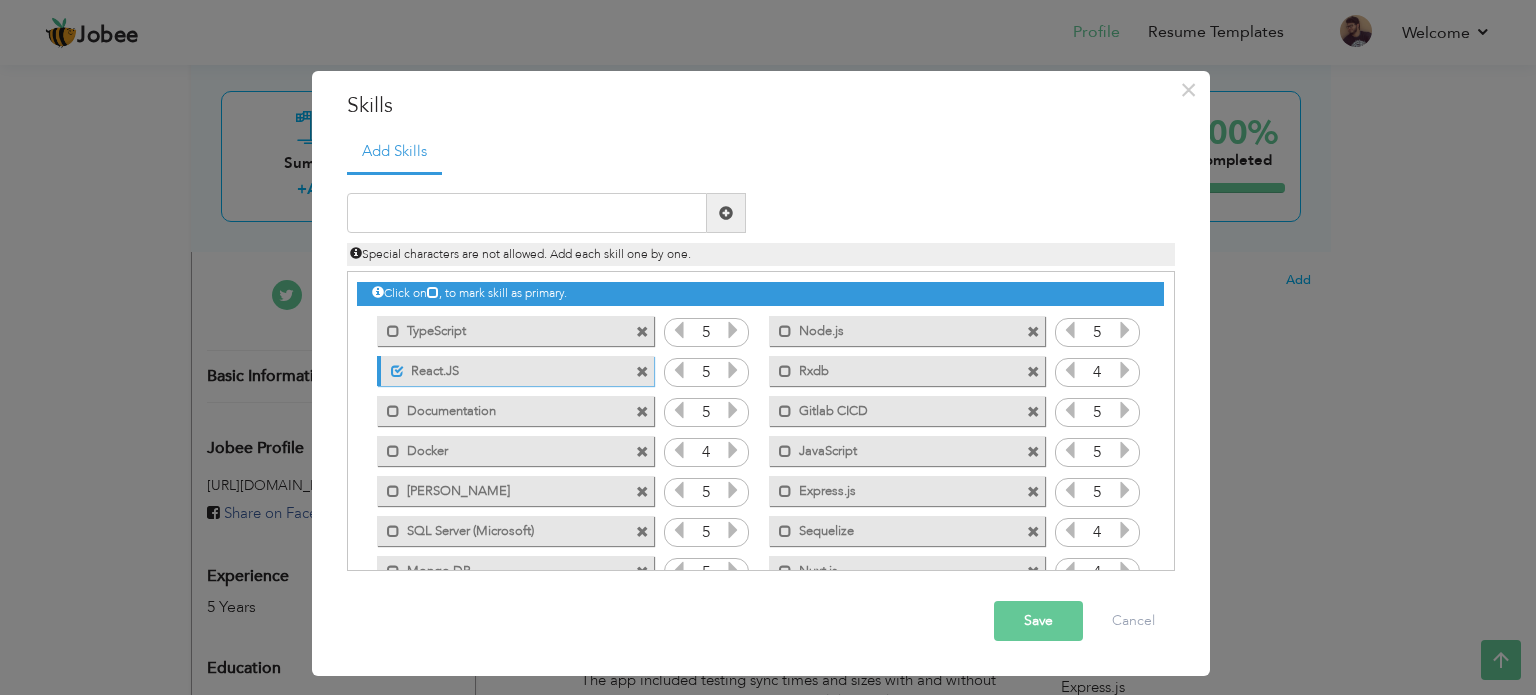 click at bounding box center (679, 330) 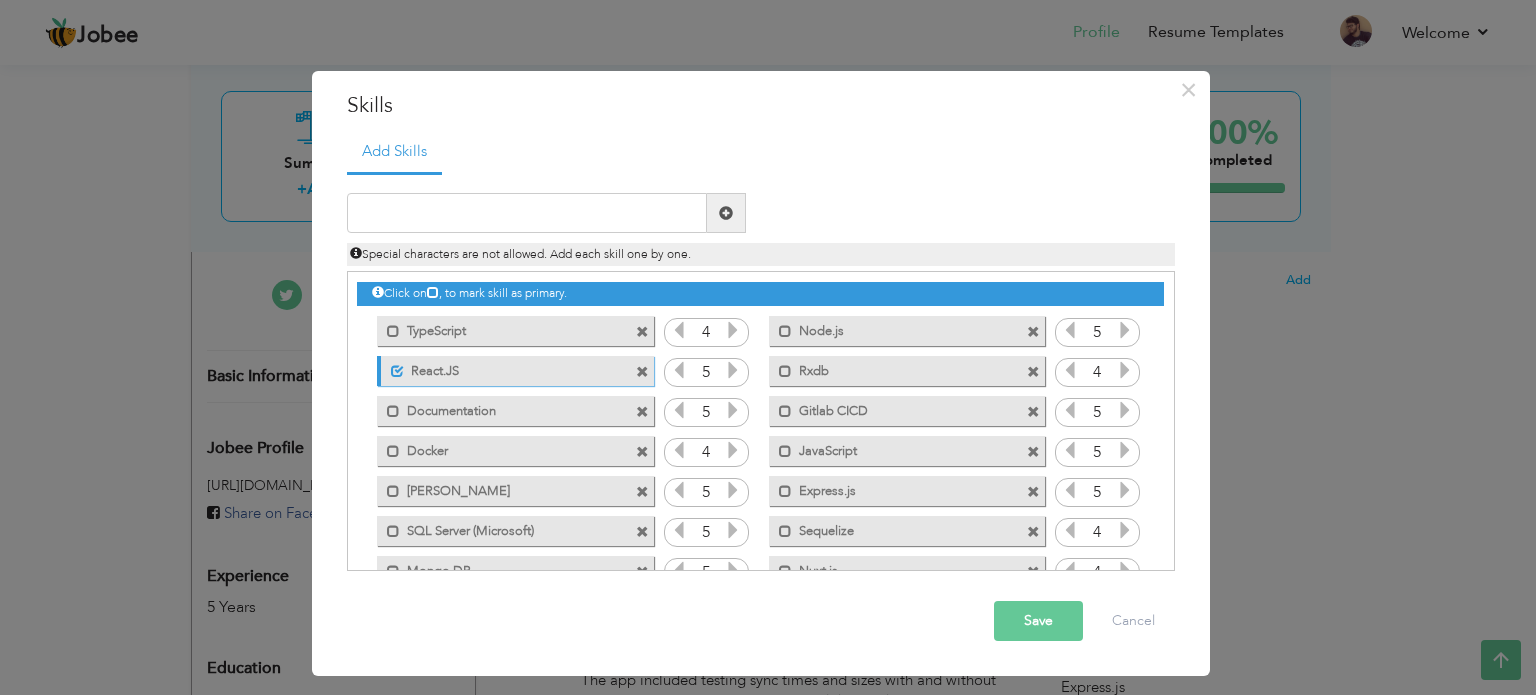 click at bounding box center (733, 330) 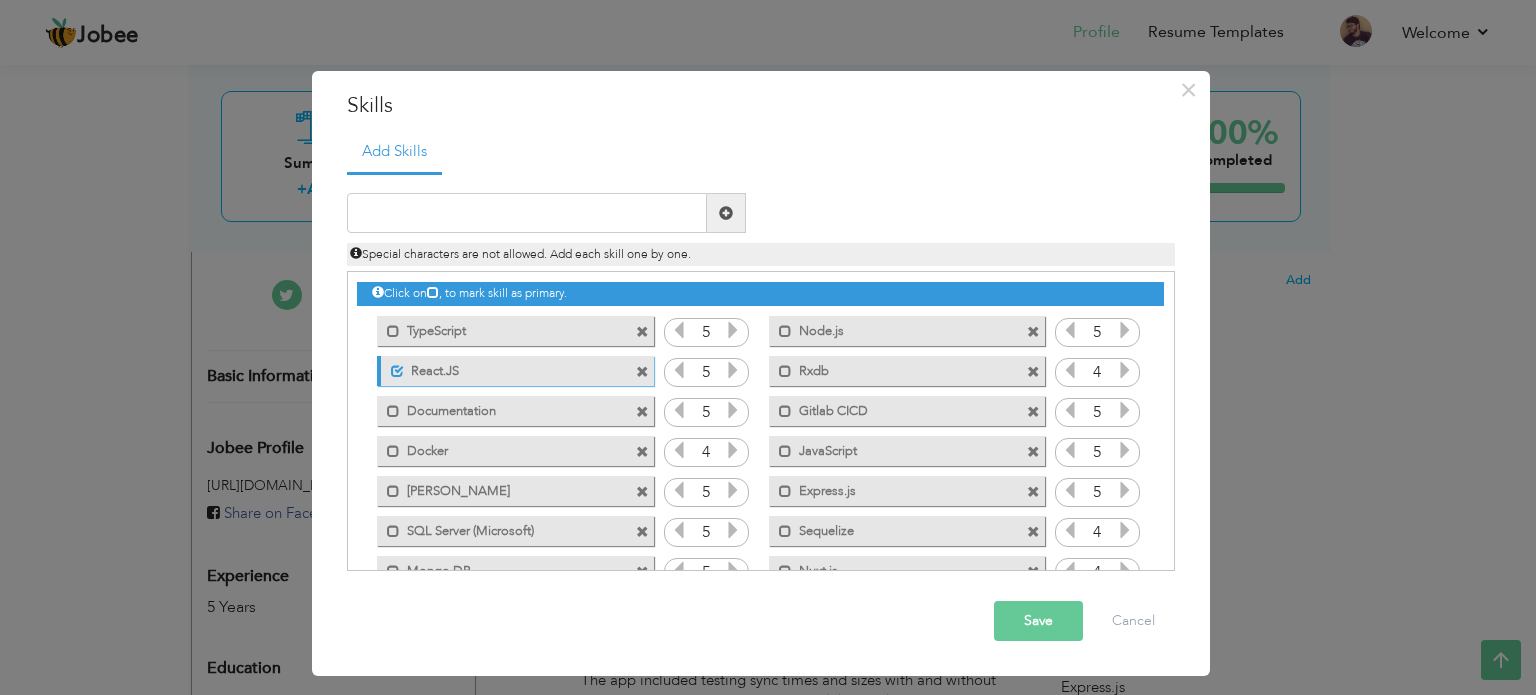 click on "TypeScript" at bounding box center [501, 328] 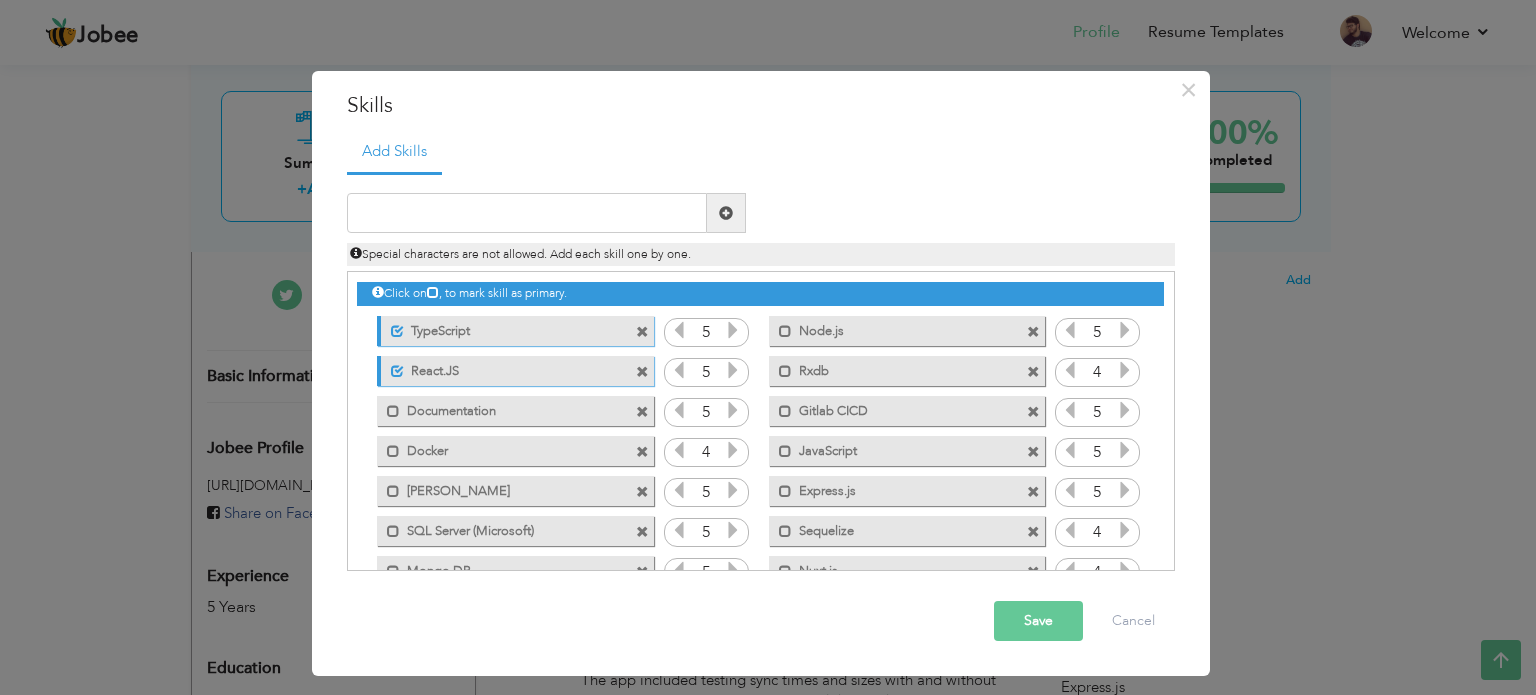 click on "TypeScript" at bounding box center (503, 328) 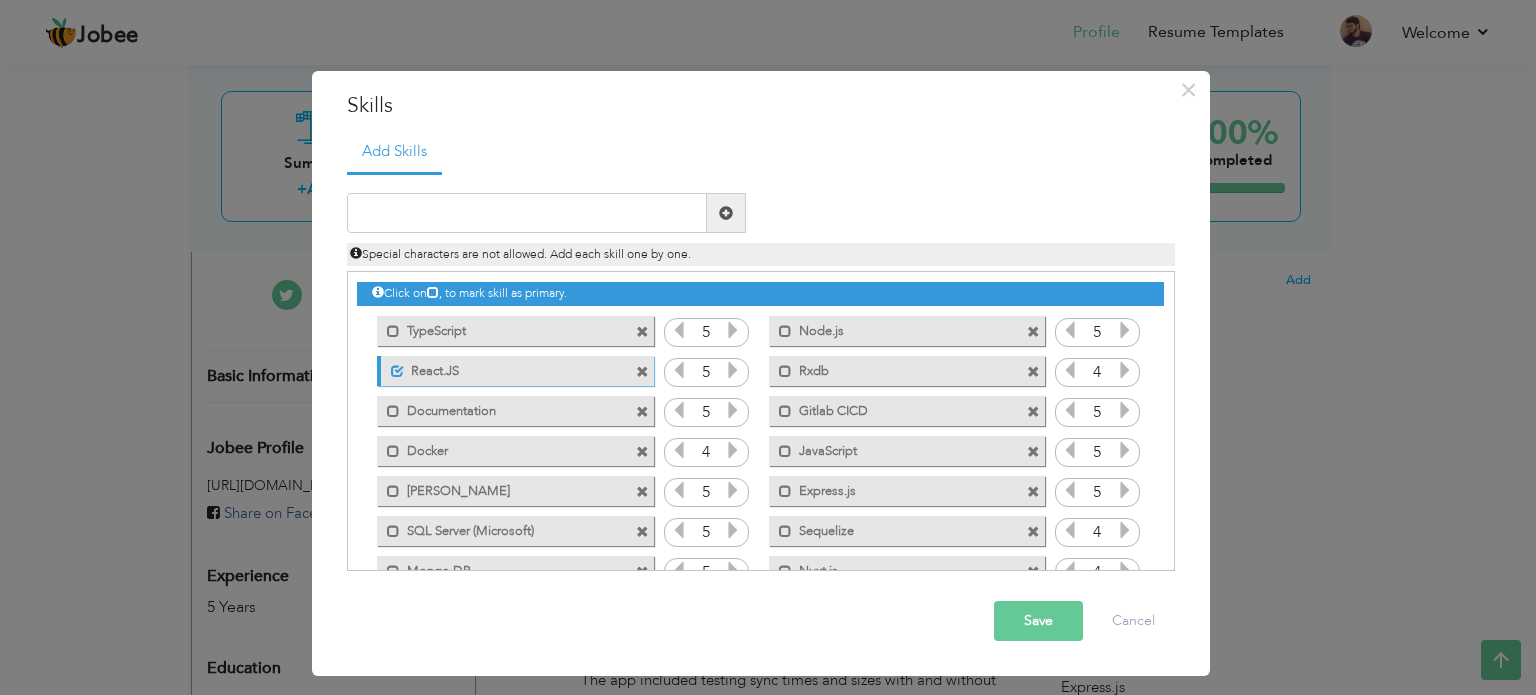 click on "TypeScript" at bounding box center [501, 328] 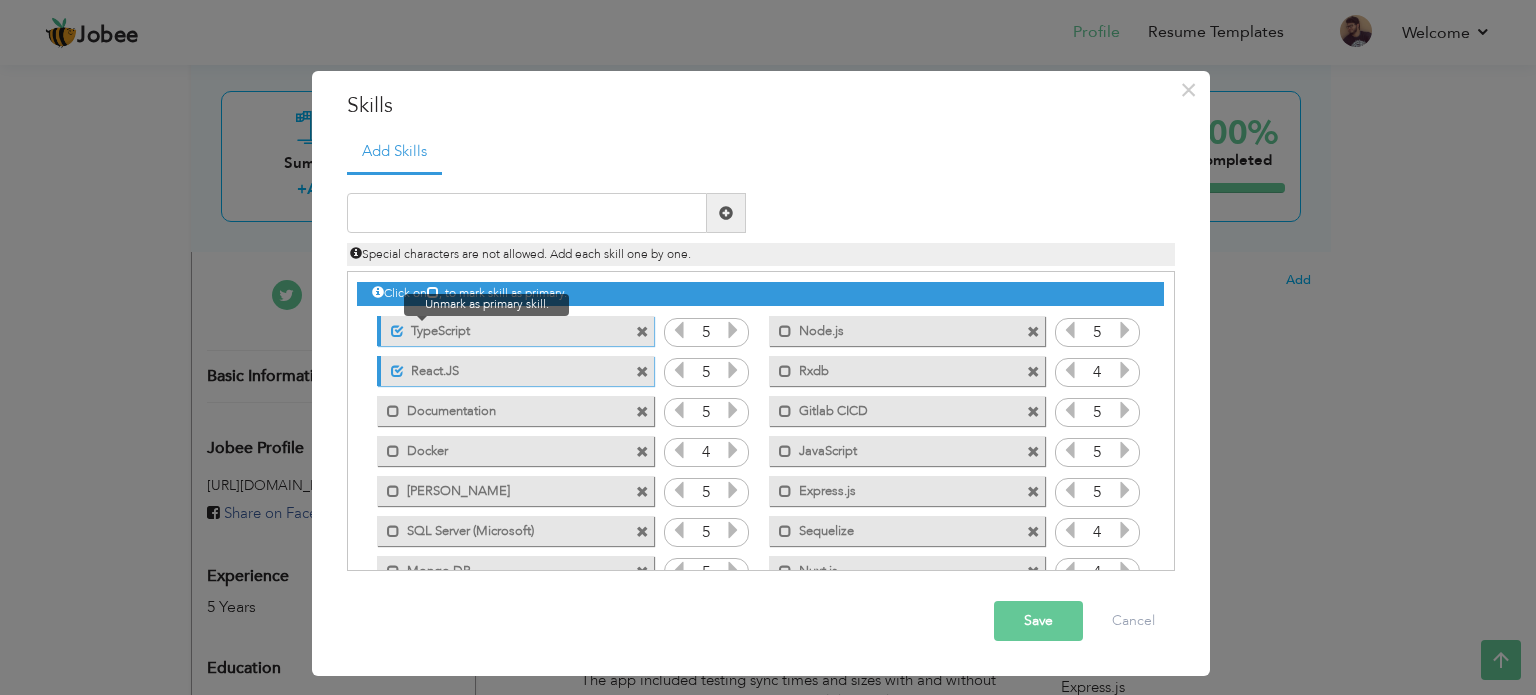 click at bounding box center (397, 331) 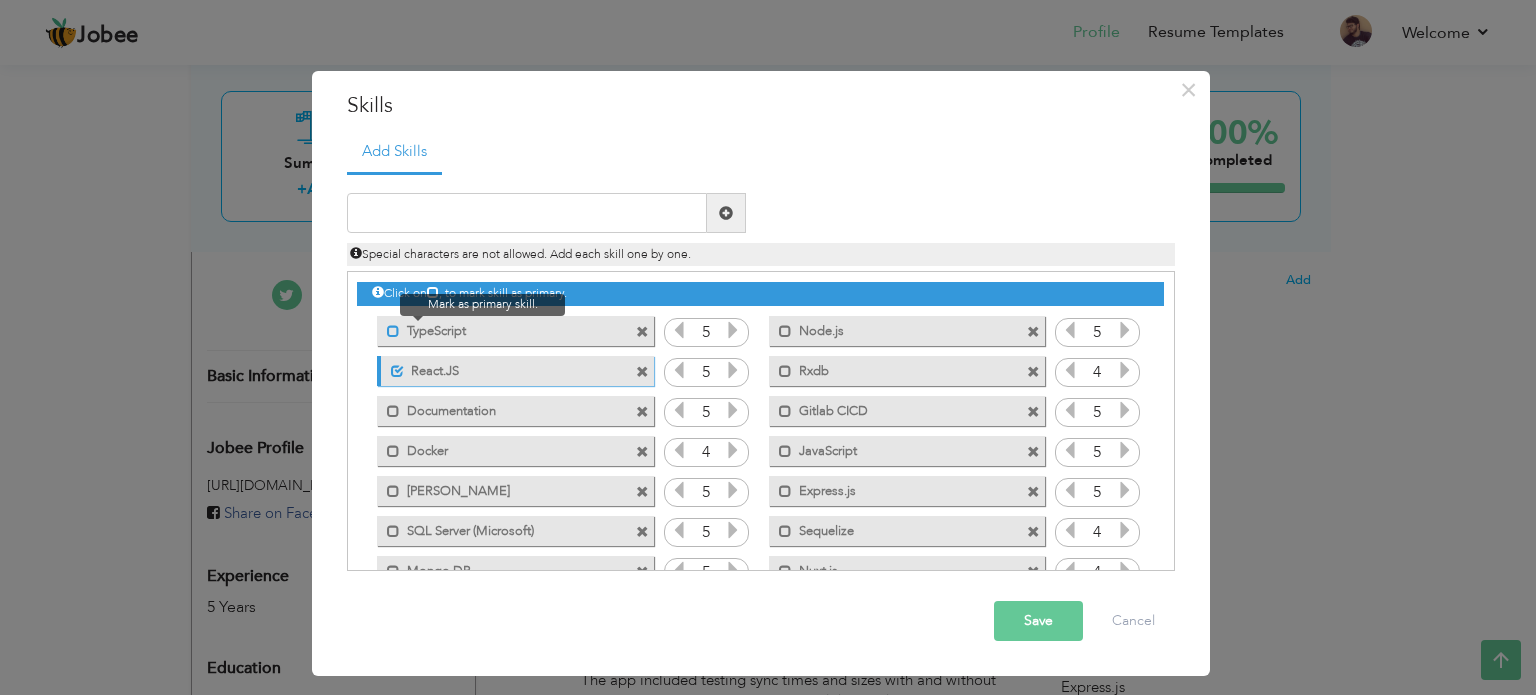 click at bounding box center (393, 331) 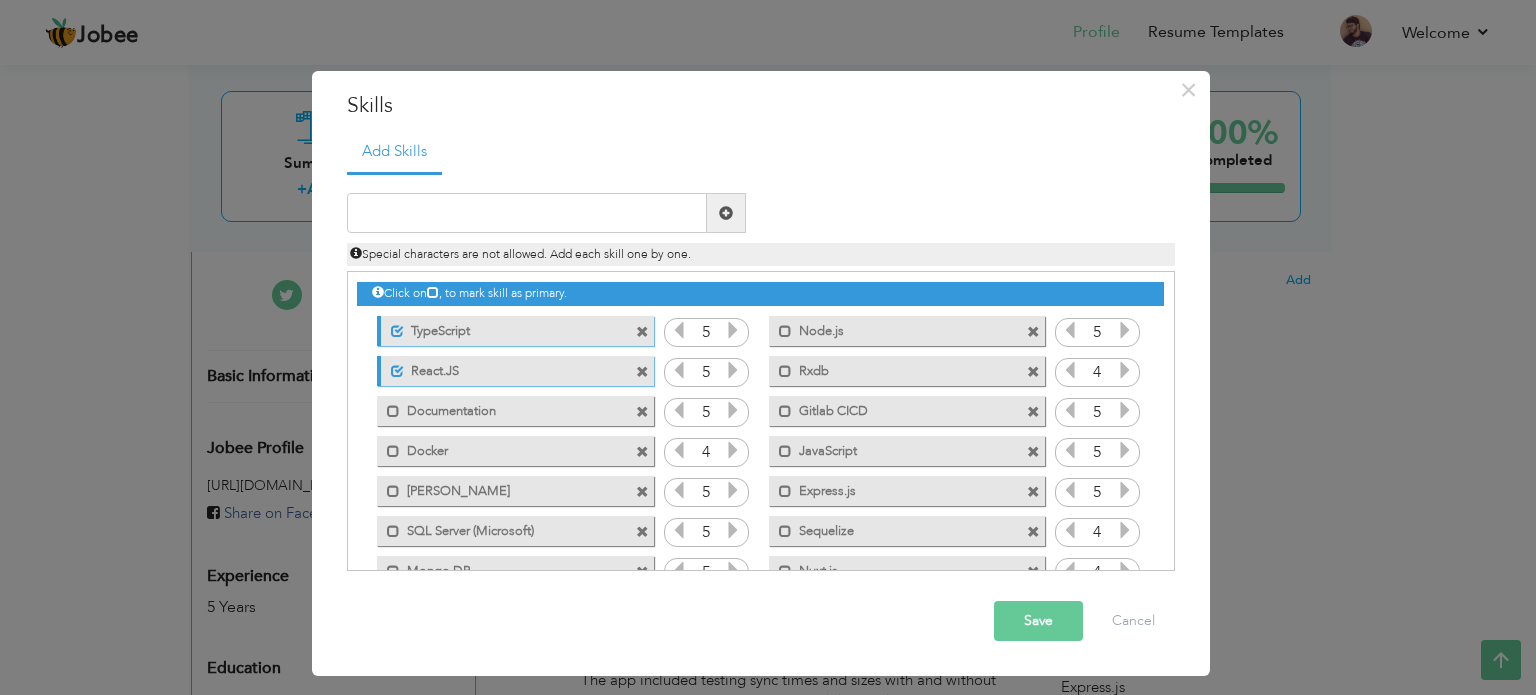 drag, startPoint x: 517, startPoint y: 379, endPoint x: 493, endPoint y: 386, distance: 25 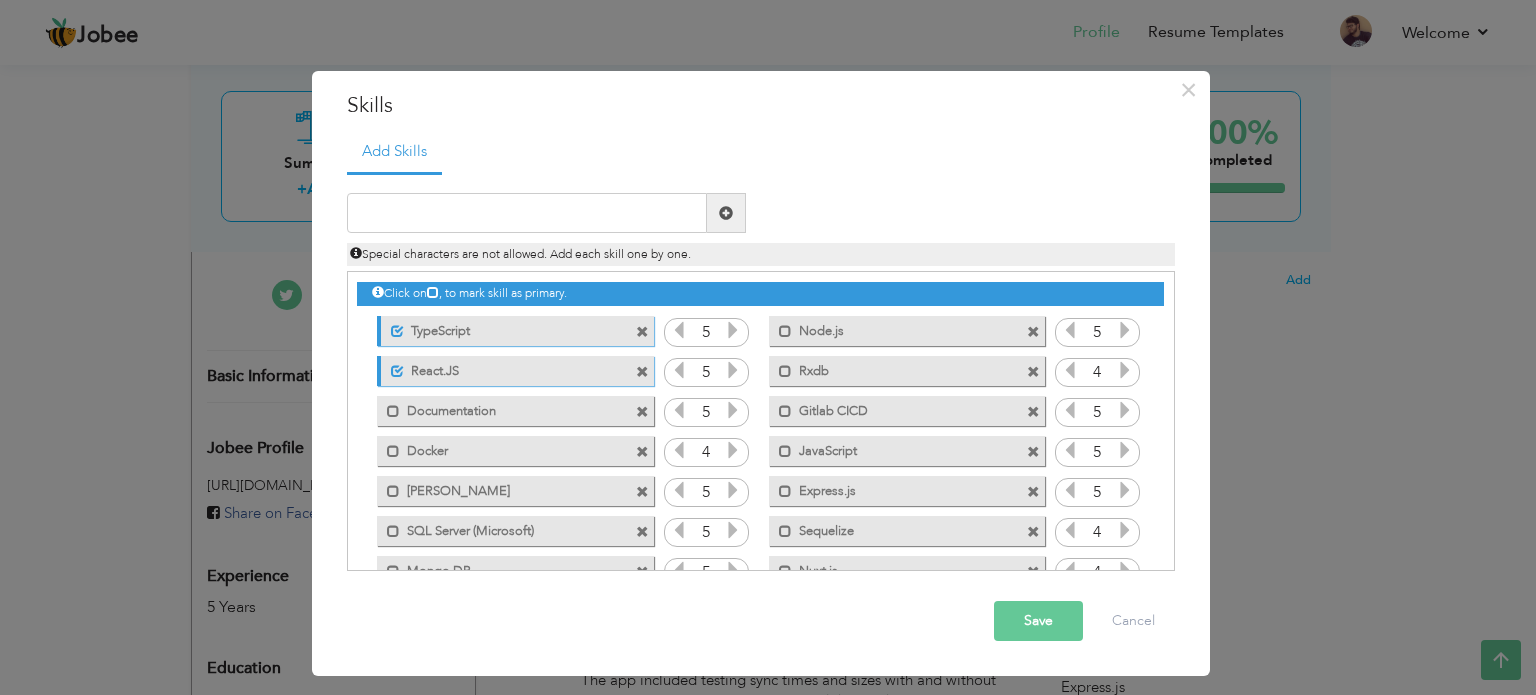 scroll, scrollTop: 284, scrollLeft: 0, axis: vertical 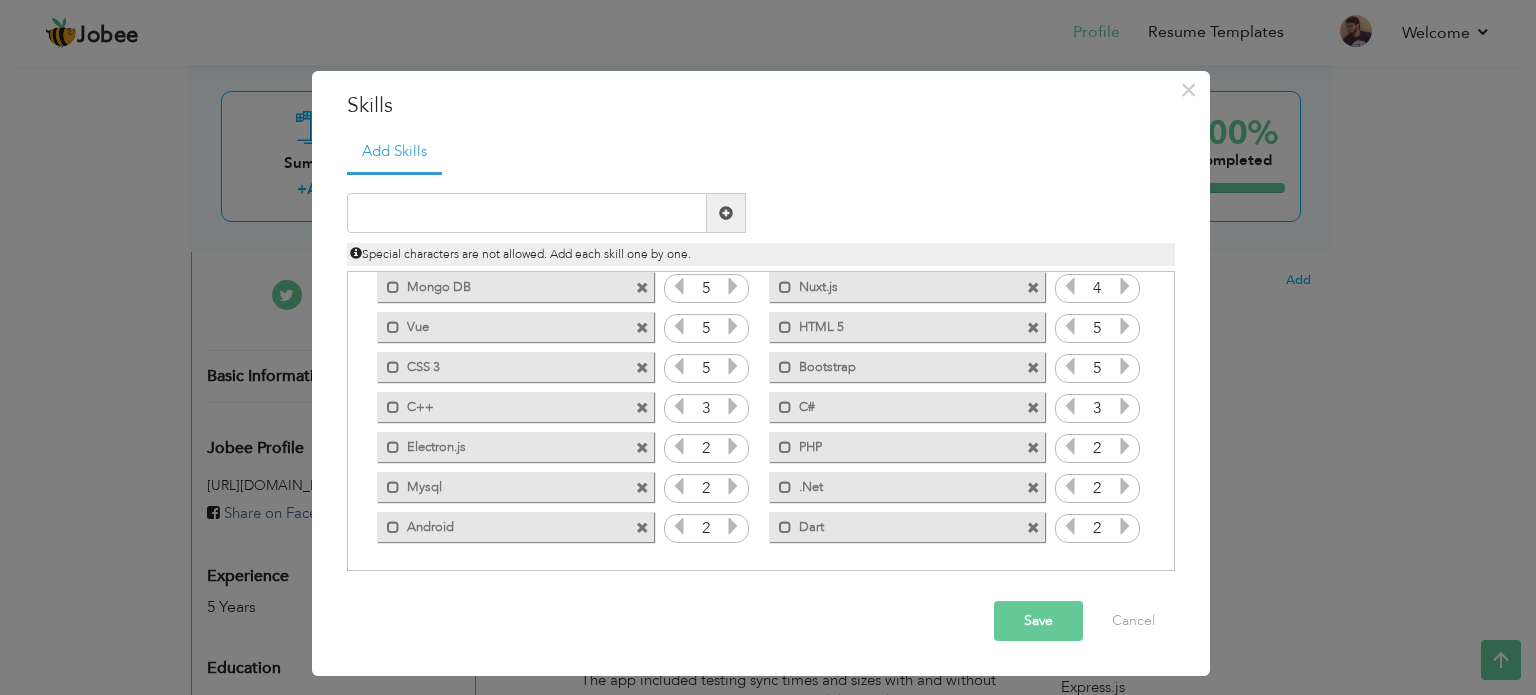 drag, startPoint x: 451, startPoint y: 519, endPoint x: 488, endPoint y: 351, distance: 172.02615 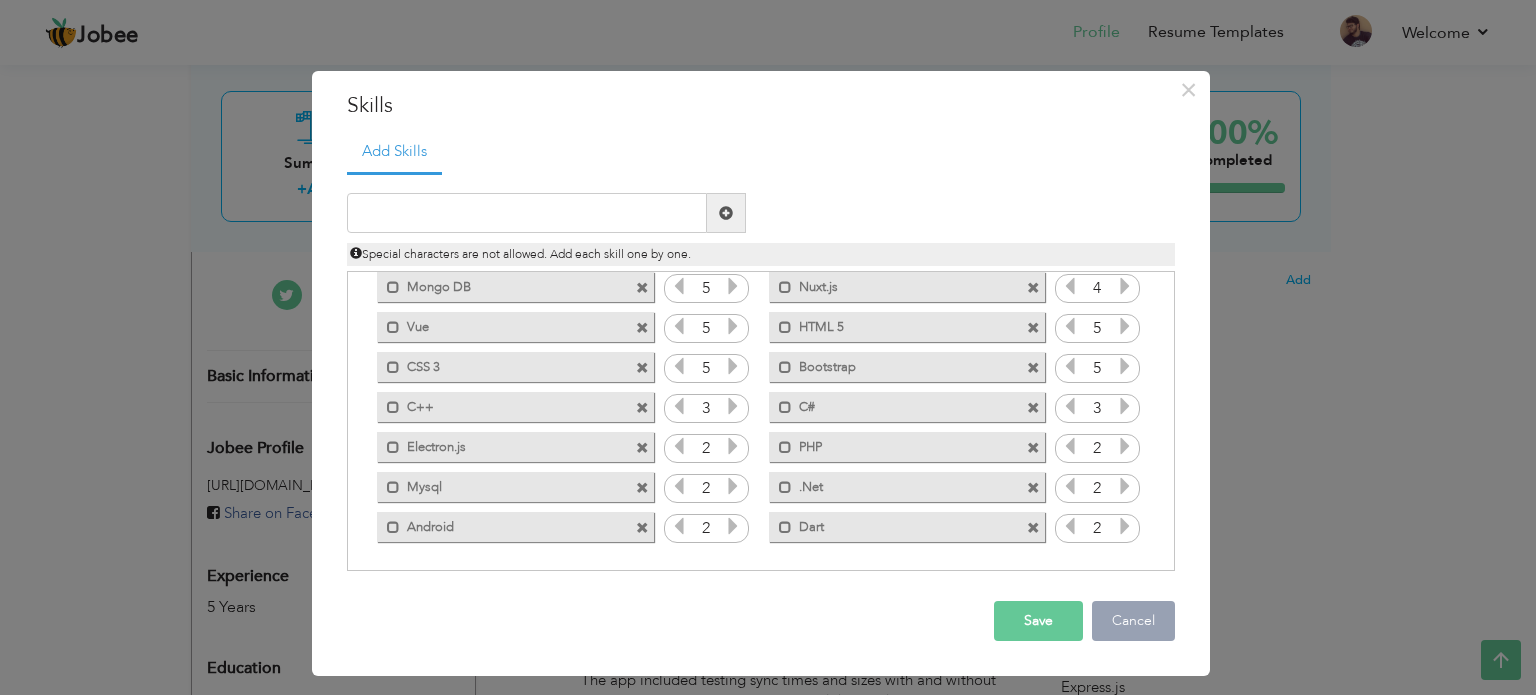 click on "Cancel" at bounding box center (1133, 621) 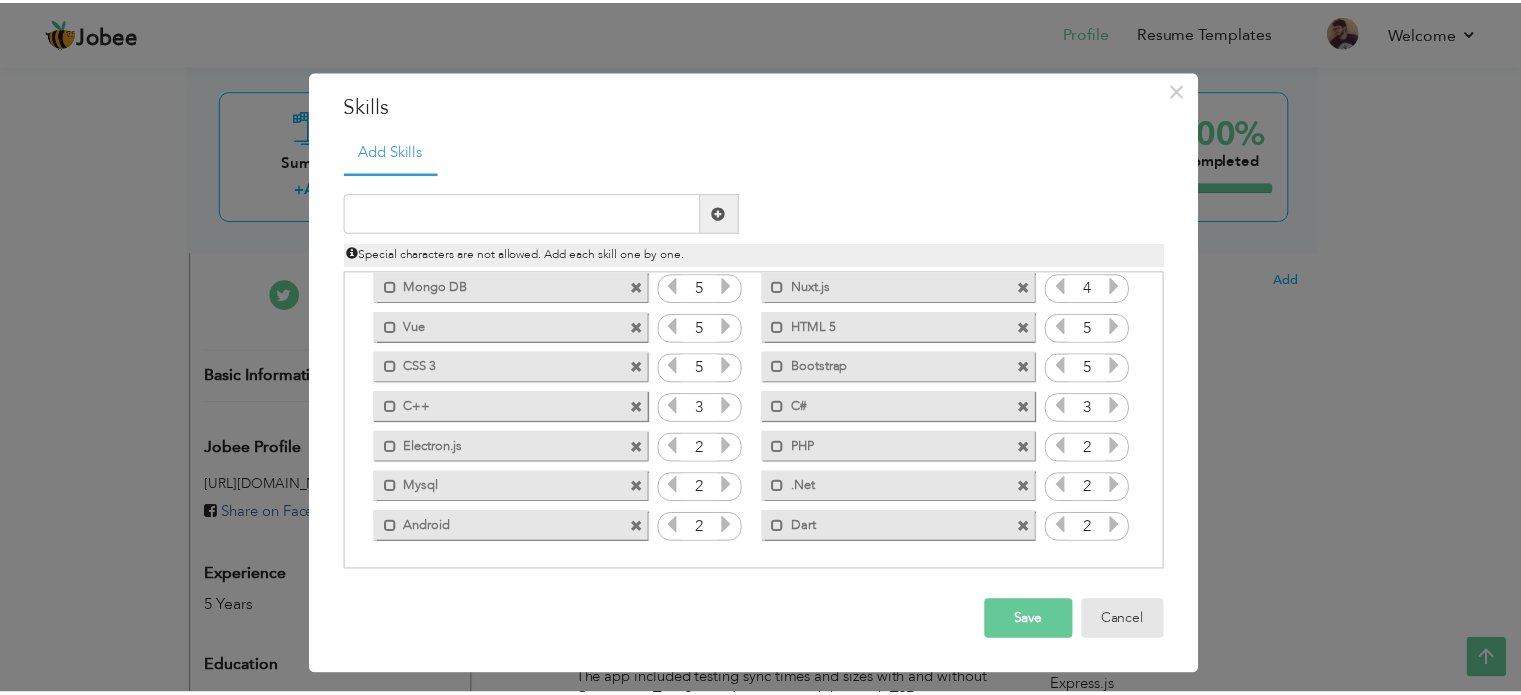 scroll, scrollTop: 0, scrollLeft: 0, axis: both 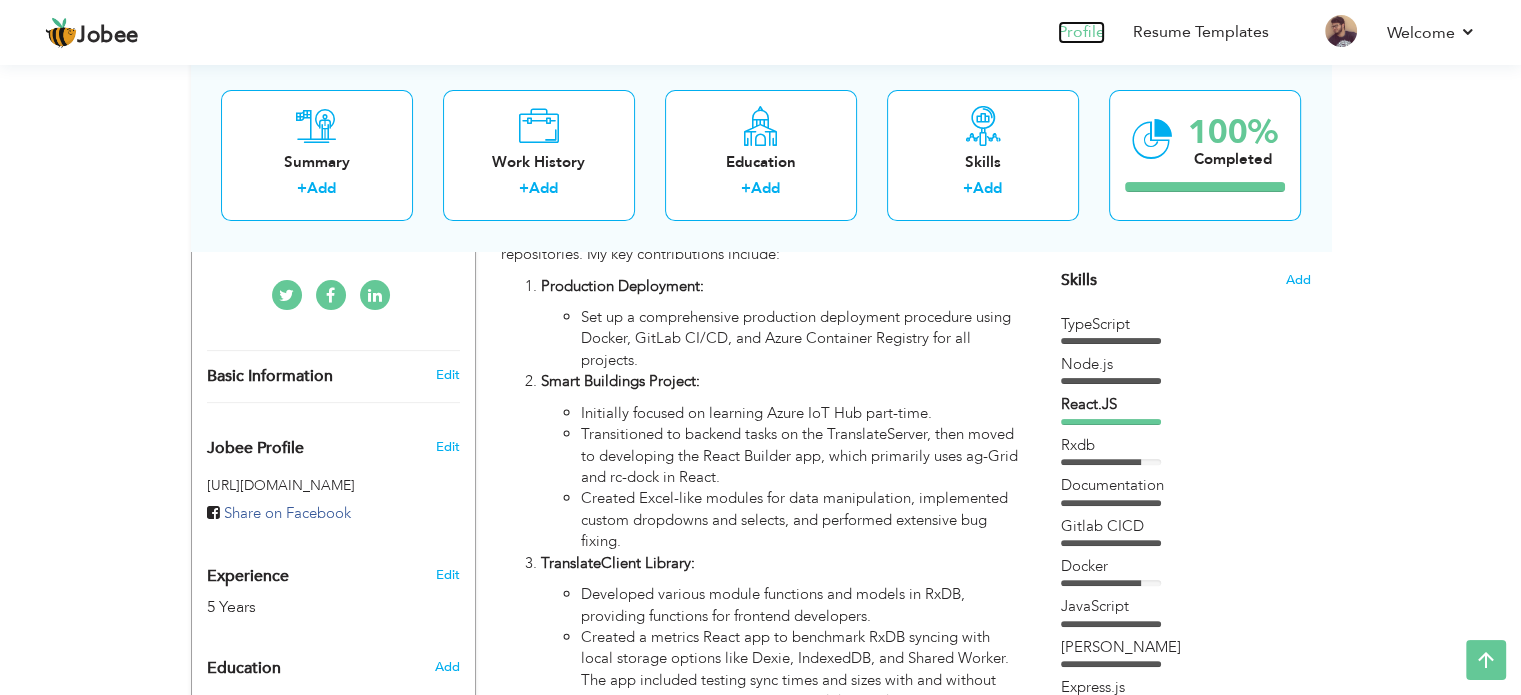 click on "Profile" at bounding box center (1081, 32) 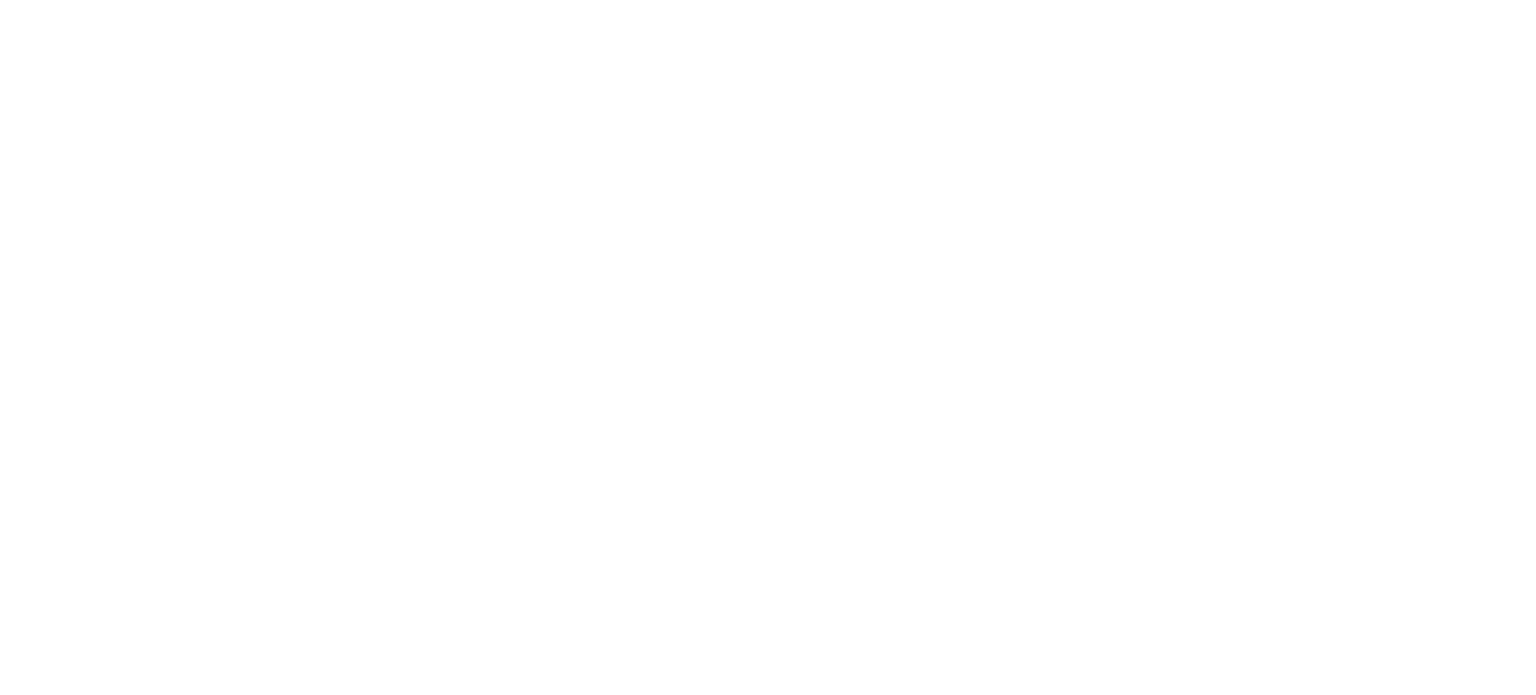scroll, scrollTop: 0, scrollLeft: 0, axis: both 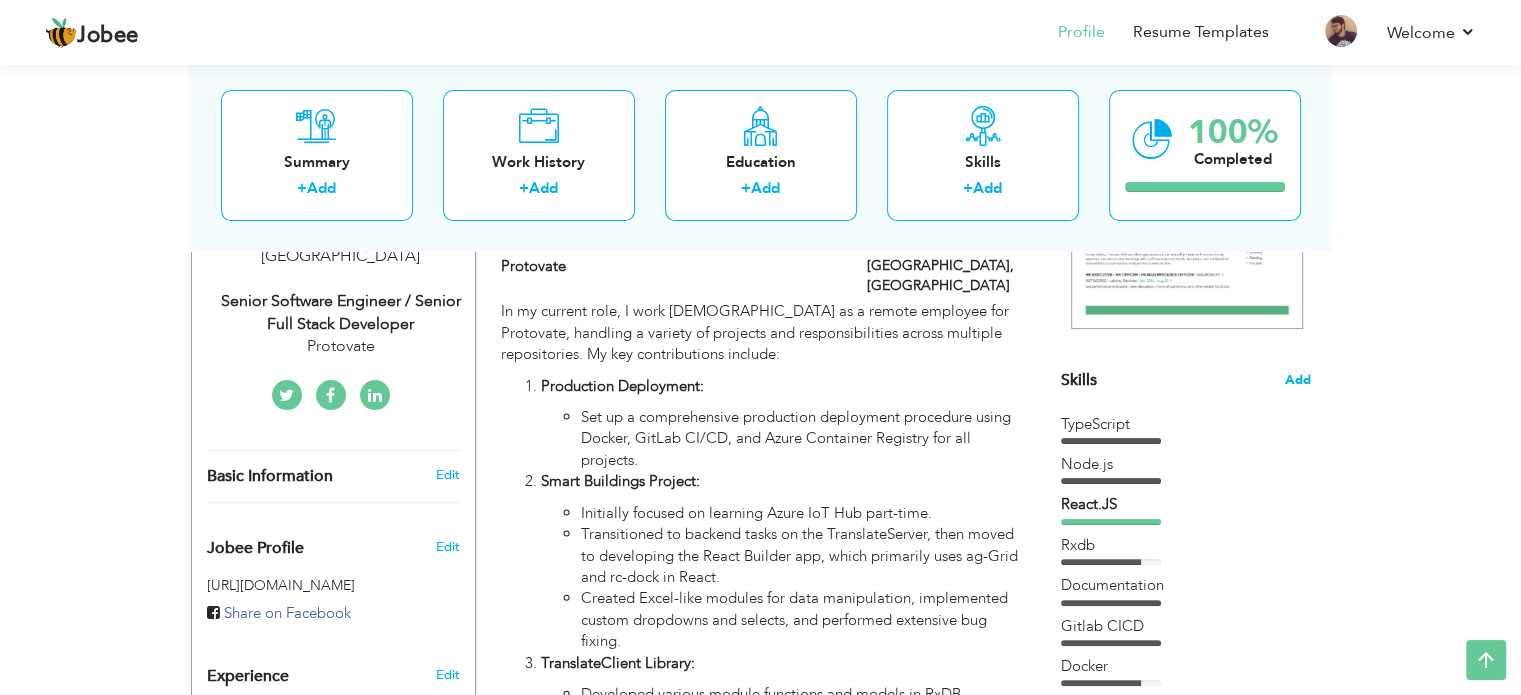 click on "Add" at bounding box center [1298, 380] 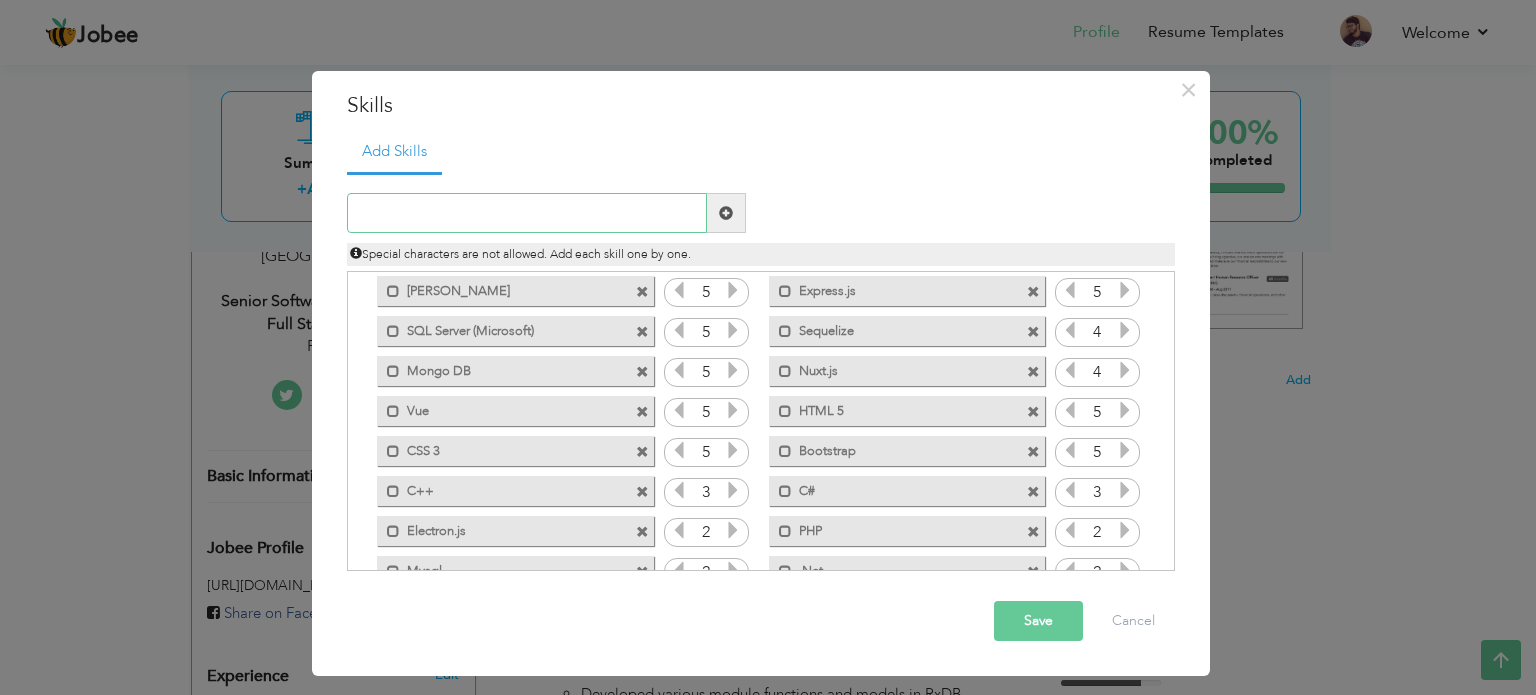 scroll, scrollTop: 0, scrollLeft: 0, axis: both 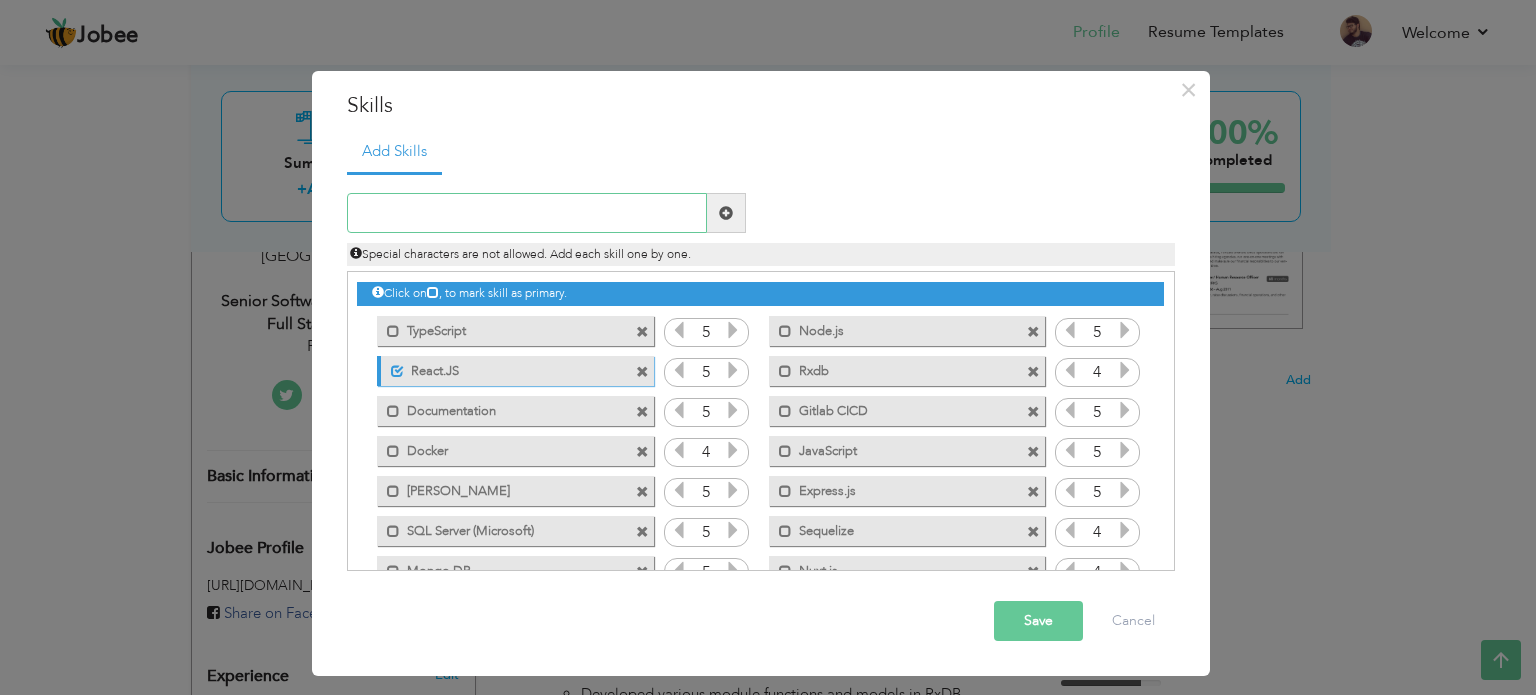 click at bounding box center (527, 213) 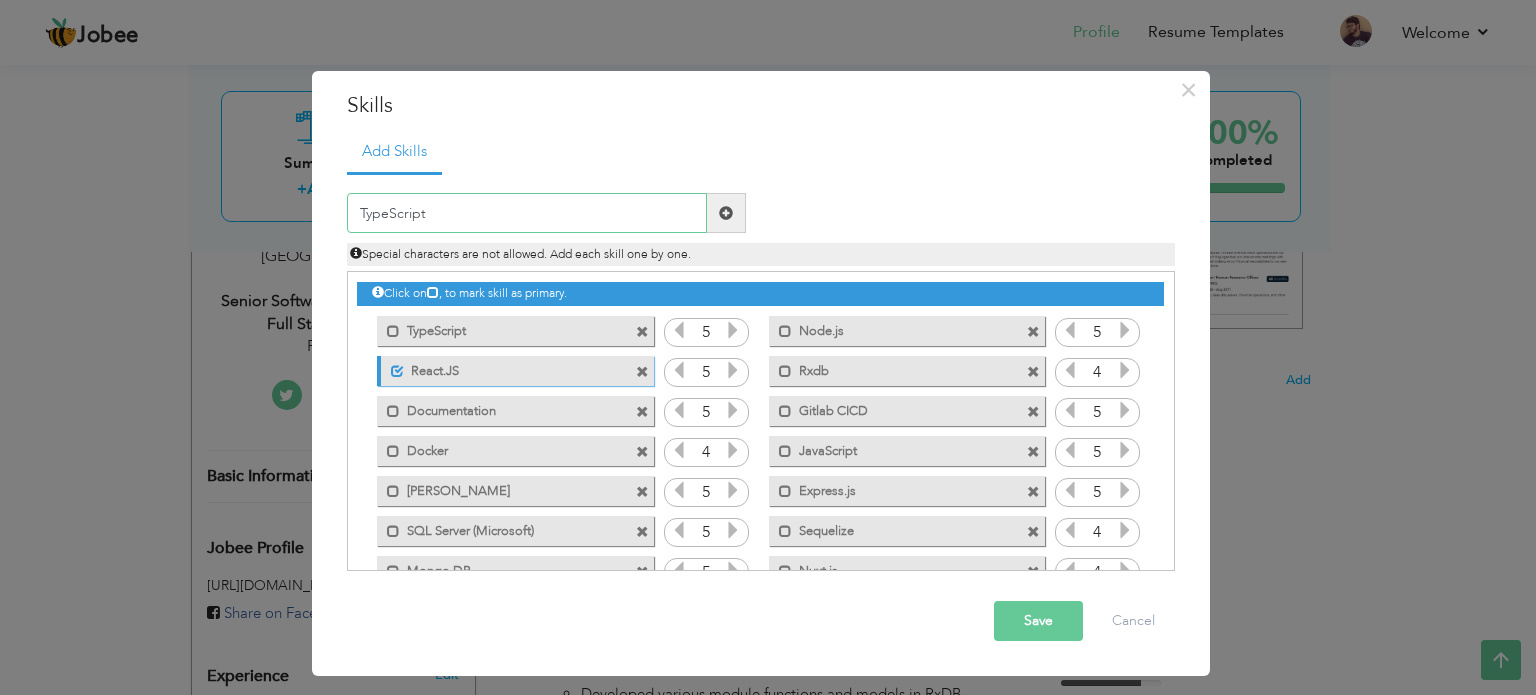 type on "TypeScript" 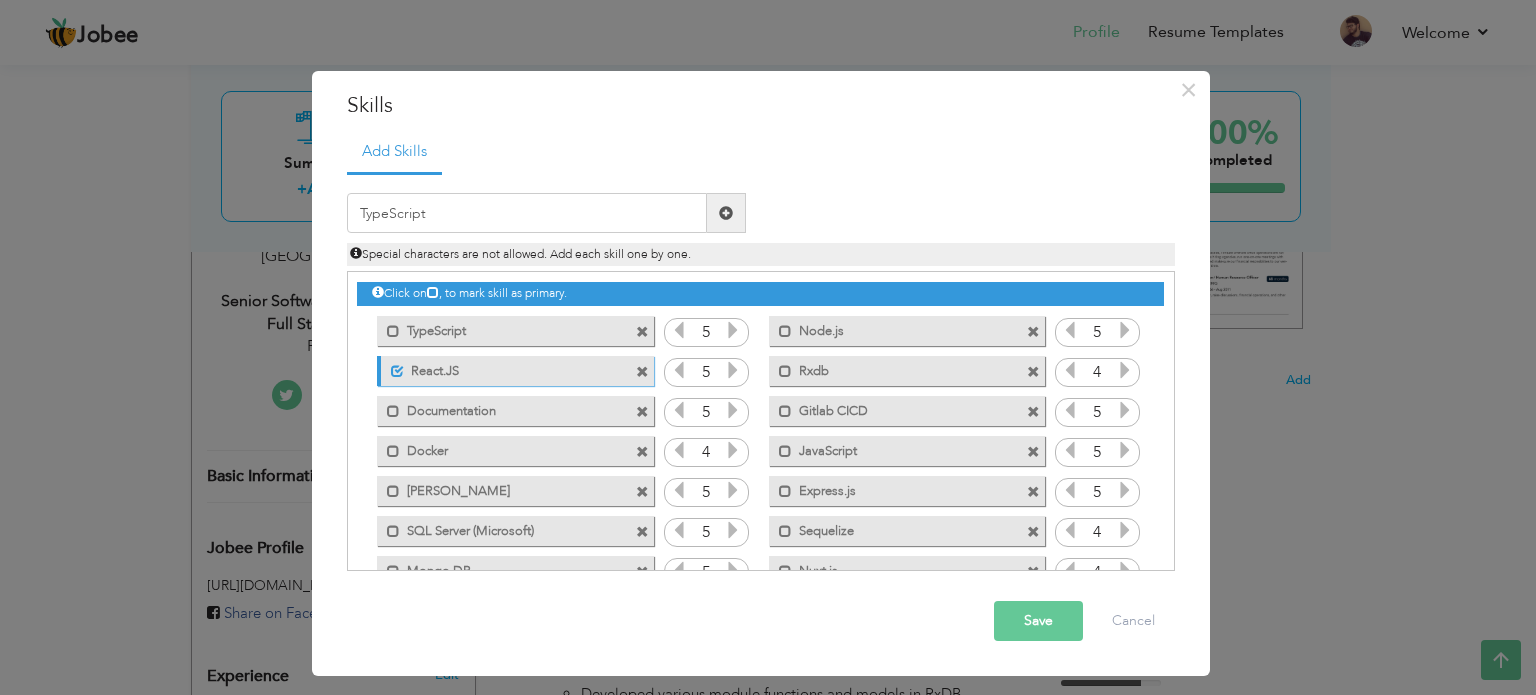 click at bounding box center [726, 213] 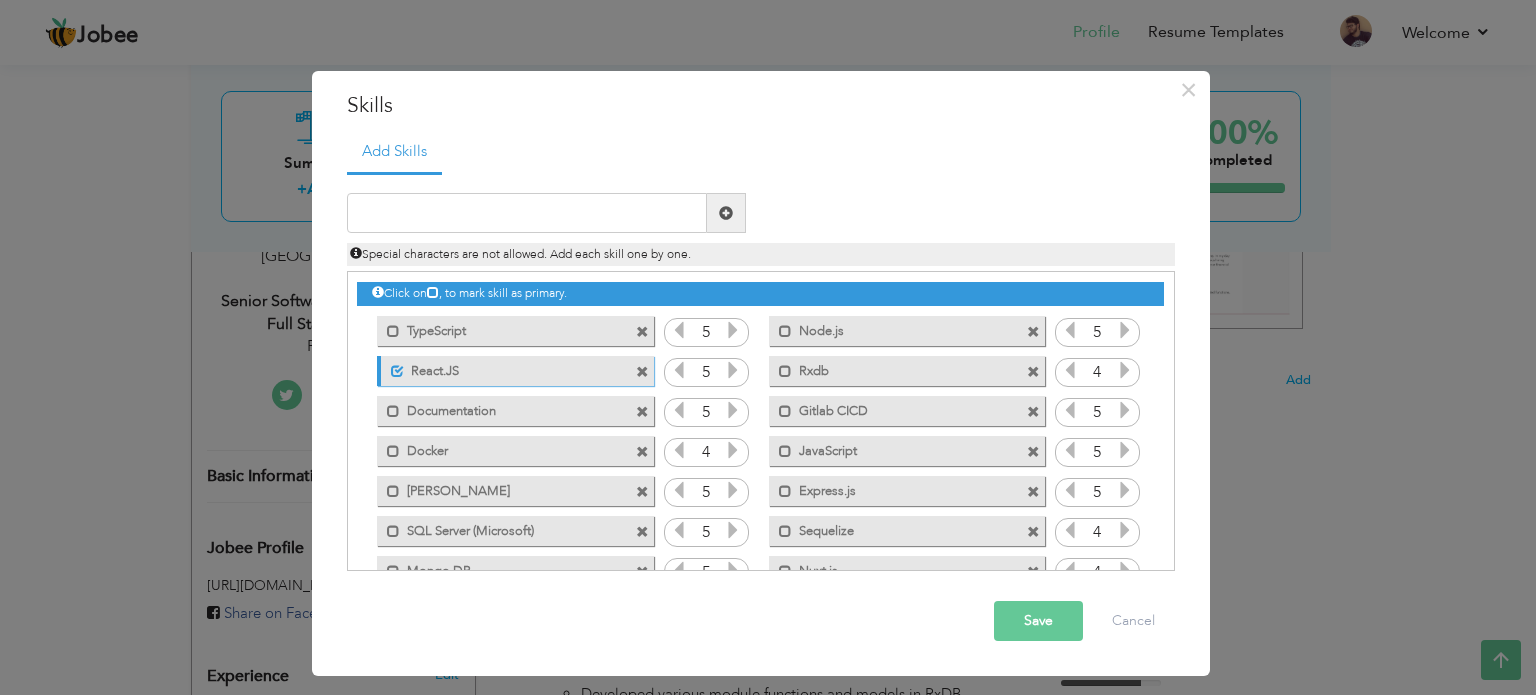 drag, startPoint x: 524, startPoint y: 319, endPoint x: 521, endPoint y: 382, distance: 63.07139 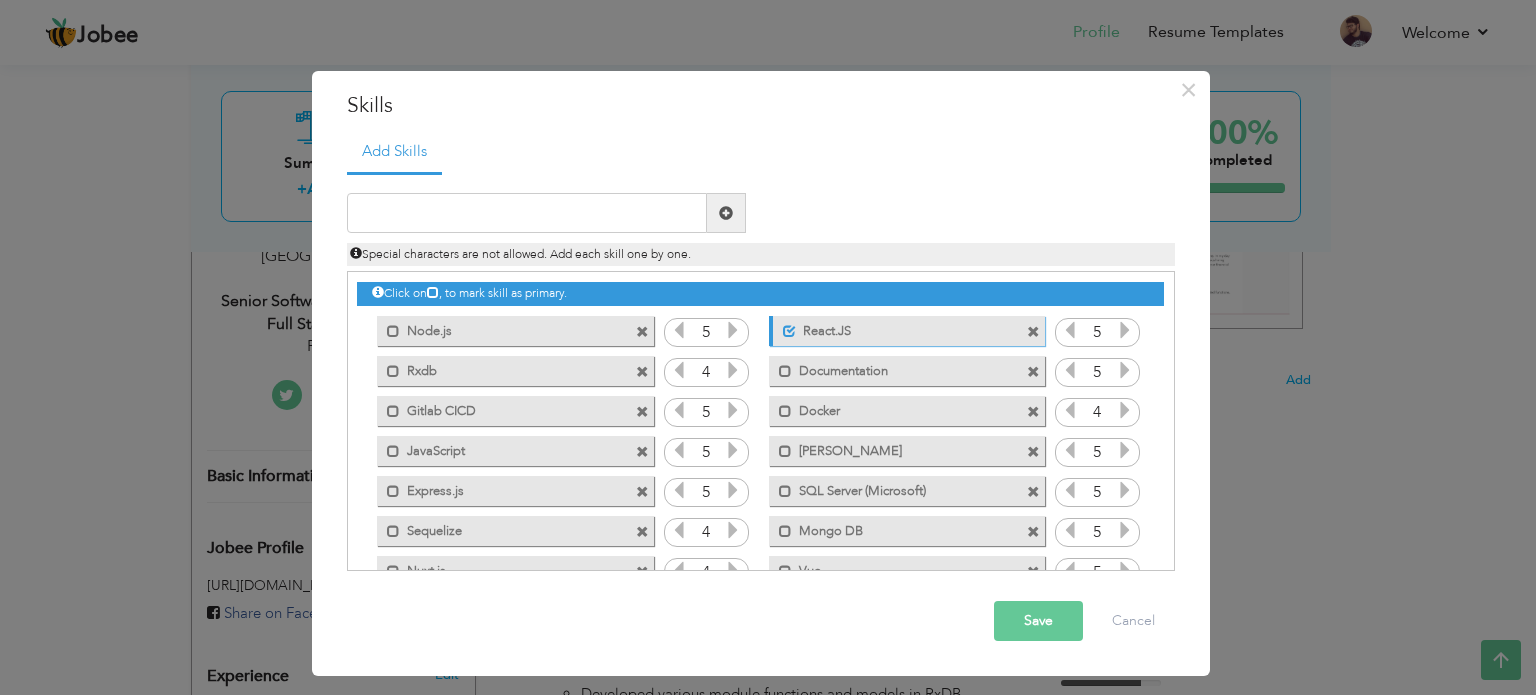 click at bounding box center (642, 332) 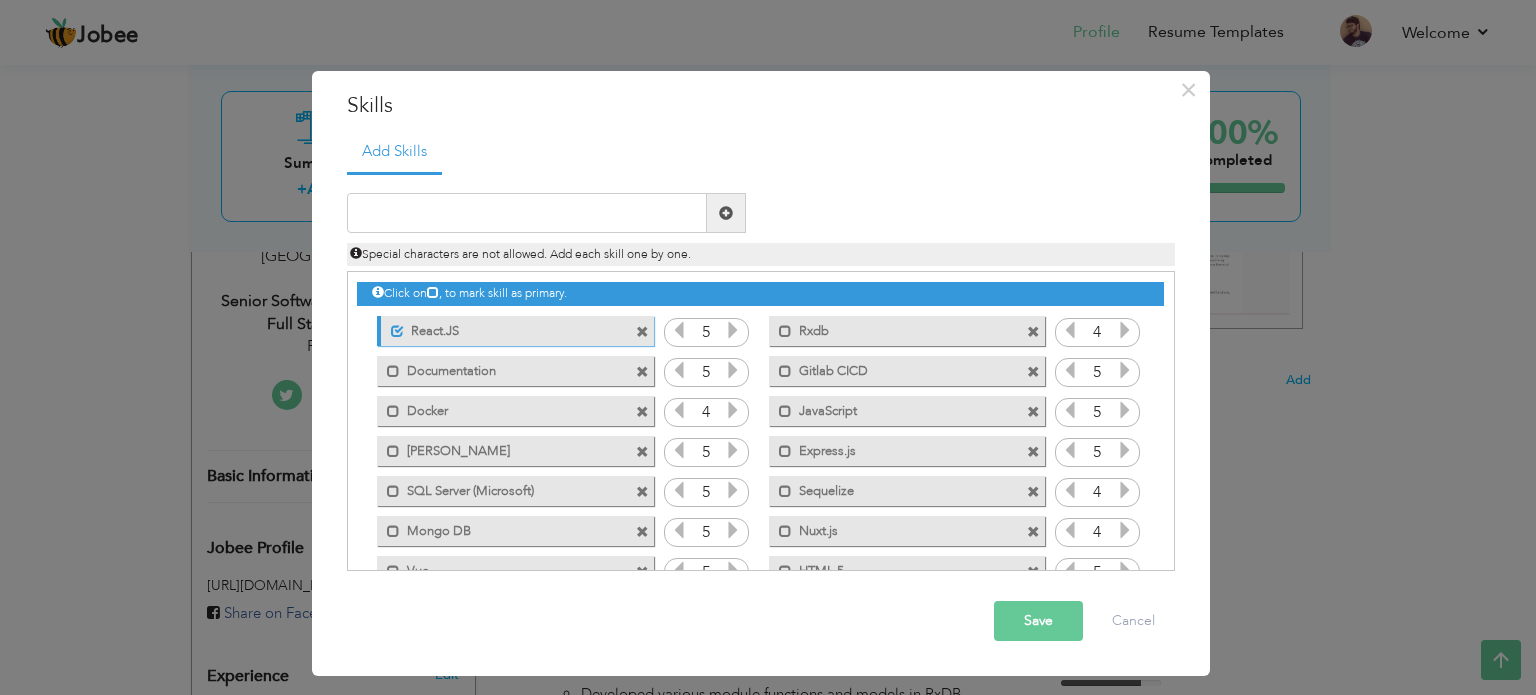 drag, startPoint x: 556, startPoint y: 420, endPoint x: 524, endPoint y: 319, distance: 105.9481 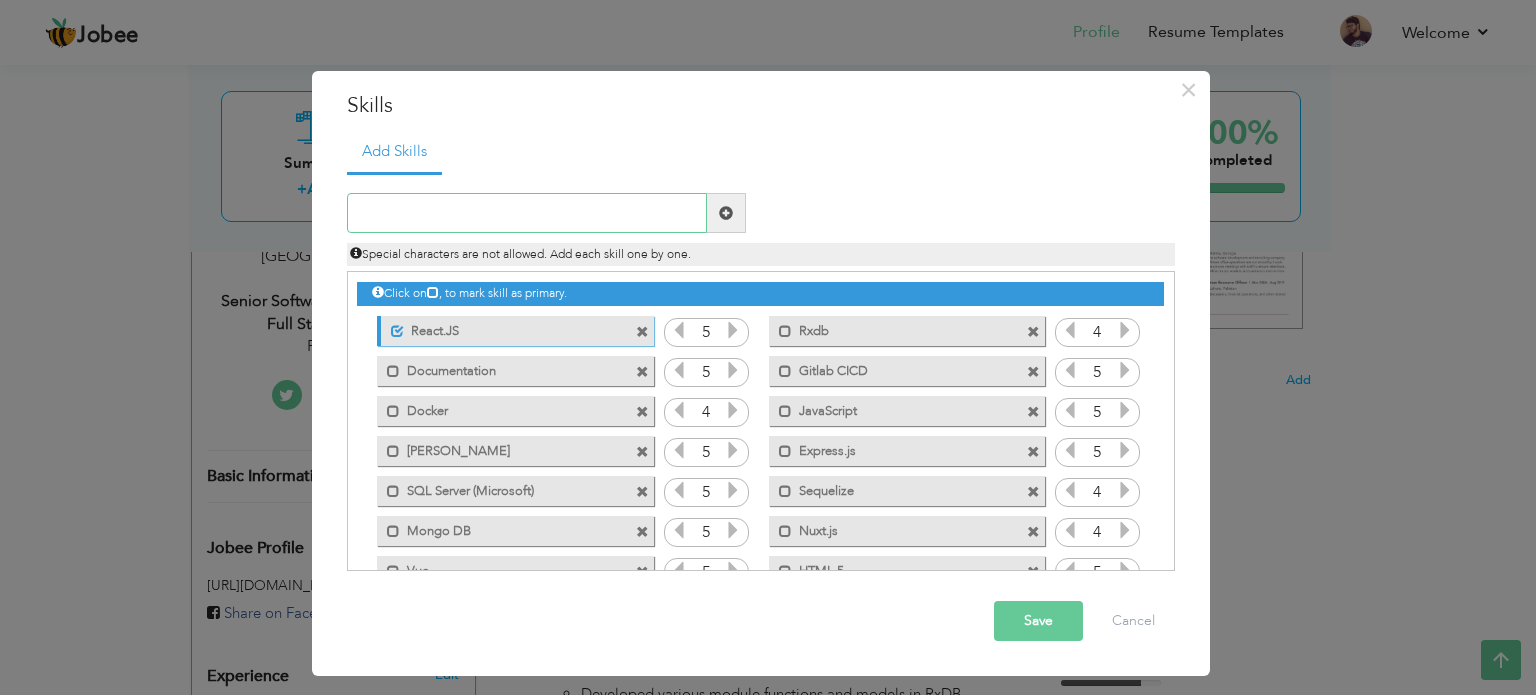 click at bounding box center (527, 213) 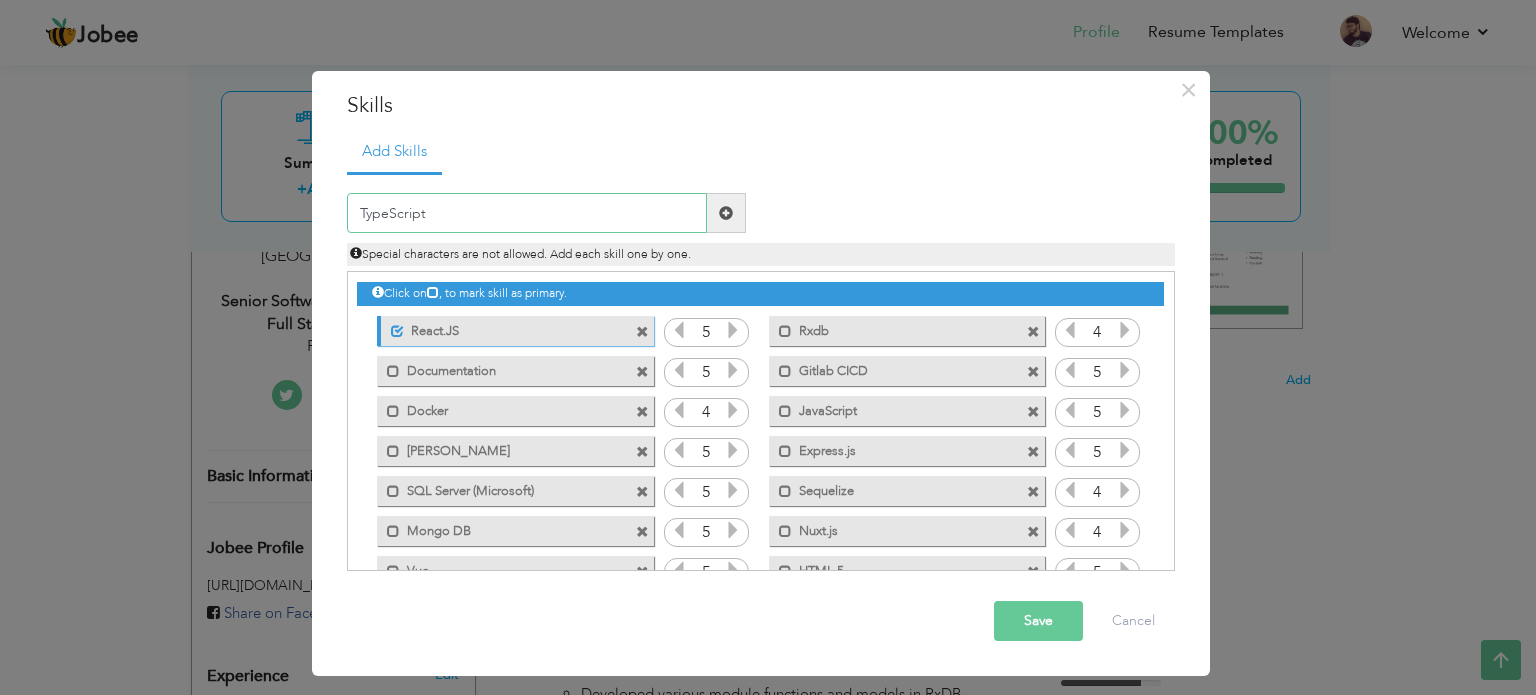 type on "TypeScript" 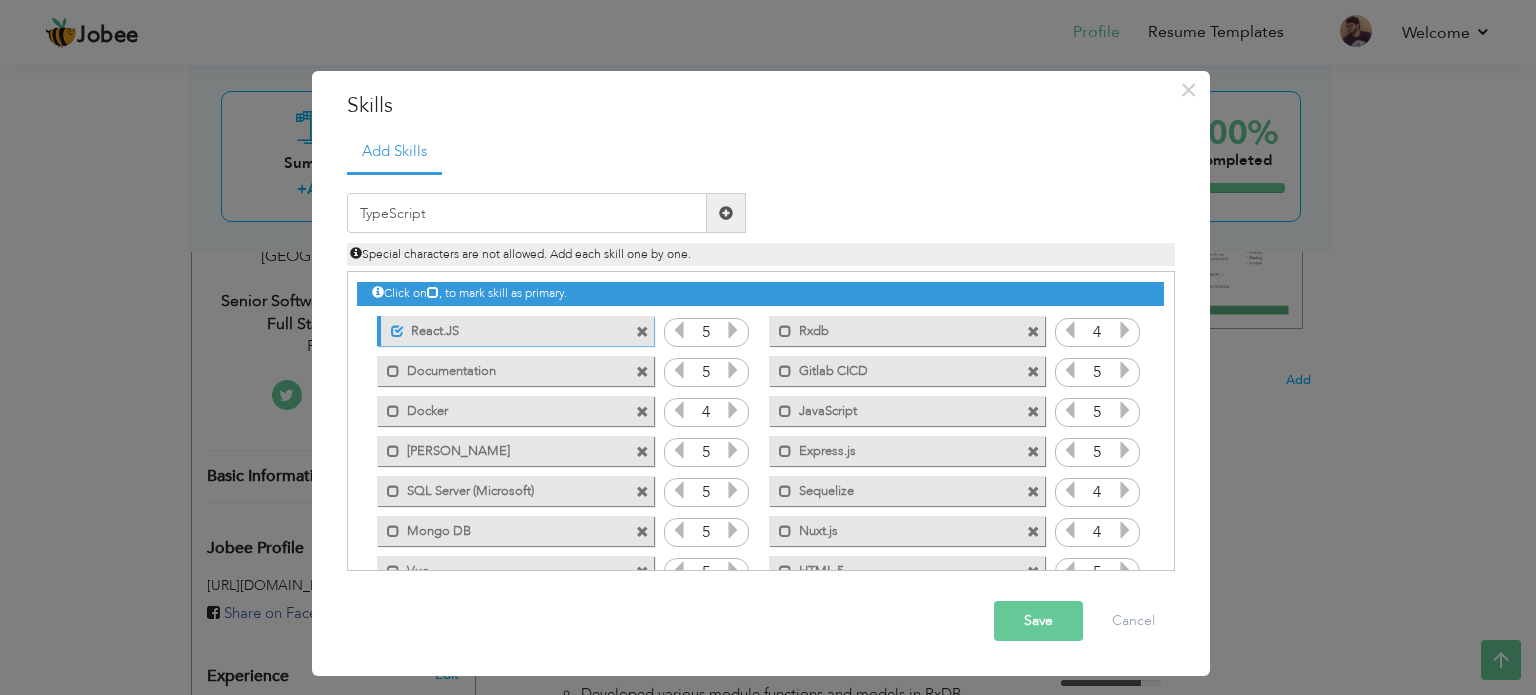 drag, startPoint x: 728, startPoint y: 190, endPoint x: 728, endPoint y: 214, distance: 24 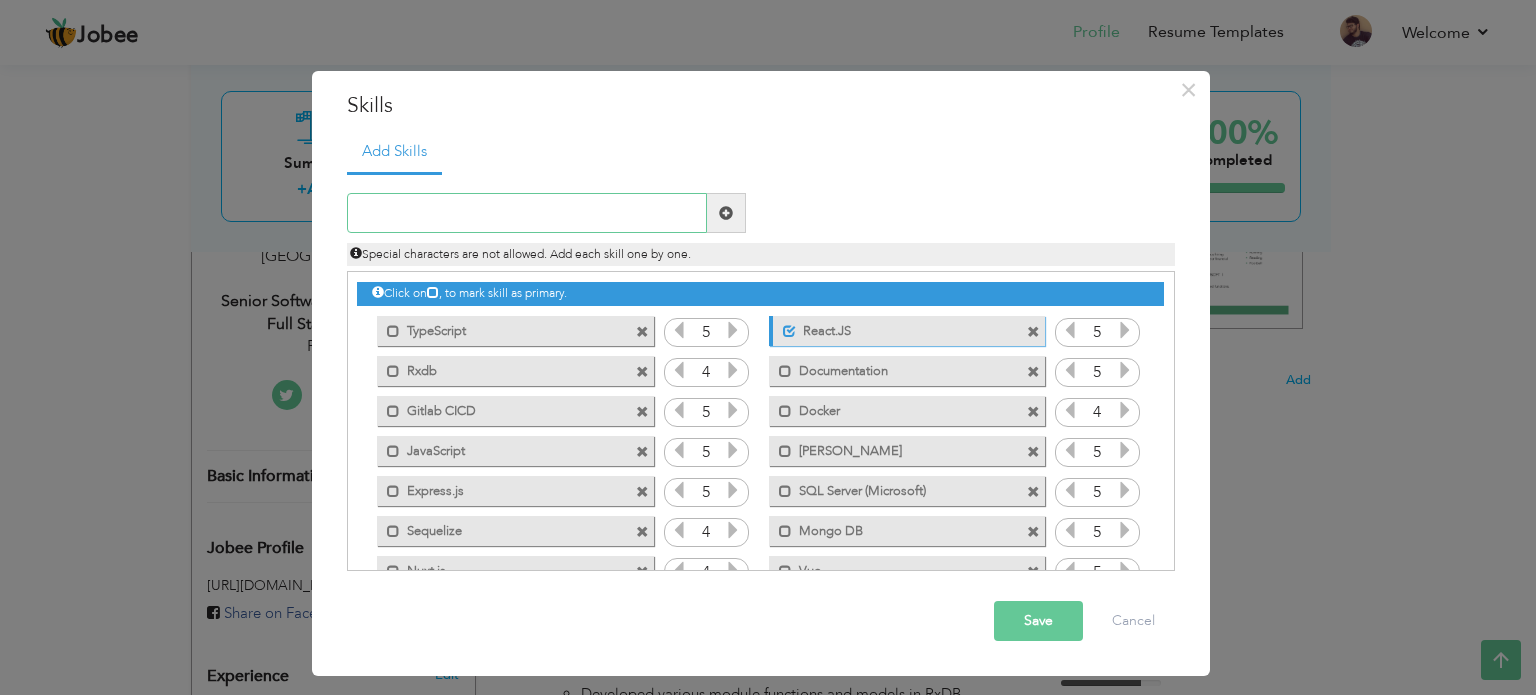 click at bounding box center (527, 213) 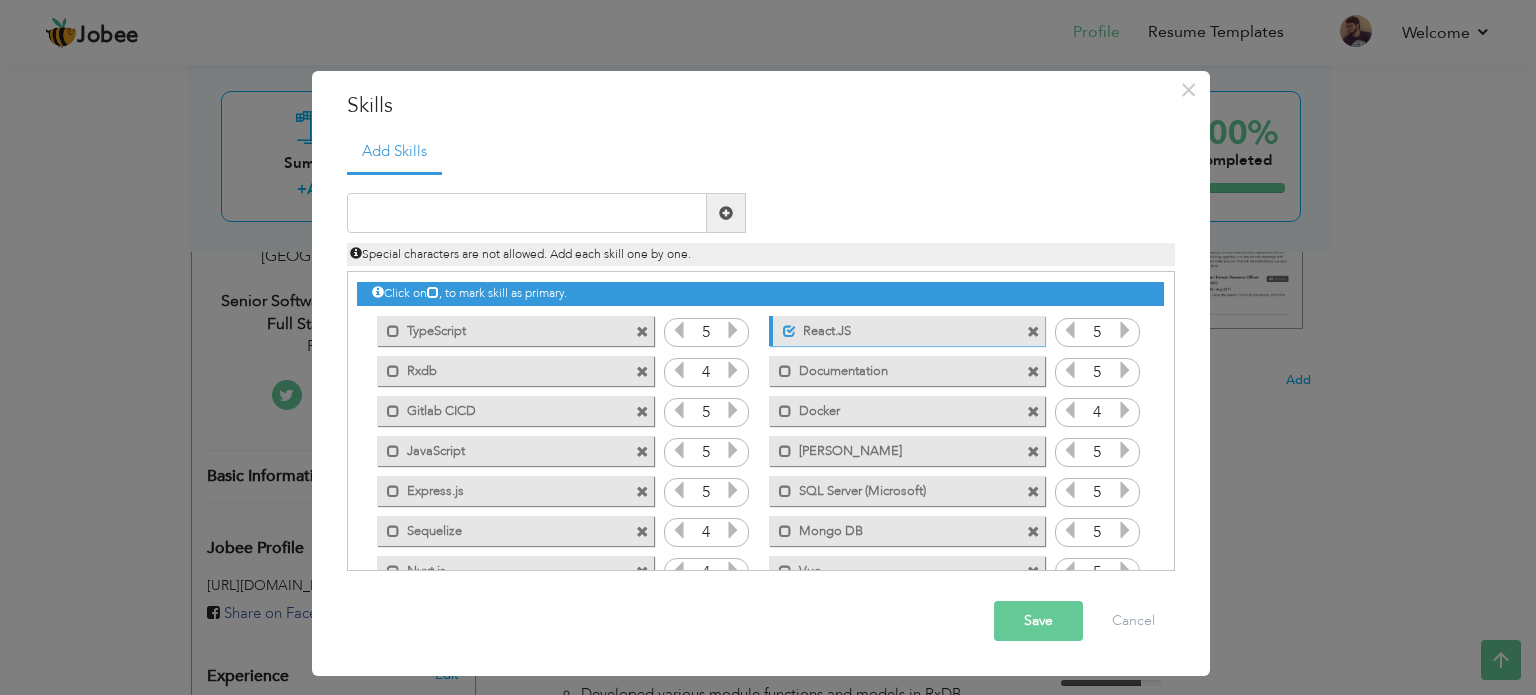 click at bounding box center [642, 332] 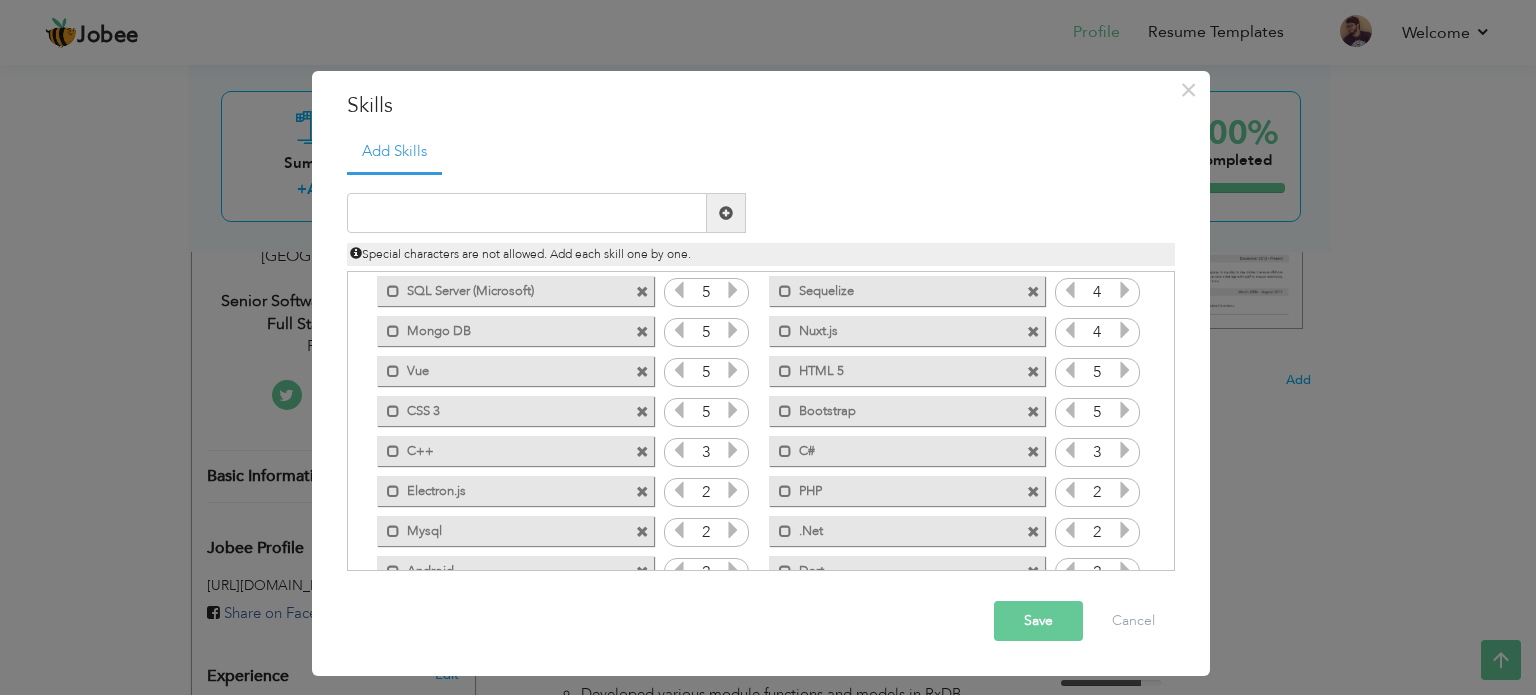 scroll, scrollTop: 0, scrollLeft: 0, axis: both 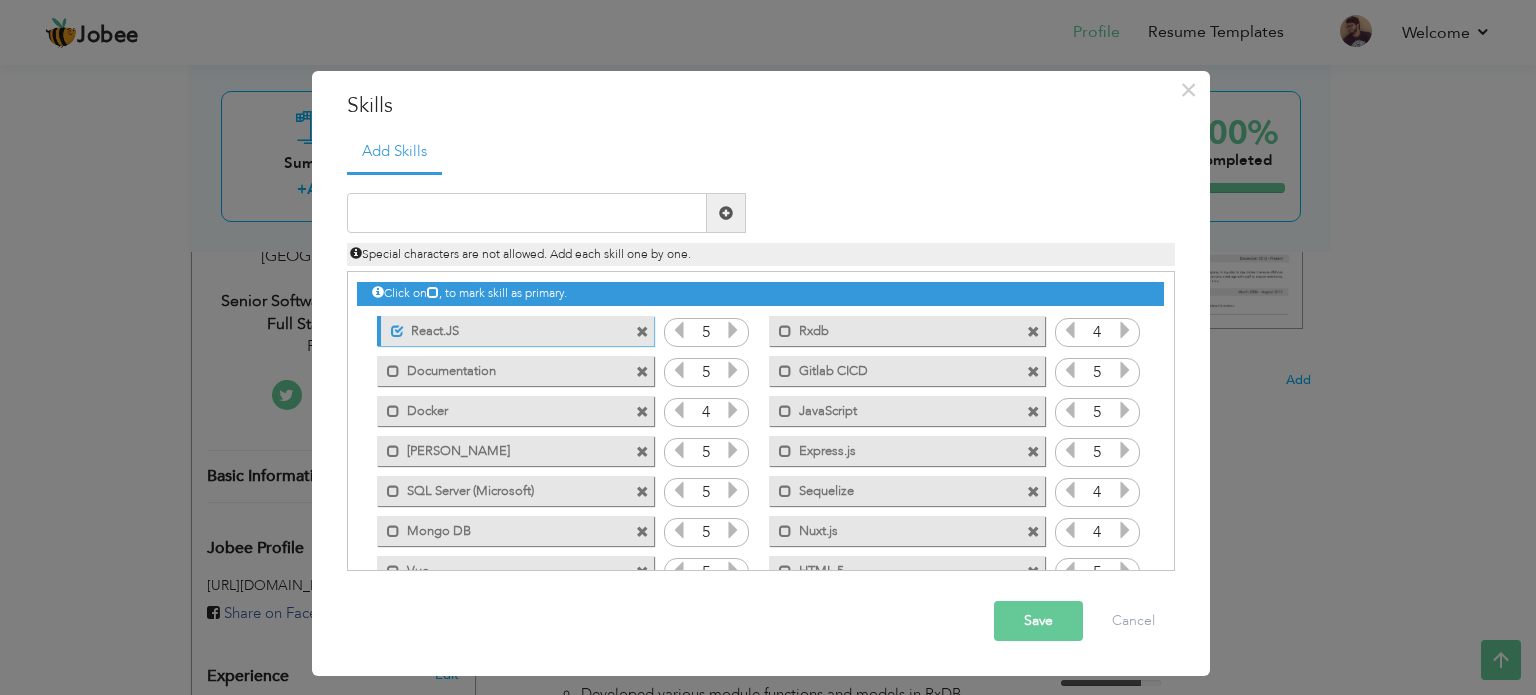 click on "Rxdb" at bounding box center (893, 328) 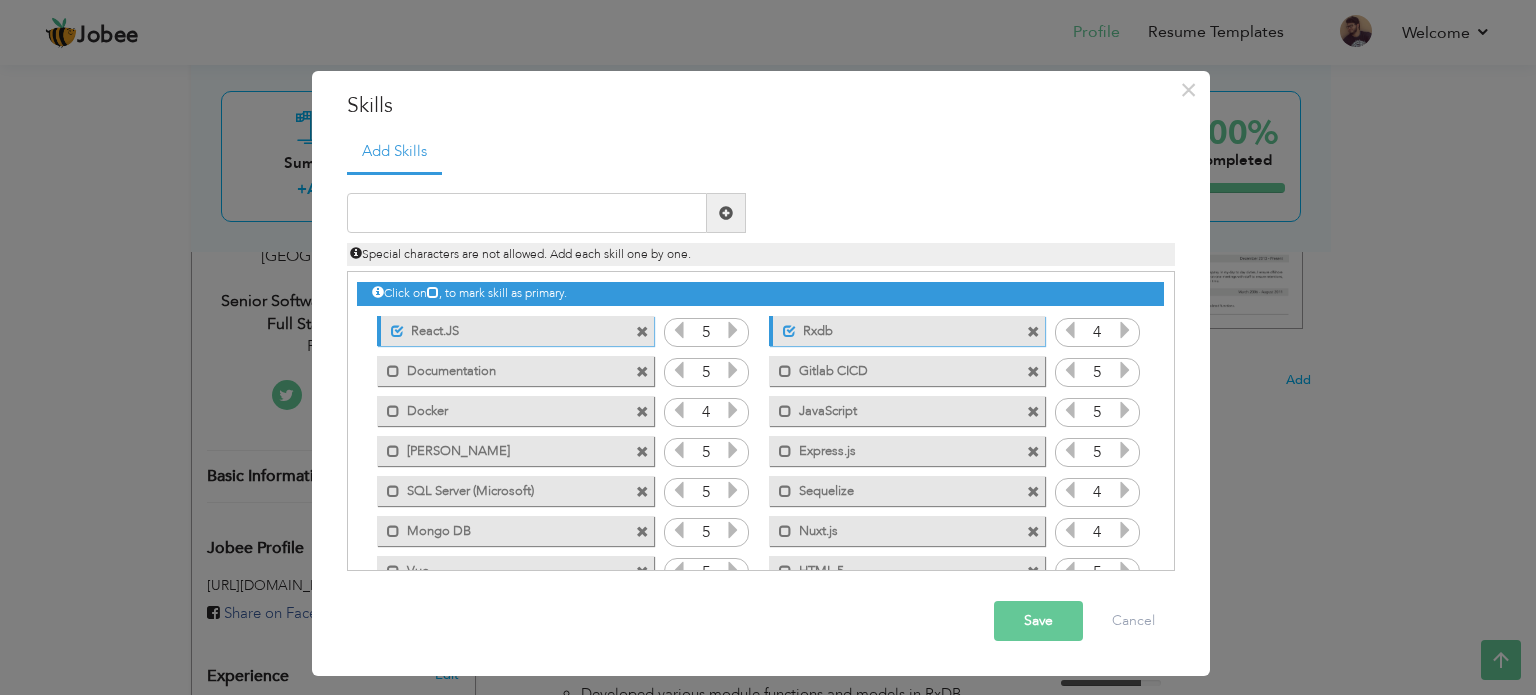 click on "React.JS" at bounding box center (503, 328) 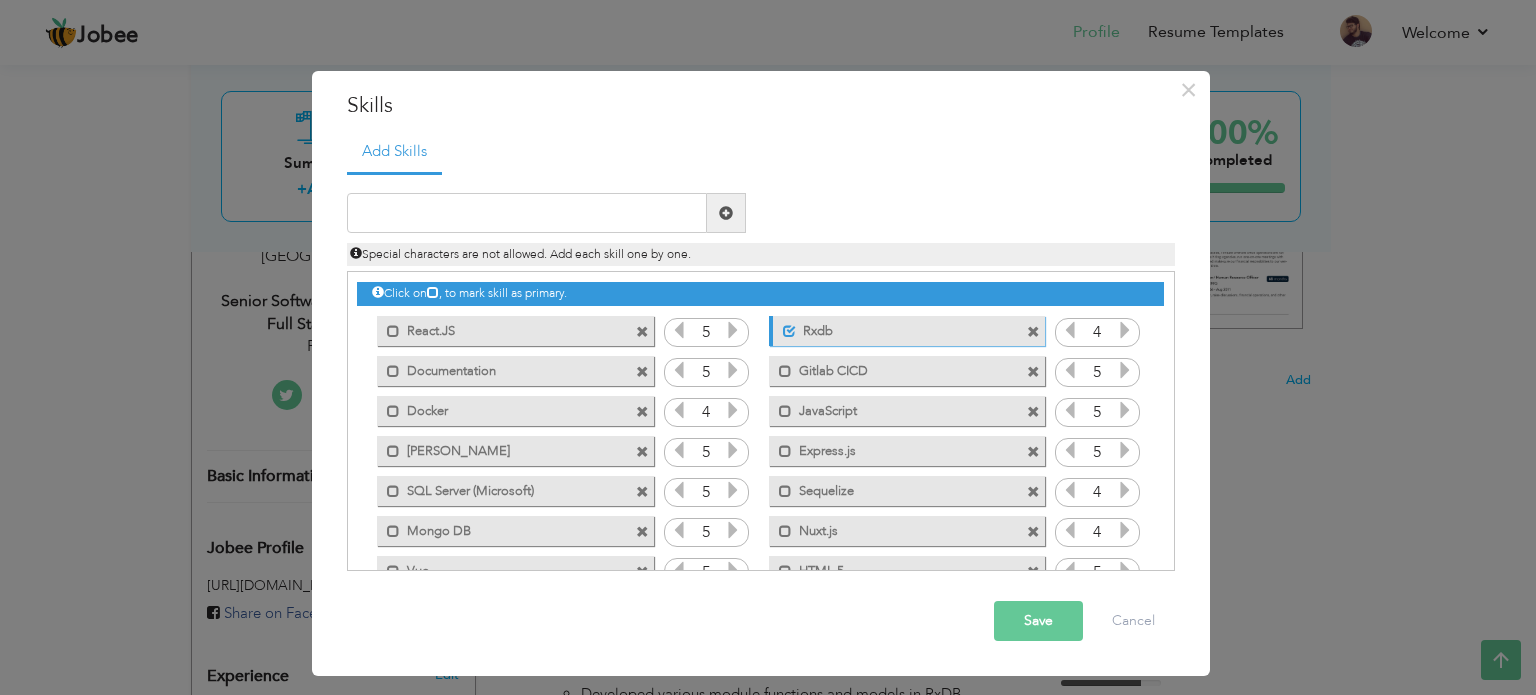 click on "Rxdb" at bounding box center (895, 328) 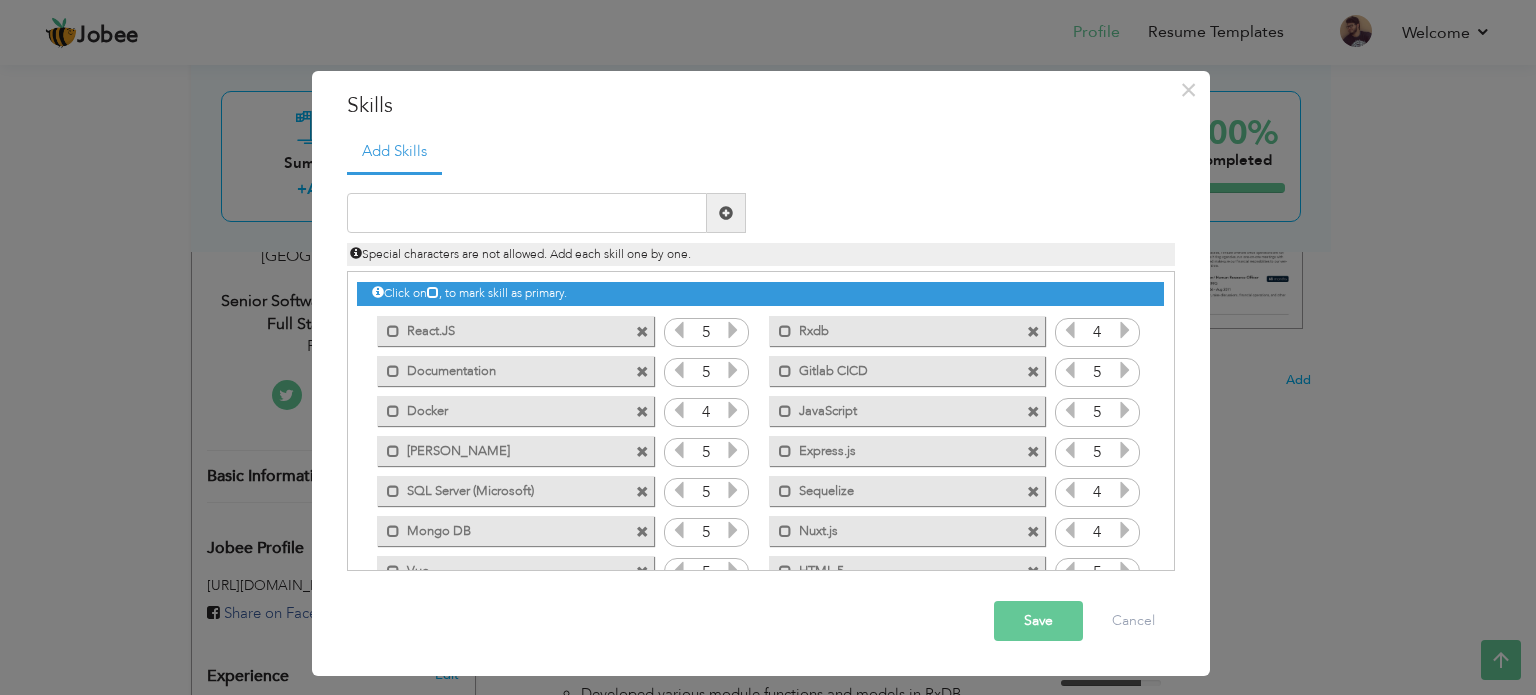 scroll, scrollTop: 244, scrollLeft: 0, axis: vertical 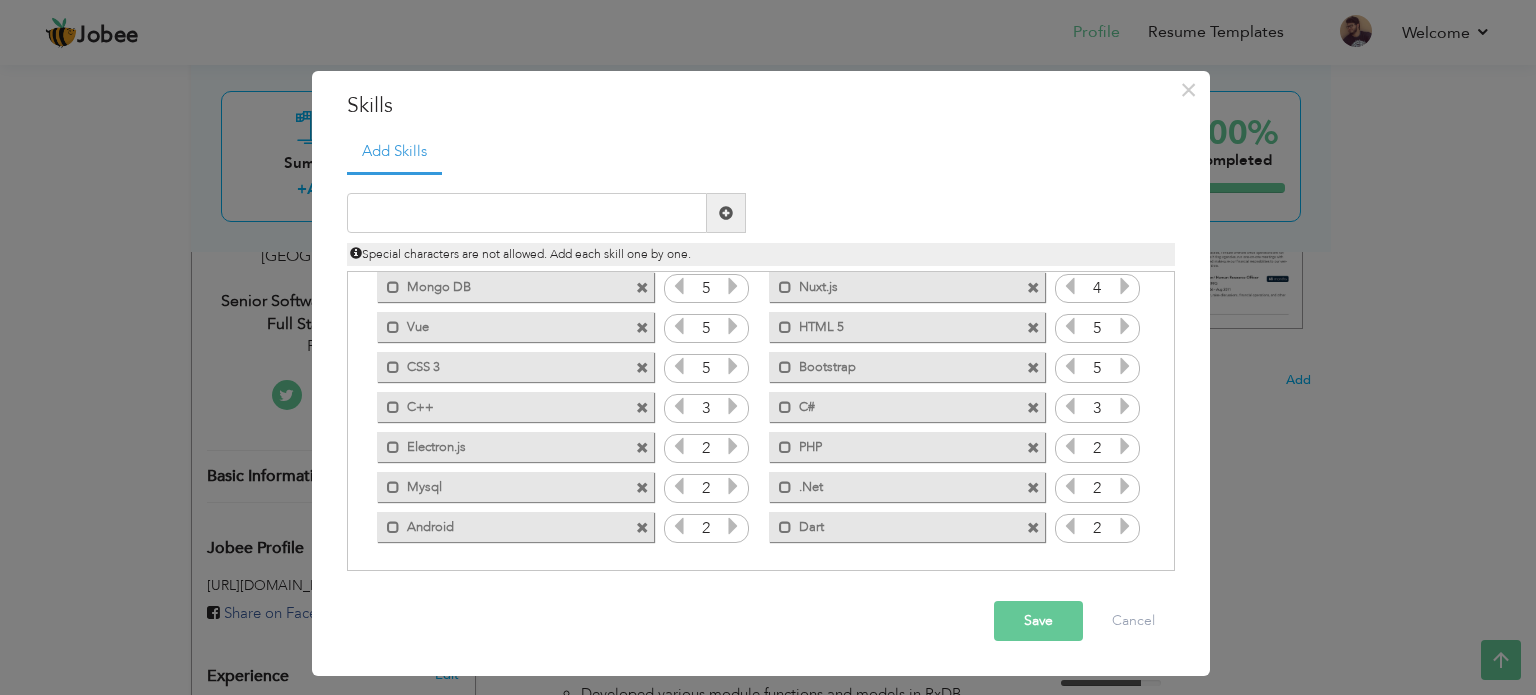 click on "Mark as primary skill.
Dart" at bounding box center [907, 527] 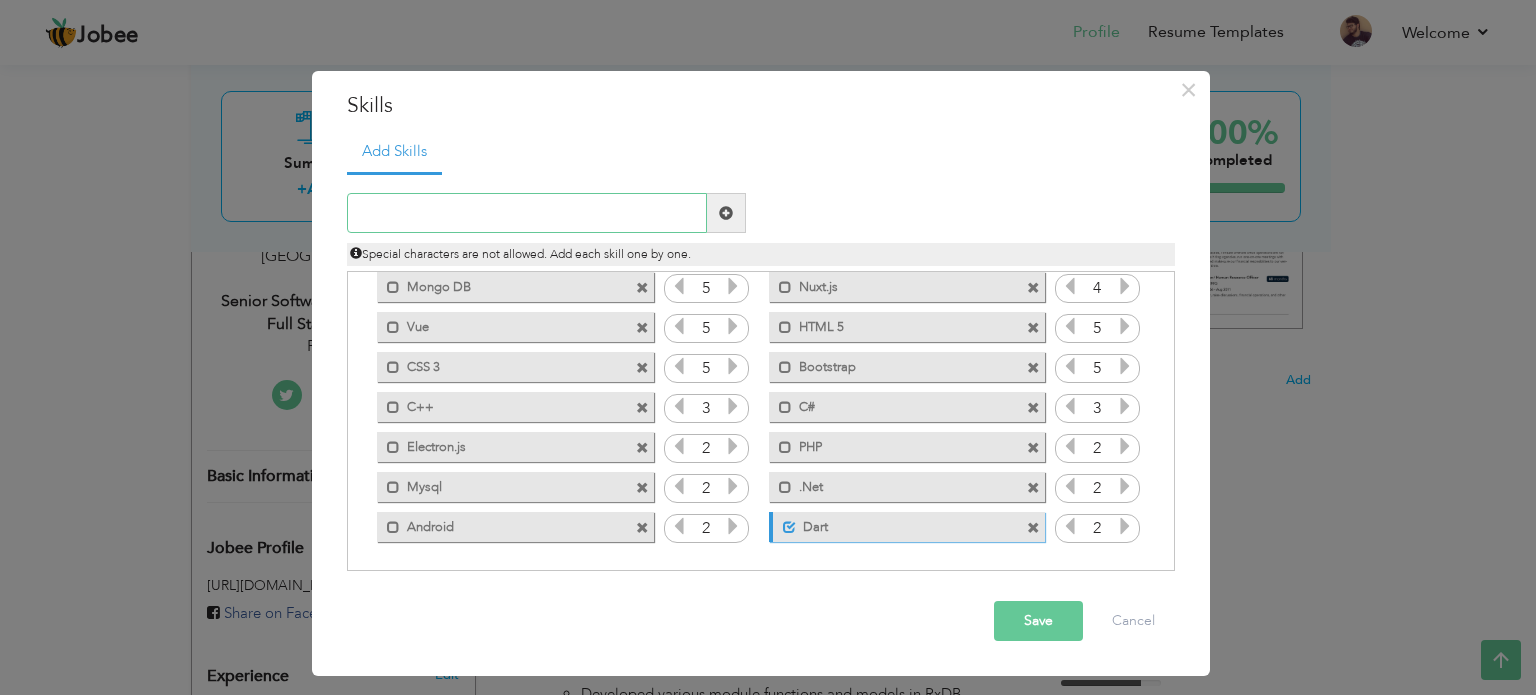 click at bounding box center [527, 213] 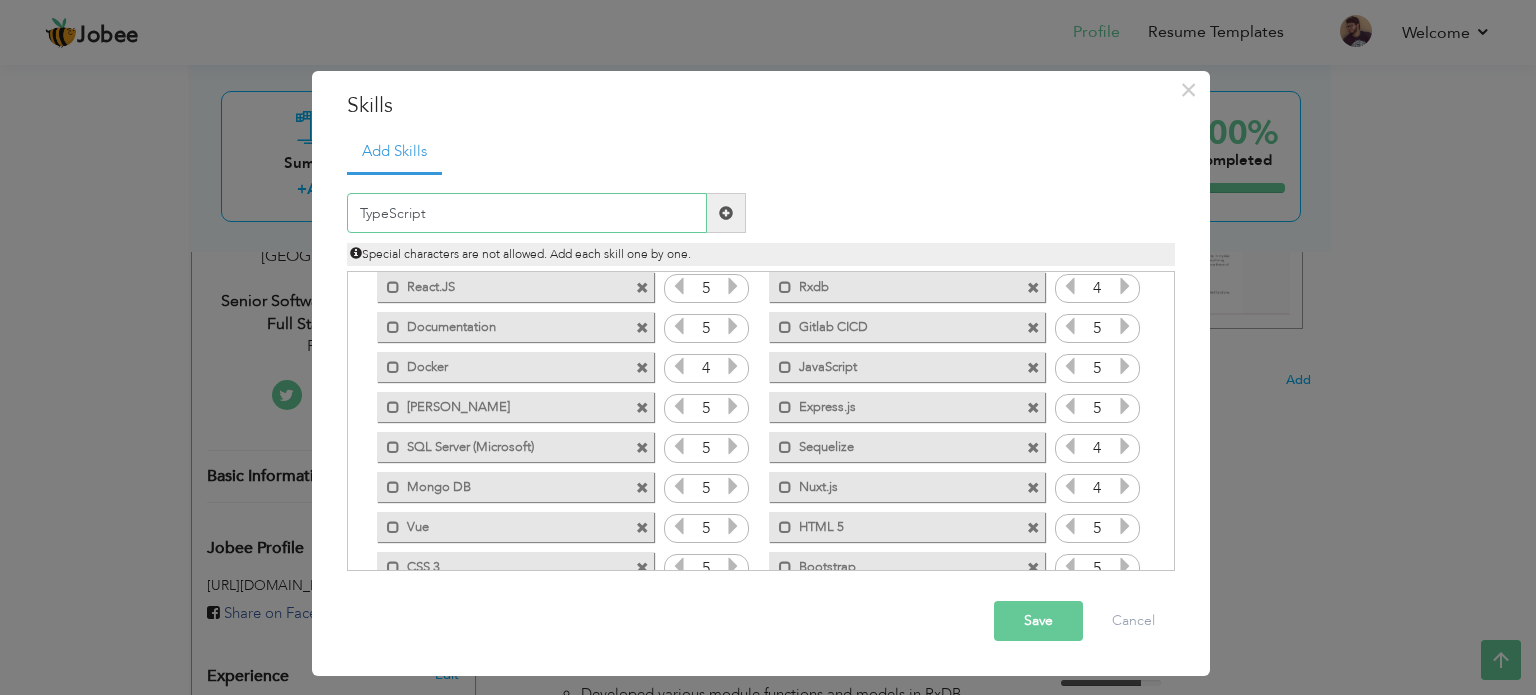 scroll, scrollTop: 0, scrollLeft: 0, axis: both 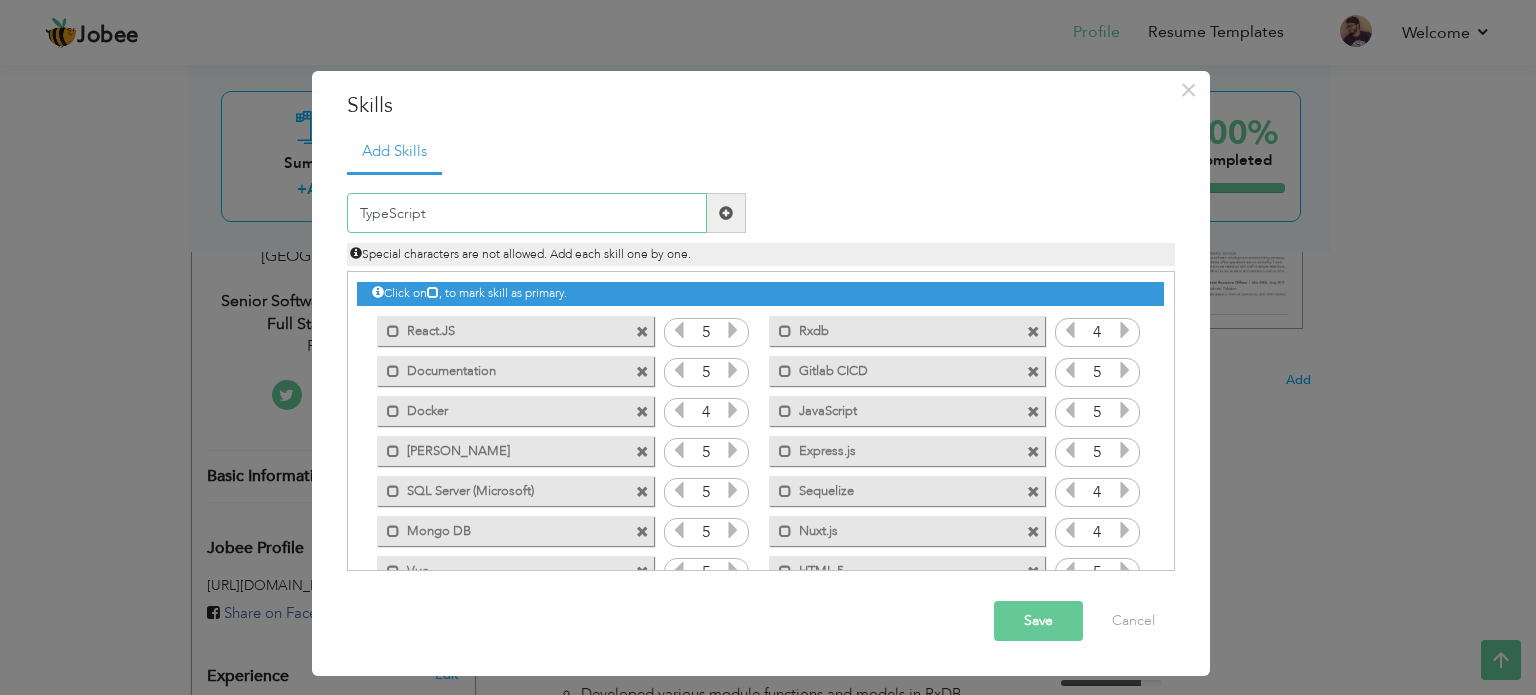 type on "TypeScript" 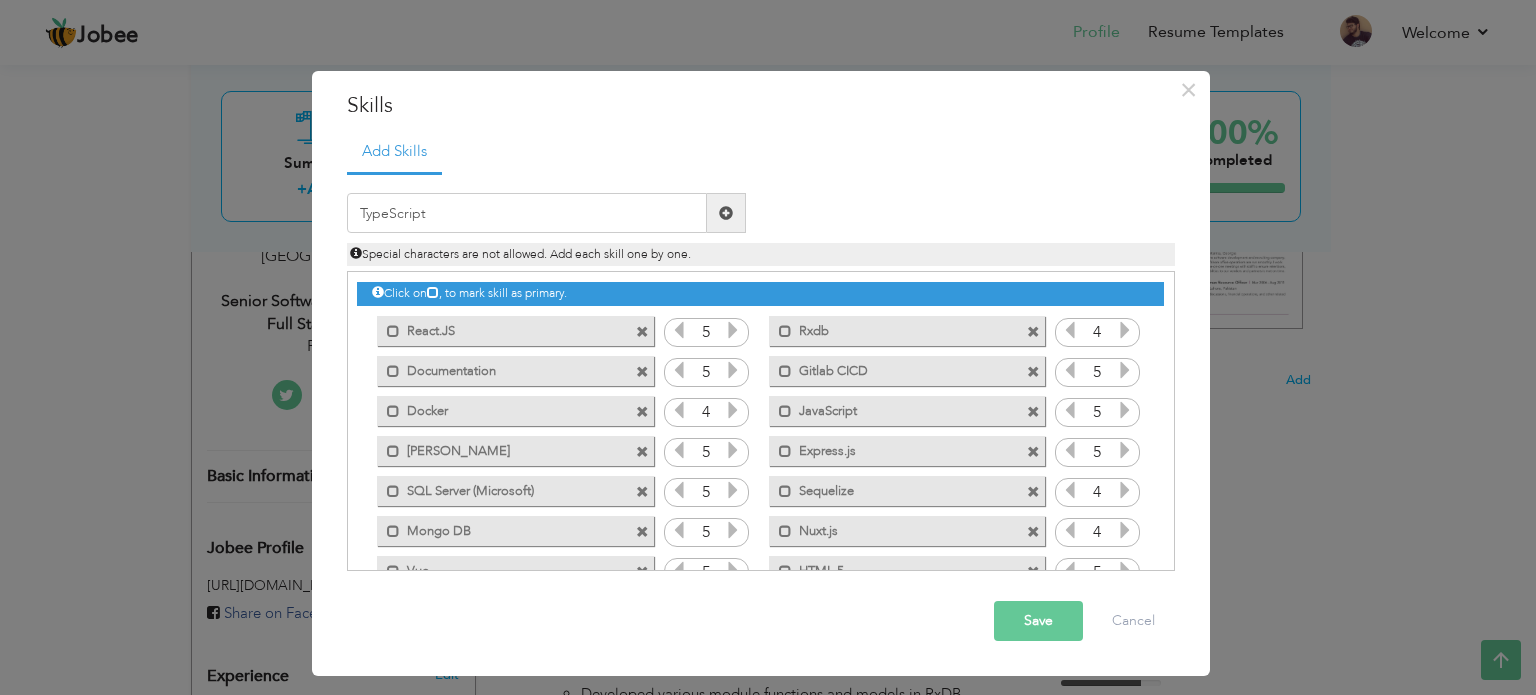 click at bounding box center (726, 213) 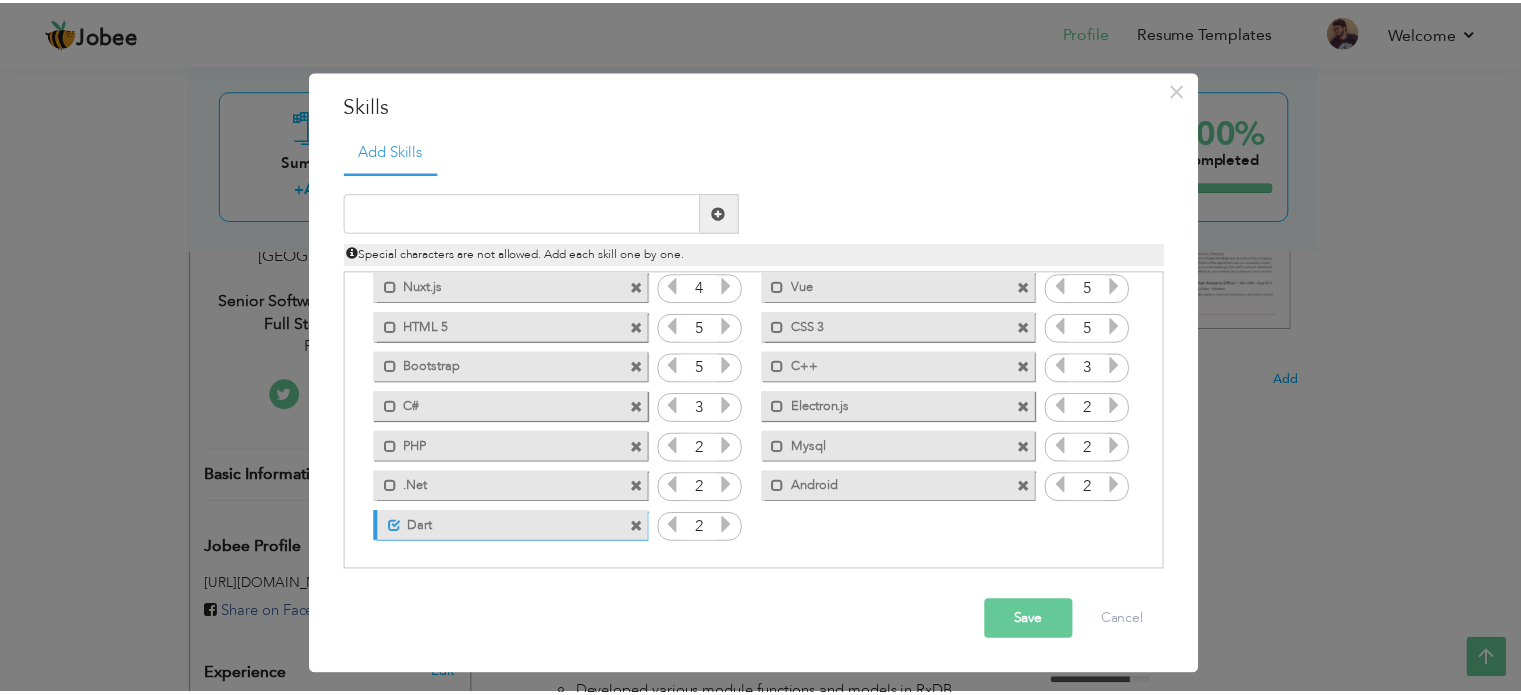 scroll, scrollTop: 0, scrollLeft: 0, axis: both 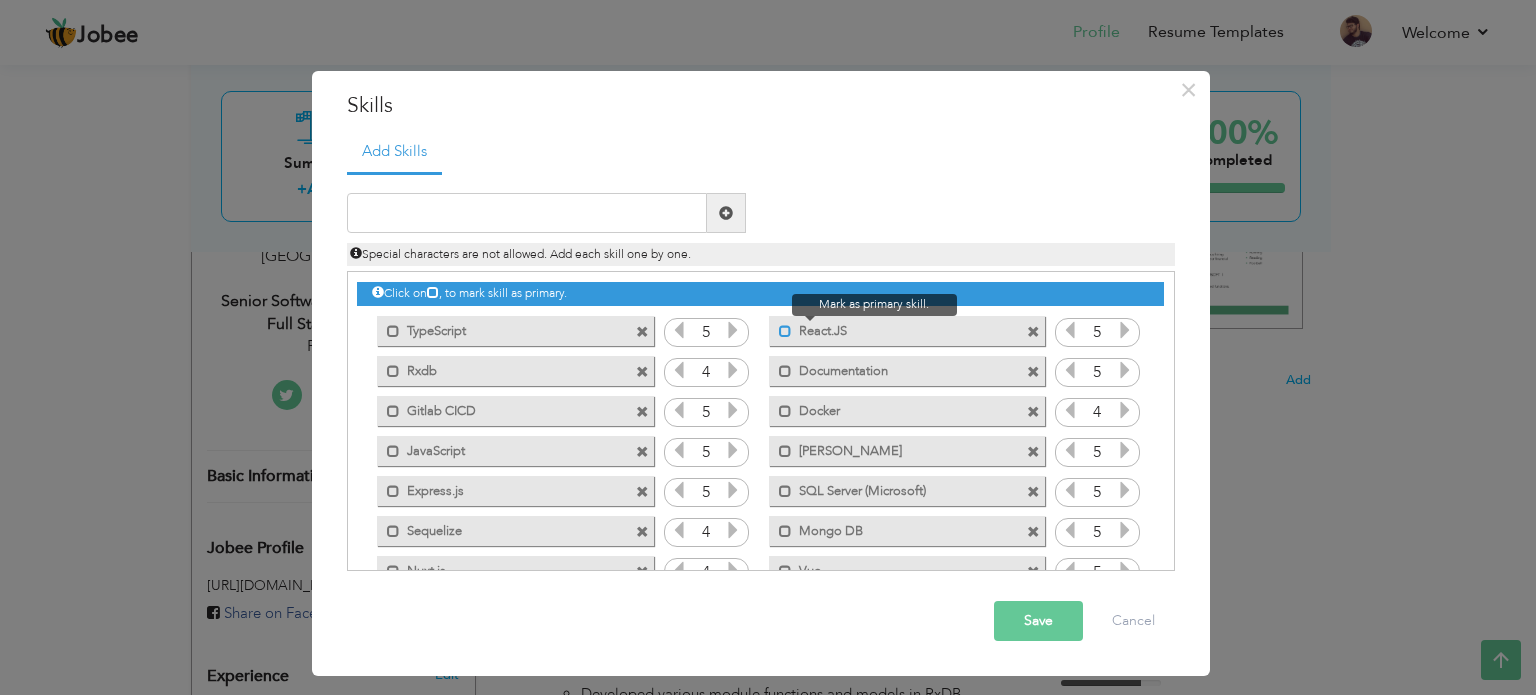 click at bounding box center [785, 331] 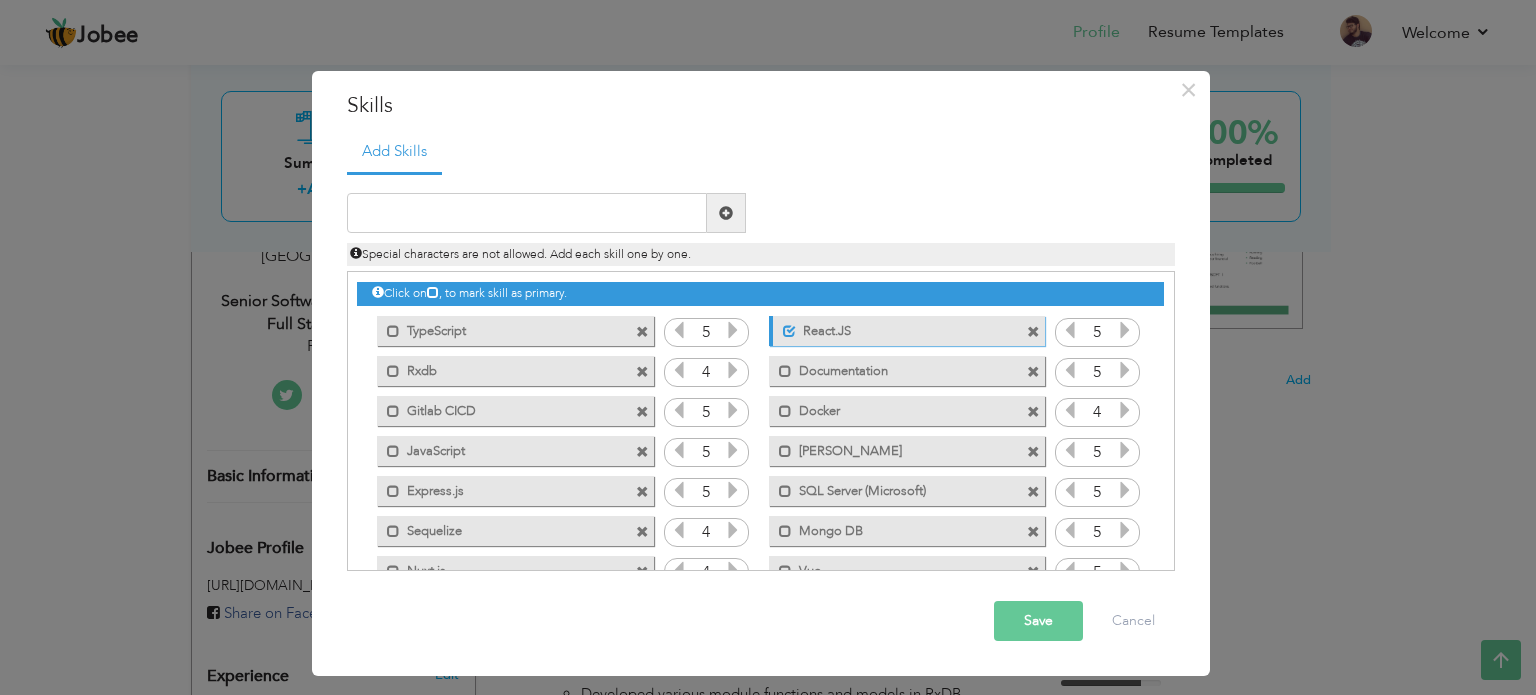 click on "Save" at bounding box center (1038, 621) 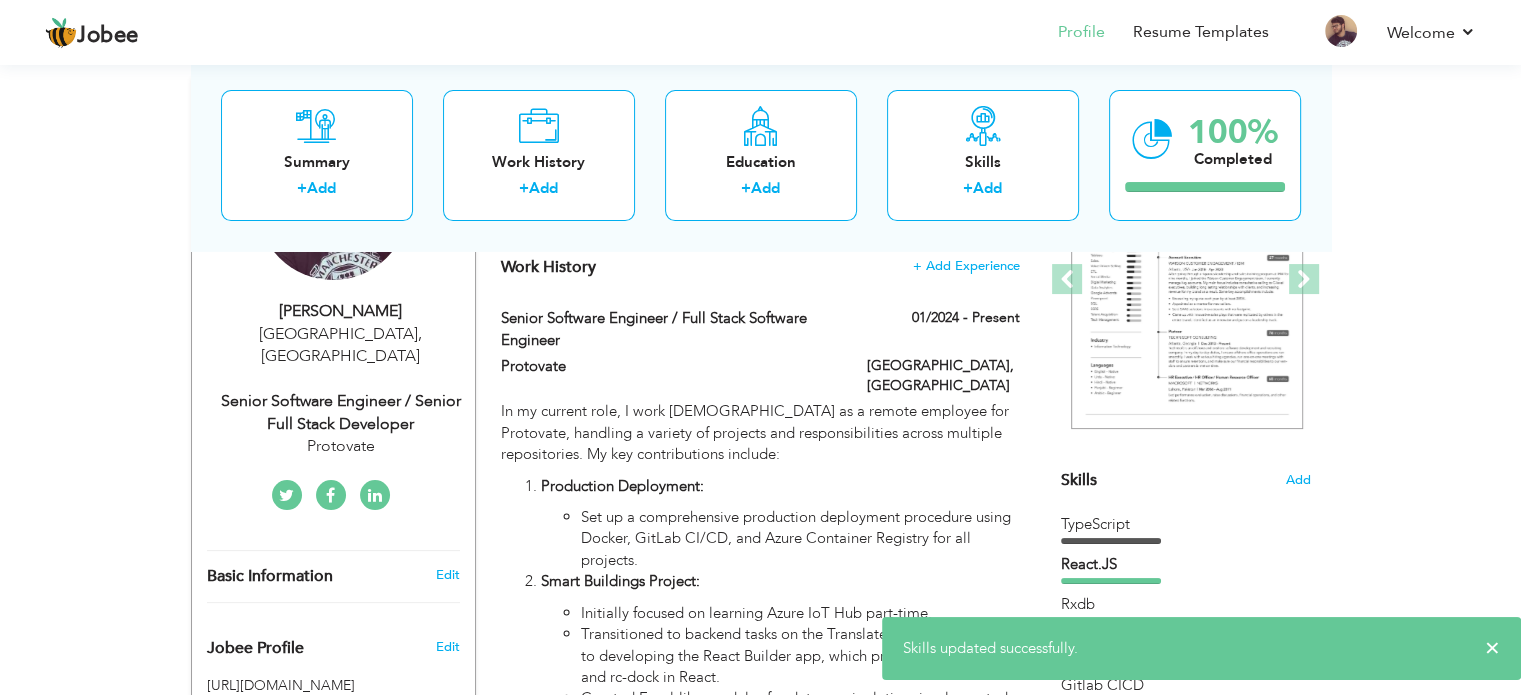 scroll, scrollTop: 0, scrollLeft: 0, axis: both 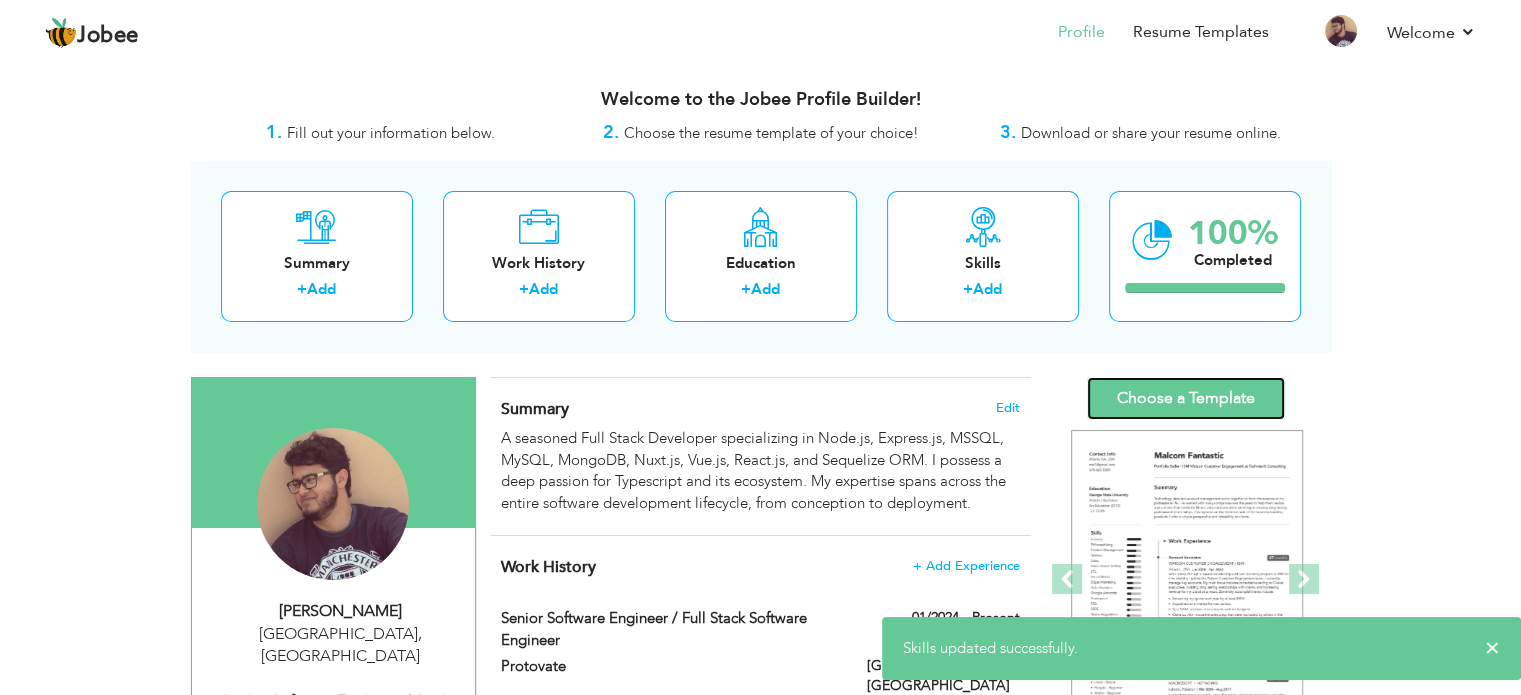 click on "Choose a Template" at bounding box center (1186, 398) 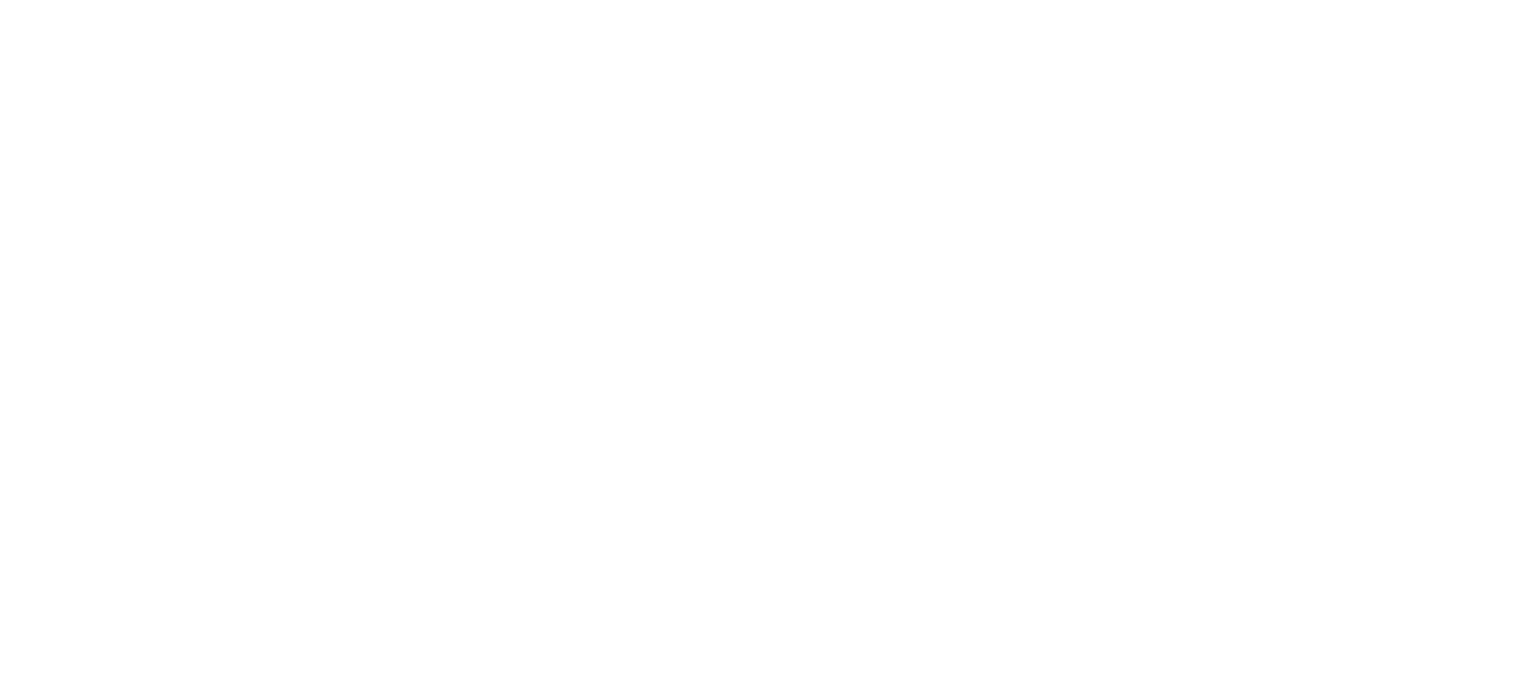 scroll, scrollTop: 0, scrollLeft: 0, axis: both 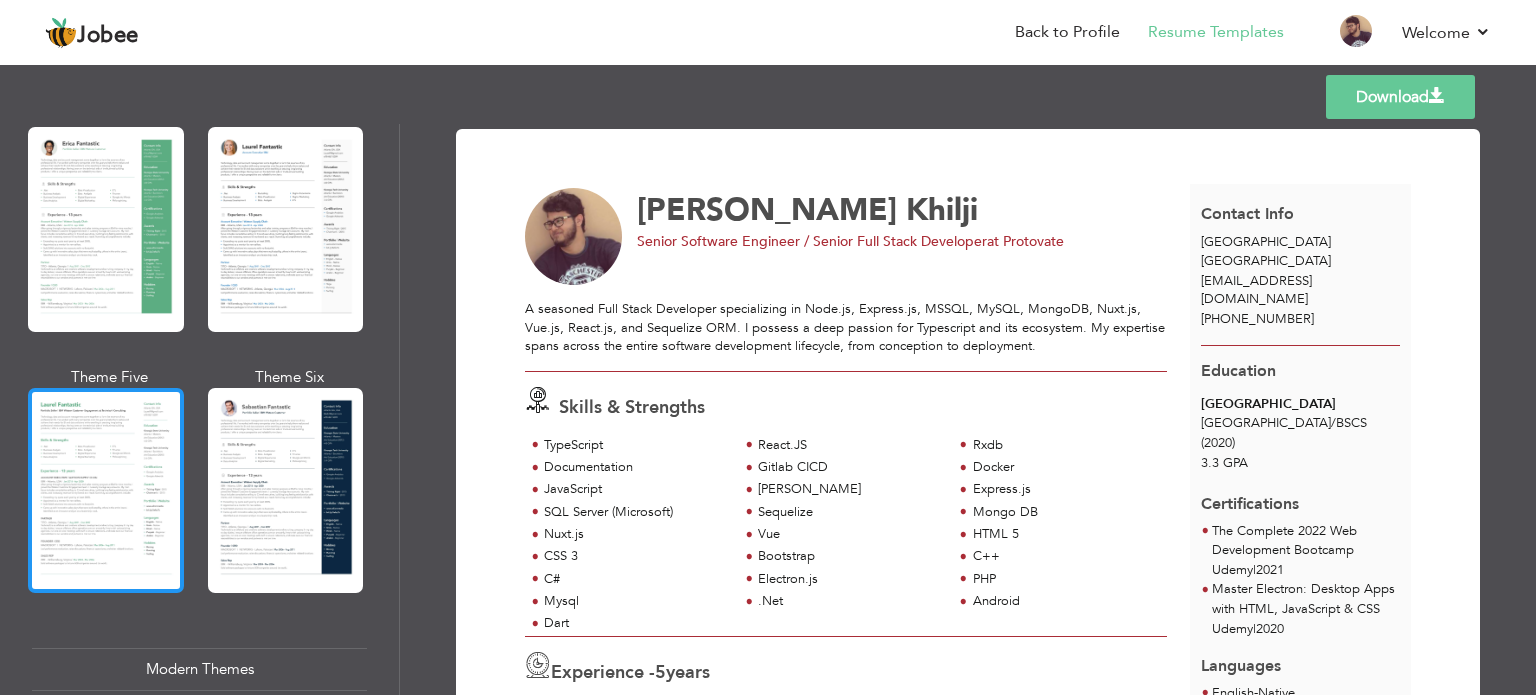 click at bounding box center [106, 490] 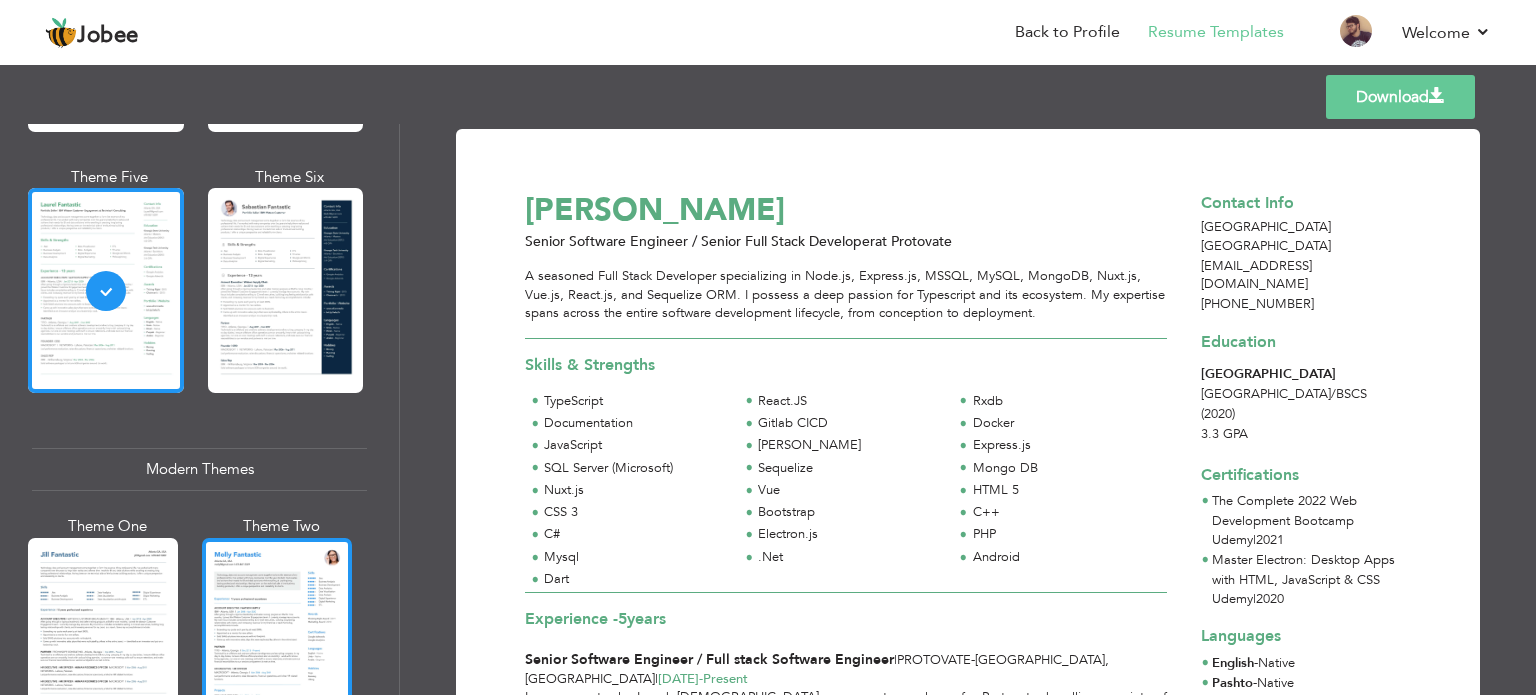 scroll, scrollTop: 700, scrollLeft: 0, axis: vertical 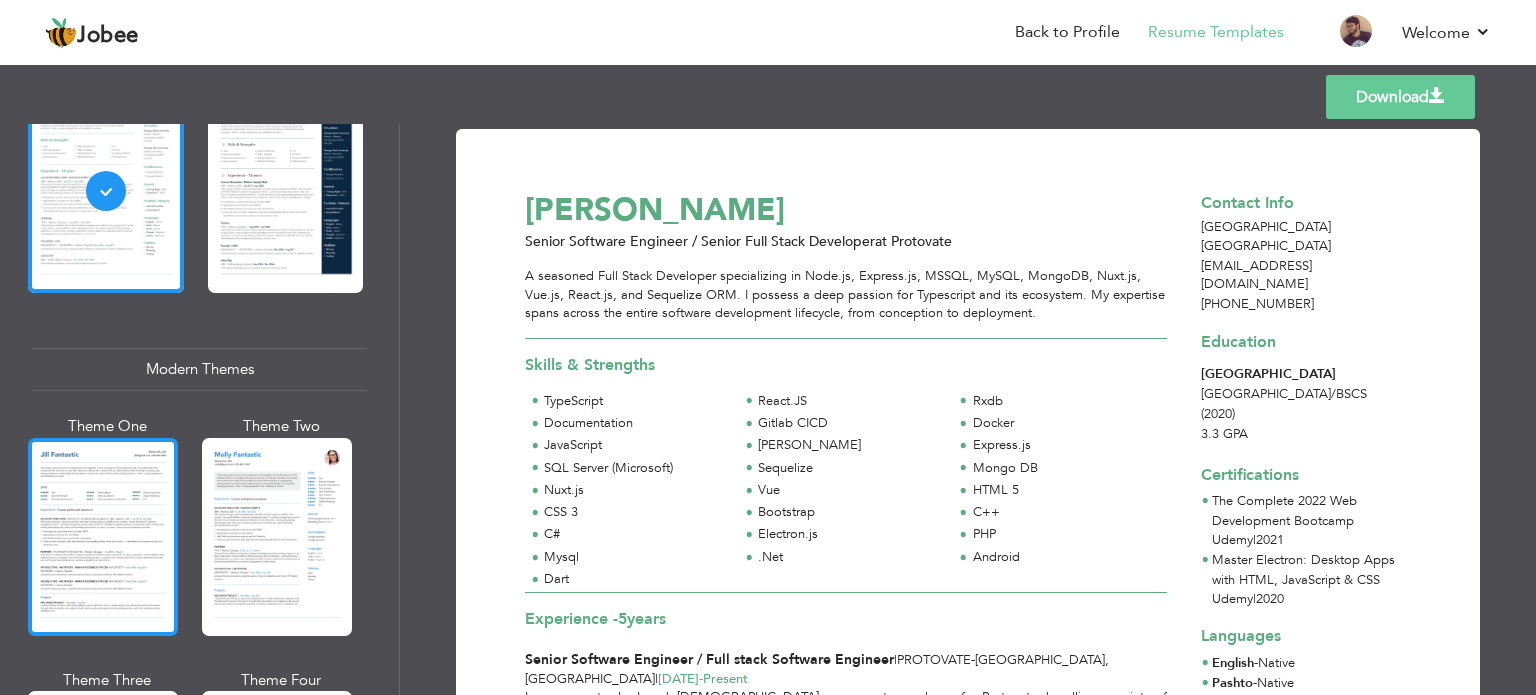 click at bounding box center [103, 537] 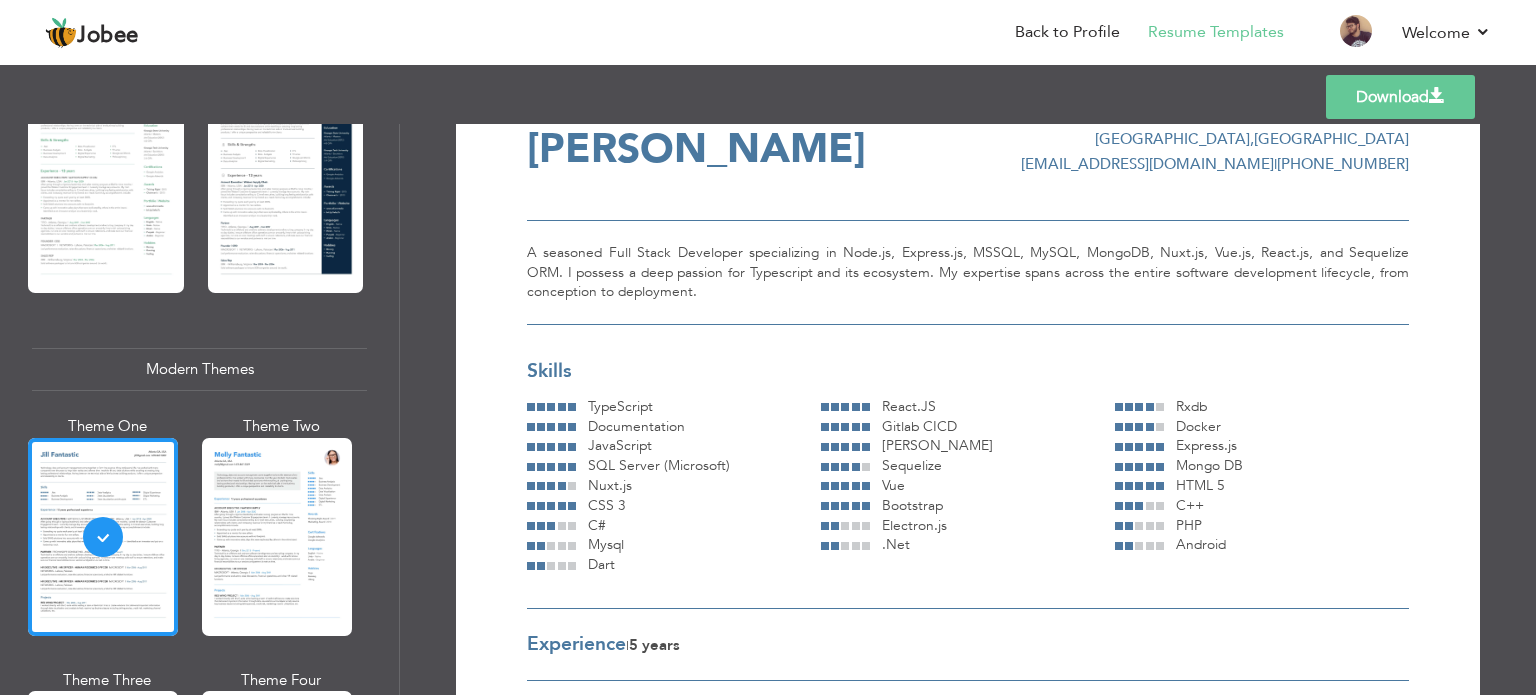 scroll, scrollTop: 0, scrollLeft: 0, axis: both 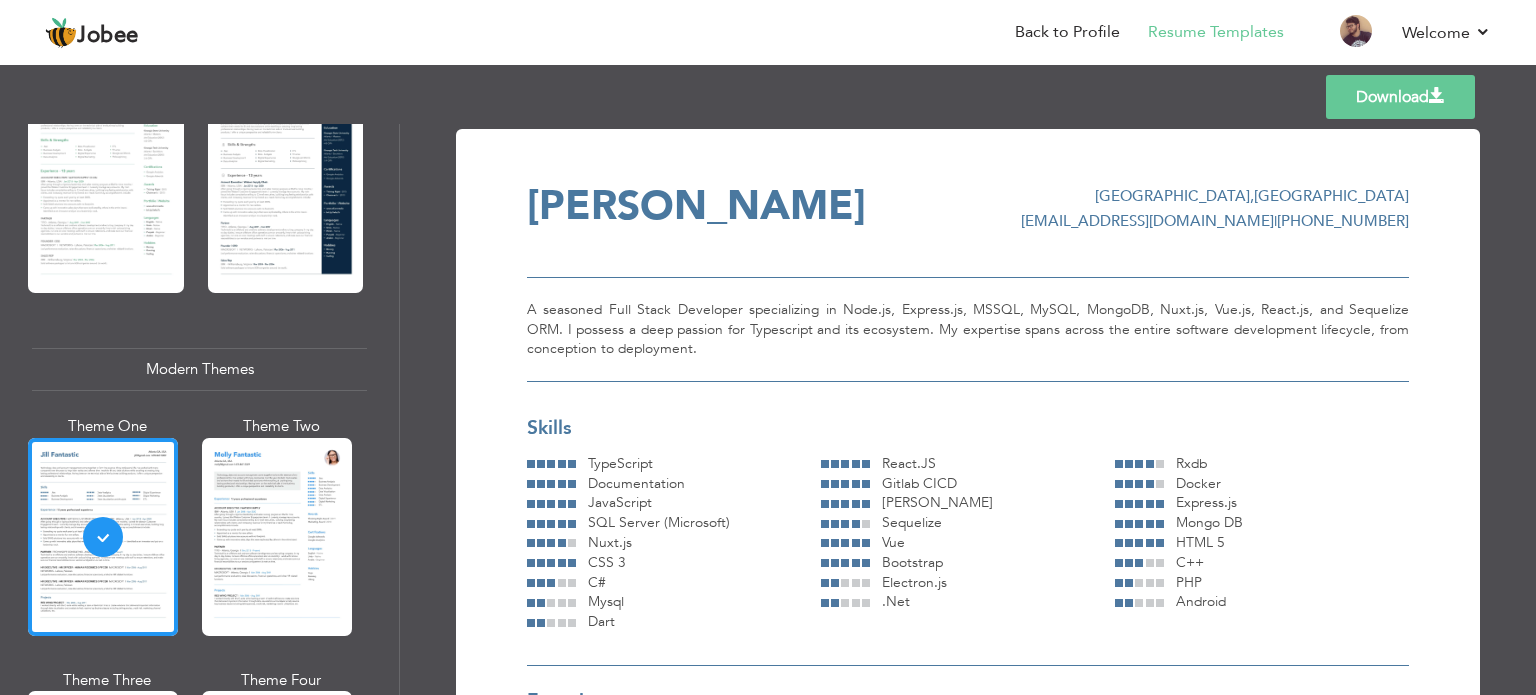 click on "Download" at bounding box center [1400, 97] 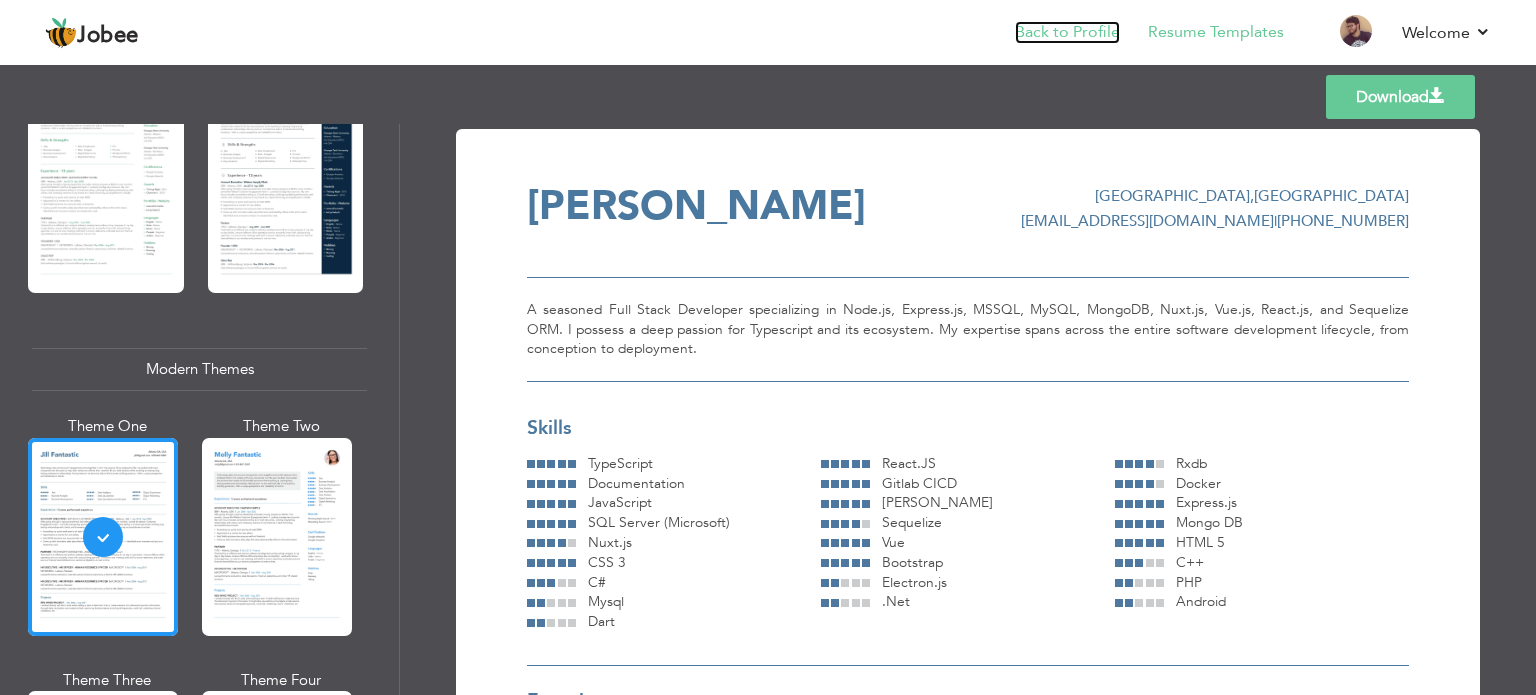 click on "Back to Profile" at bounding box center [1067, 32] 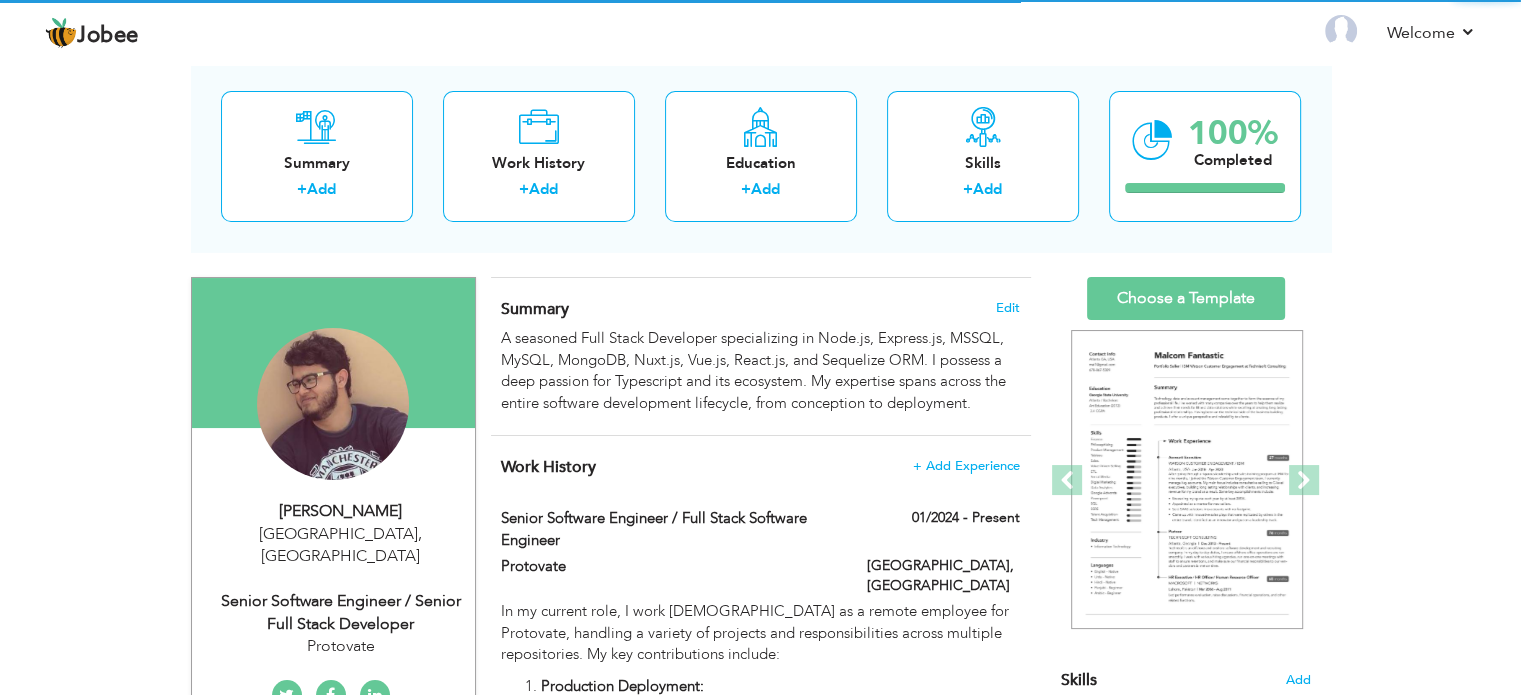 scroll, scrollTop: 0, scrollLeft: 0, axis: both 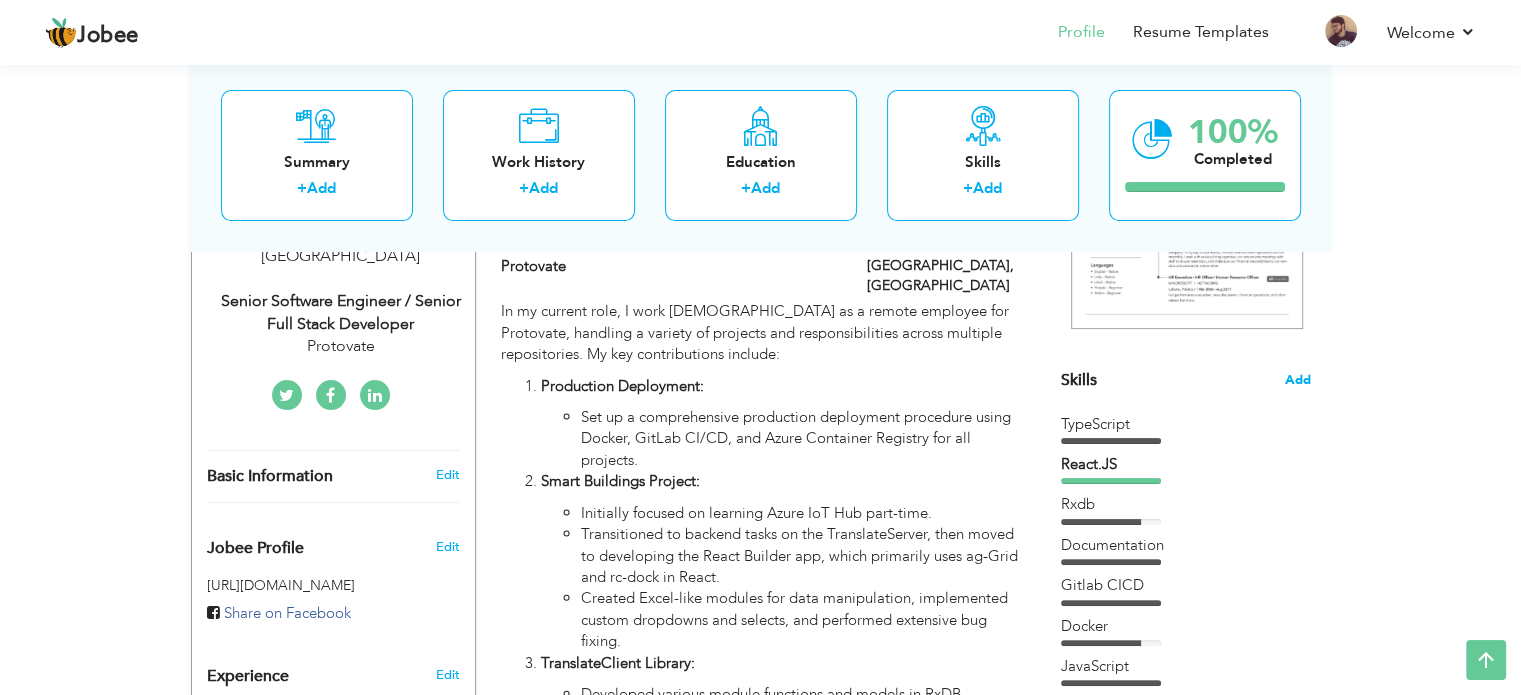 click on "Add" at bounding box center (1298, 380) 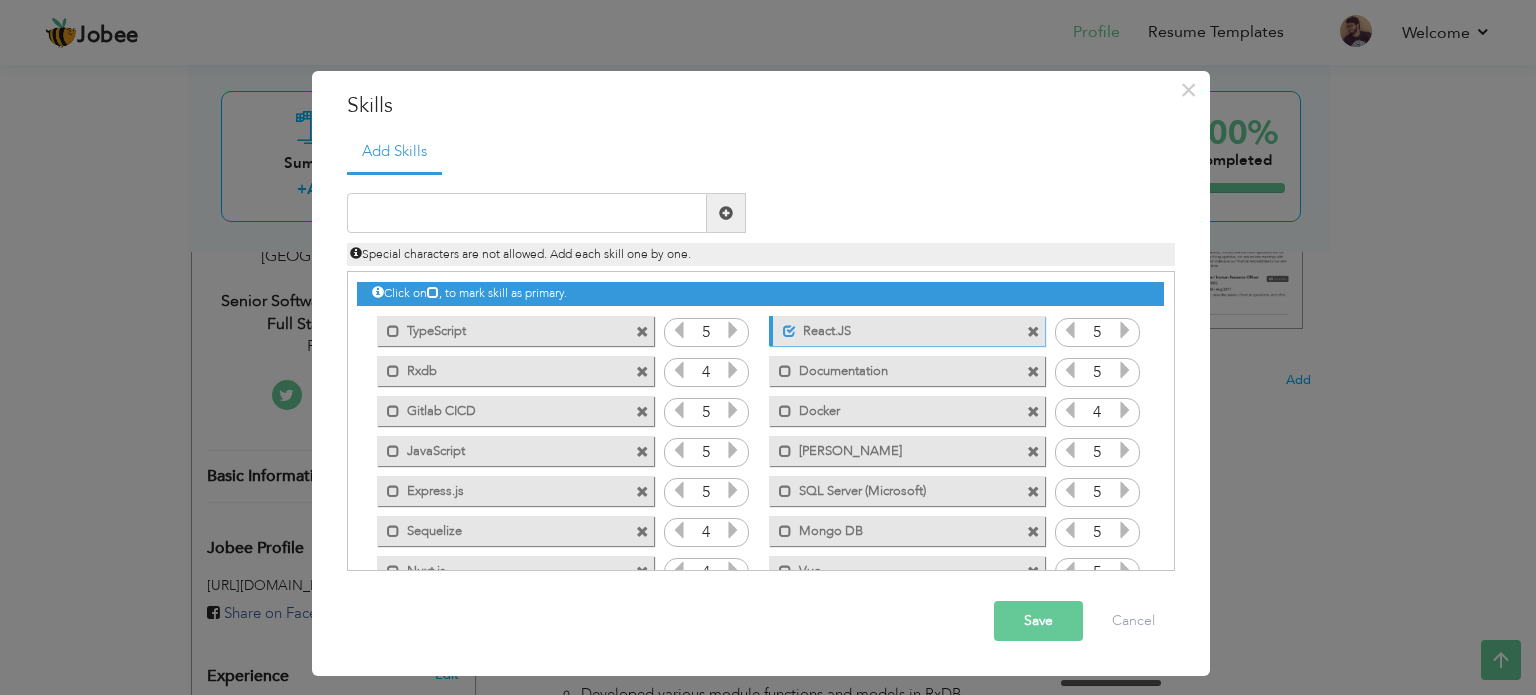 click at bounding box center (642, 332) 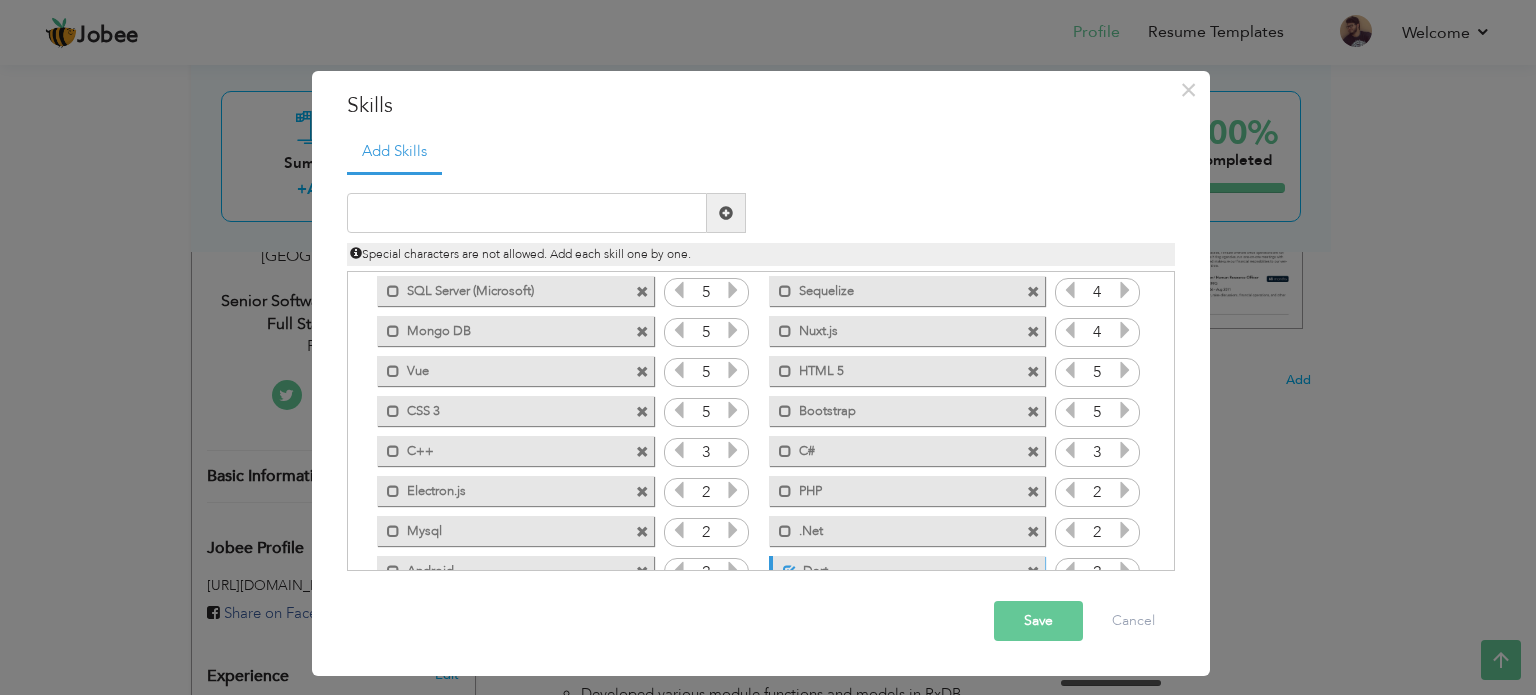 scroll, scrollTop: 244, scrollLeft: 0, axis: vertical 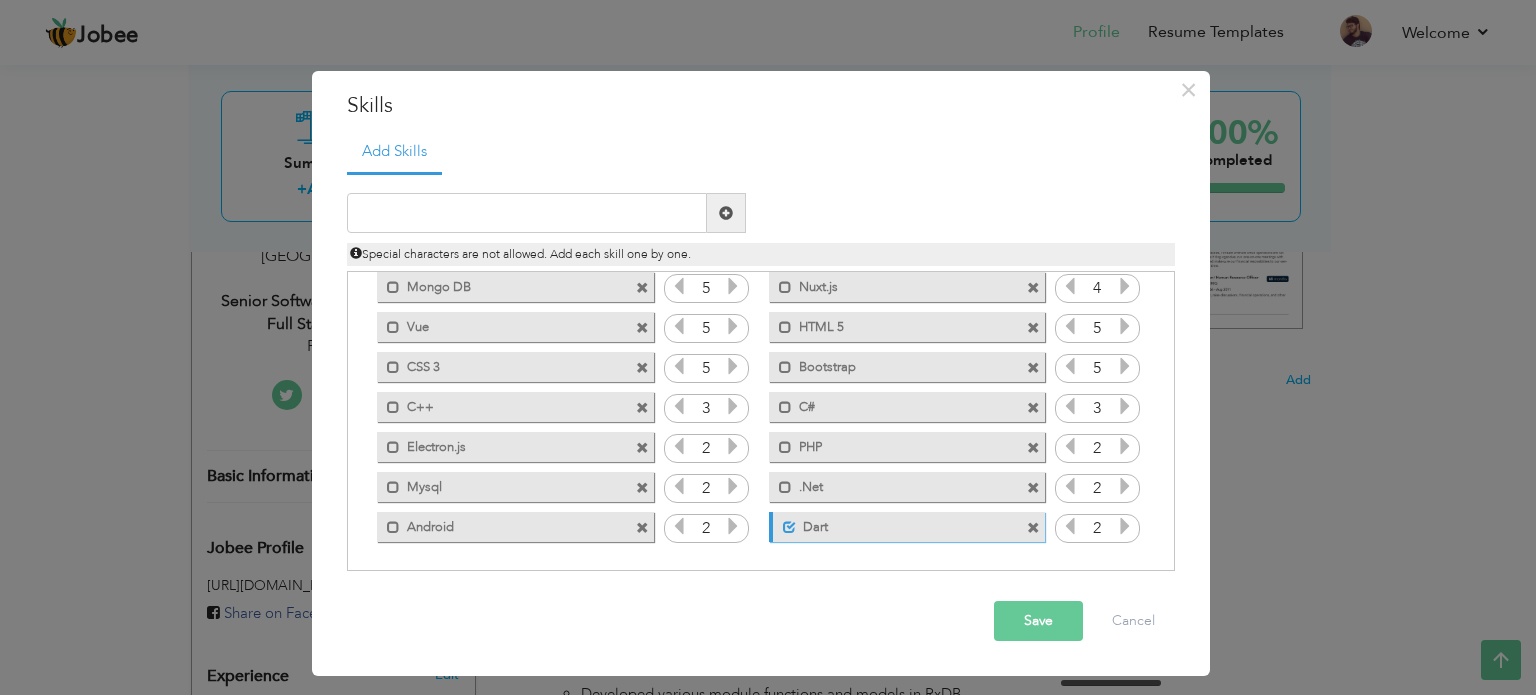 click on "Dart" at bounding box center (895, 524) 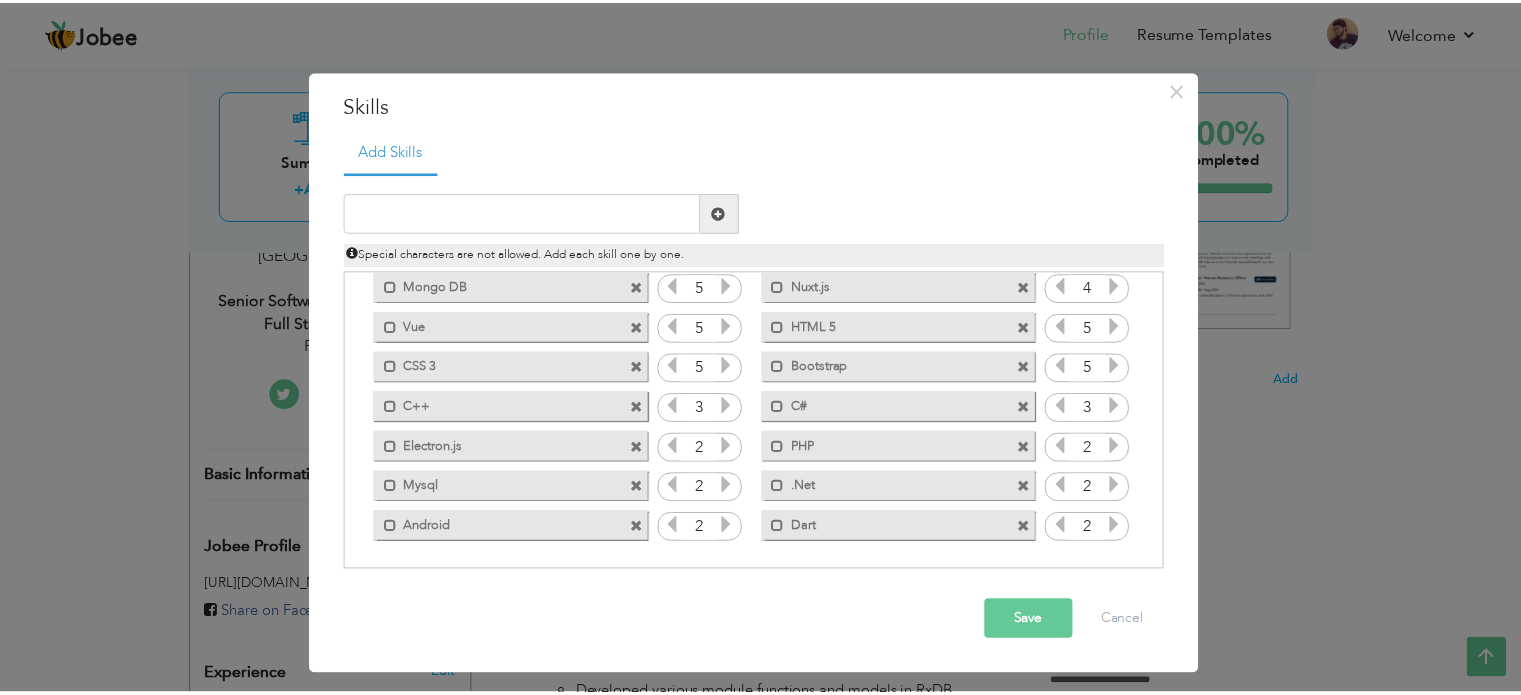 scroll, scrollTop: 0, scrollLeft: 0, axis: both 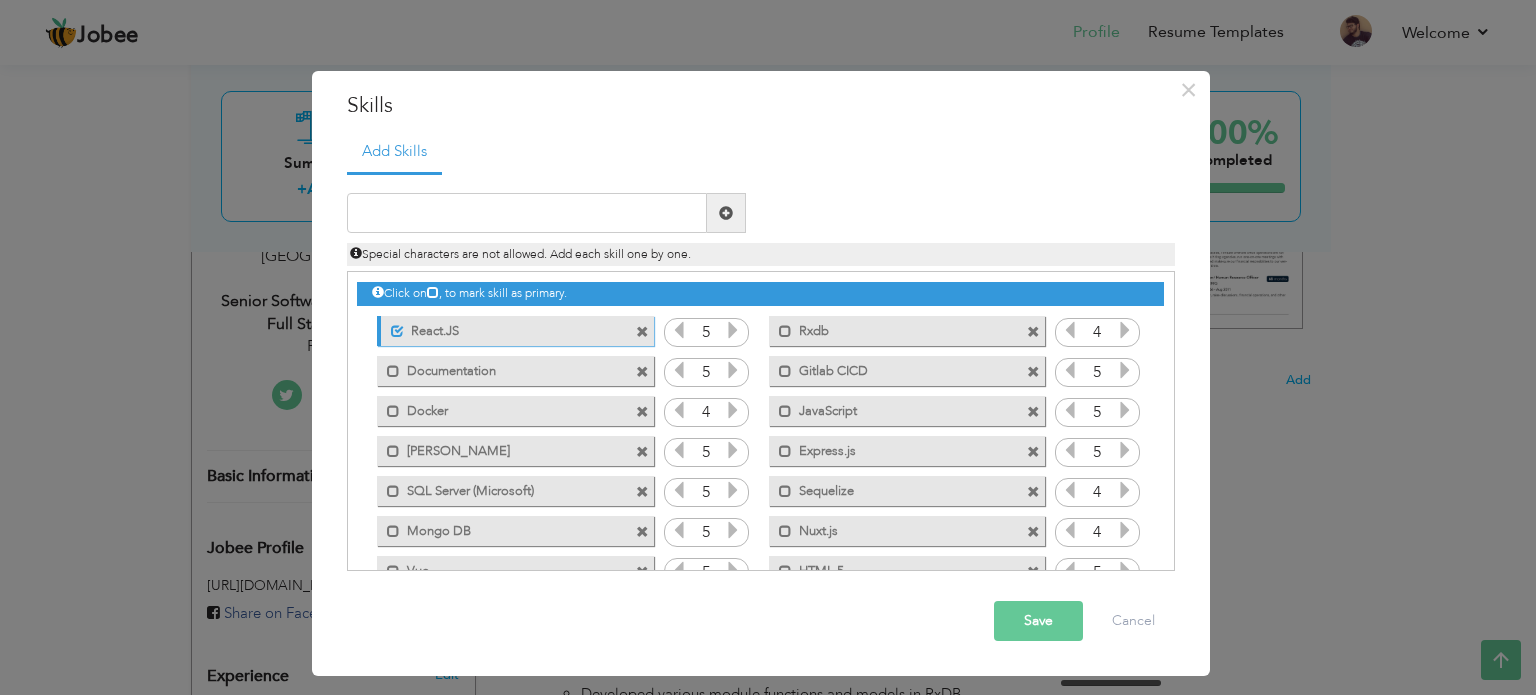 click on "Save" at bounding box center (1038, 621) 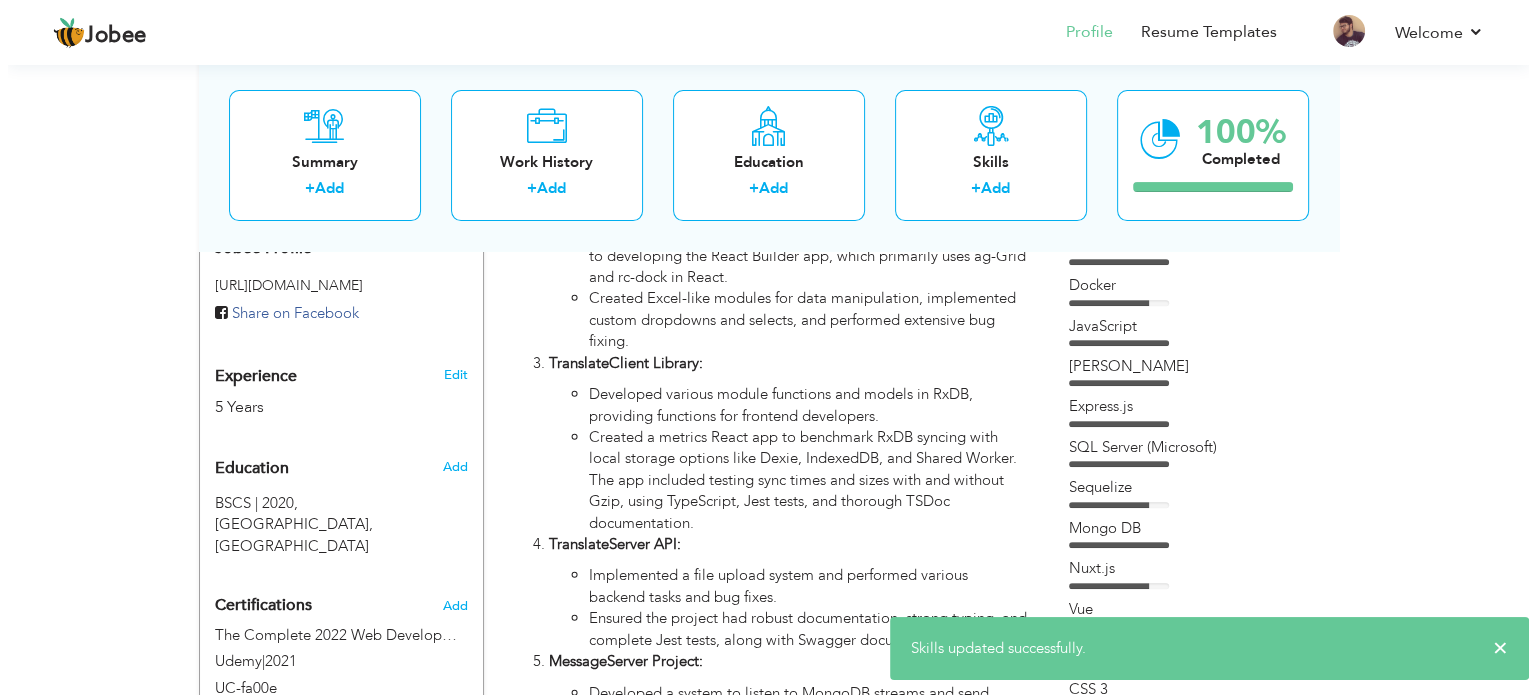 scroll, scrollTop: 400, scrollLeft: 0, axis: vertical 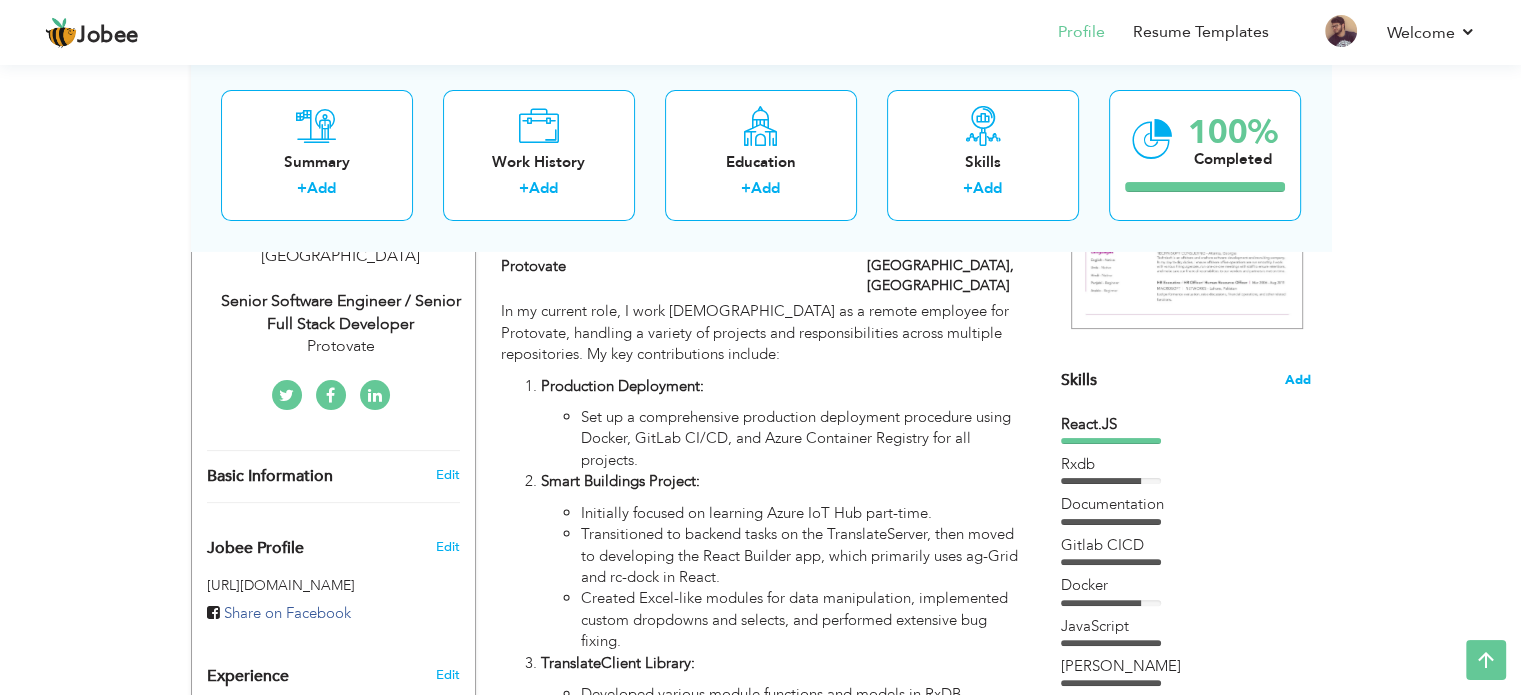 click on "Add" at bounding box center [1298, 380] 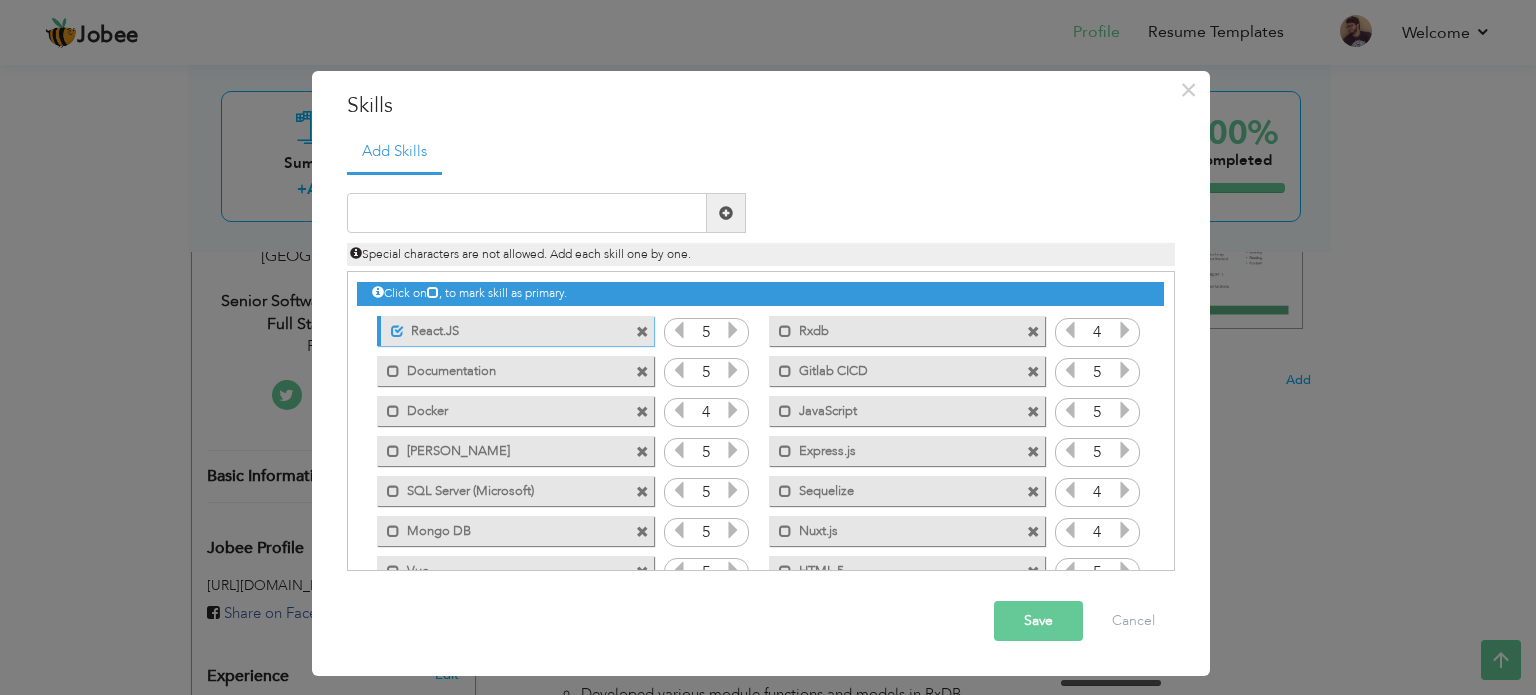 drag, startPoint x: 454, startPoint y: 332, endPoint x: 867, endPoint y: 332, distance: 413 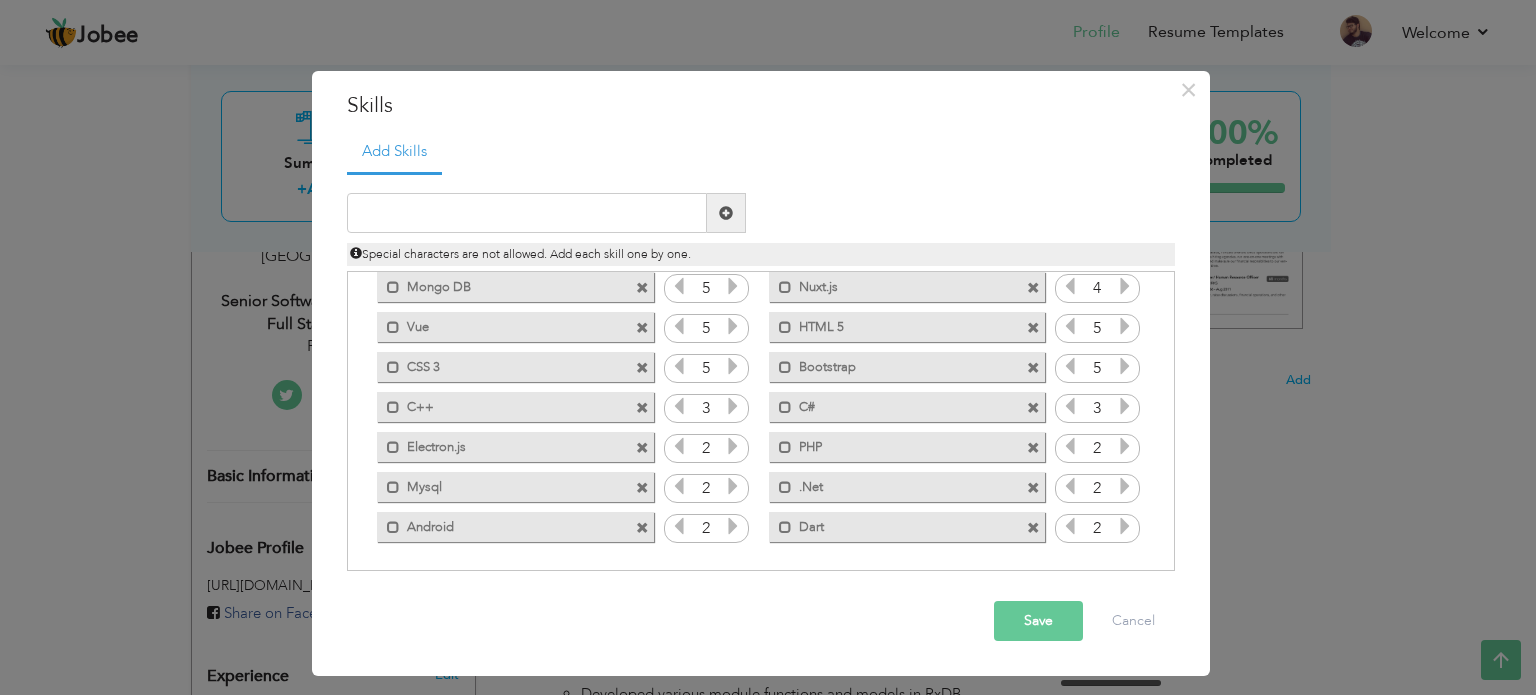 click on "Save" at bounding box center (1038, 621) 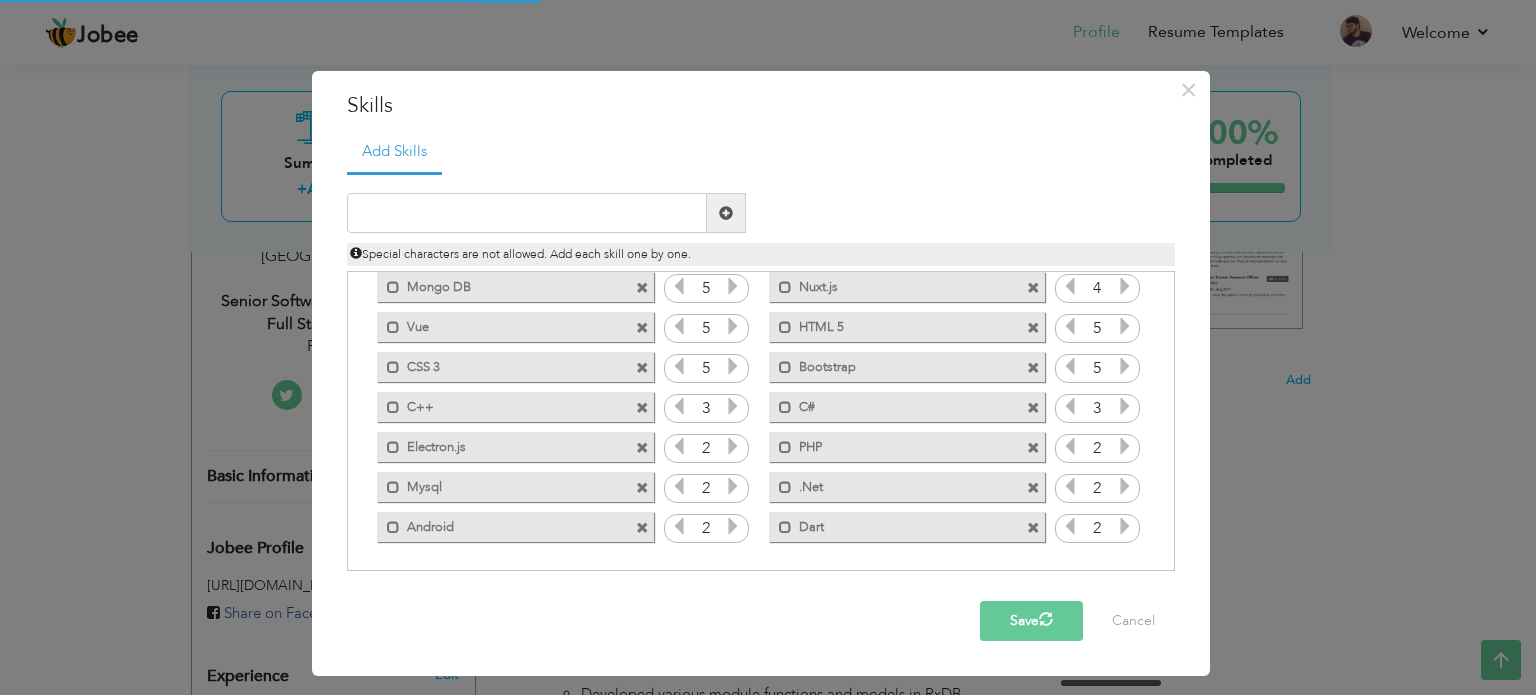 scroll, scrollTop: 0, scrollLeft: 0, axis: both 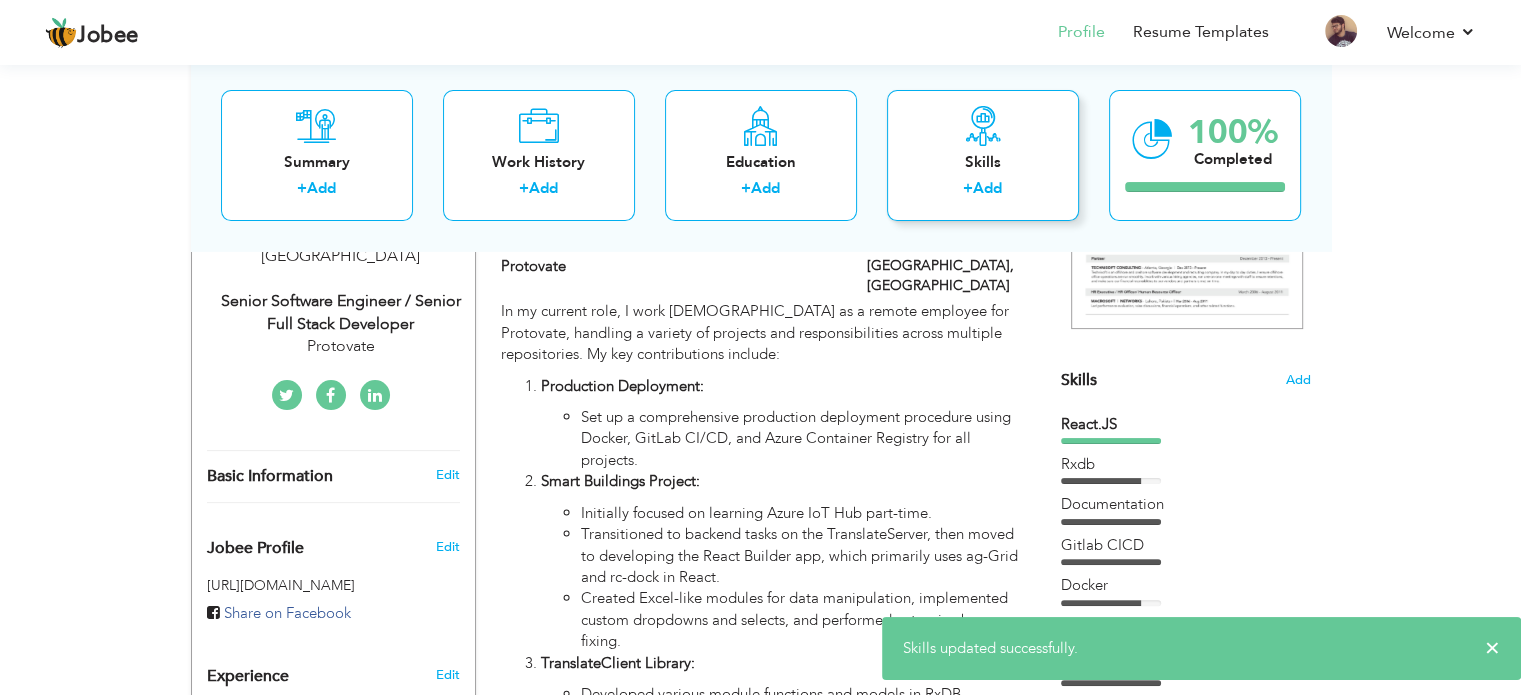 click on "Skills
+  Add" at bounding box center [983, 155] 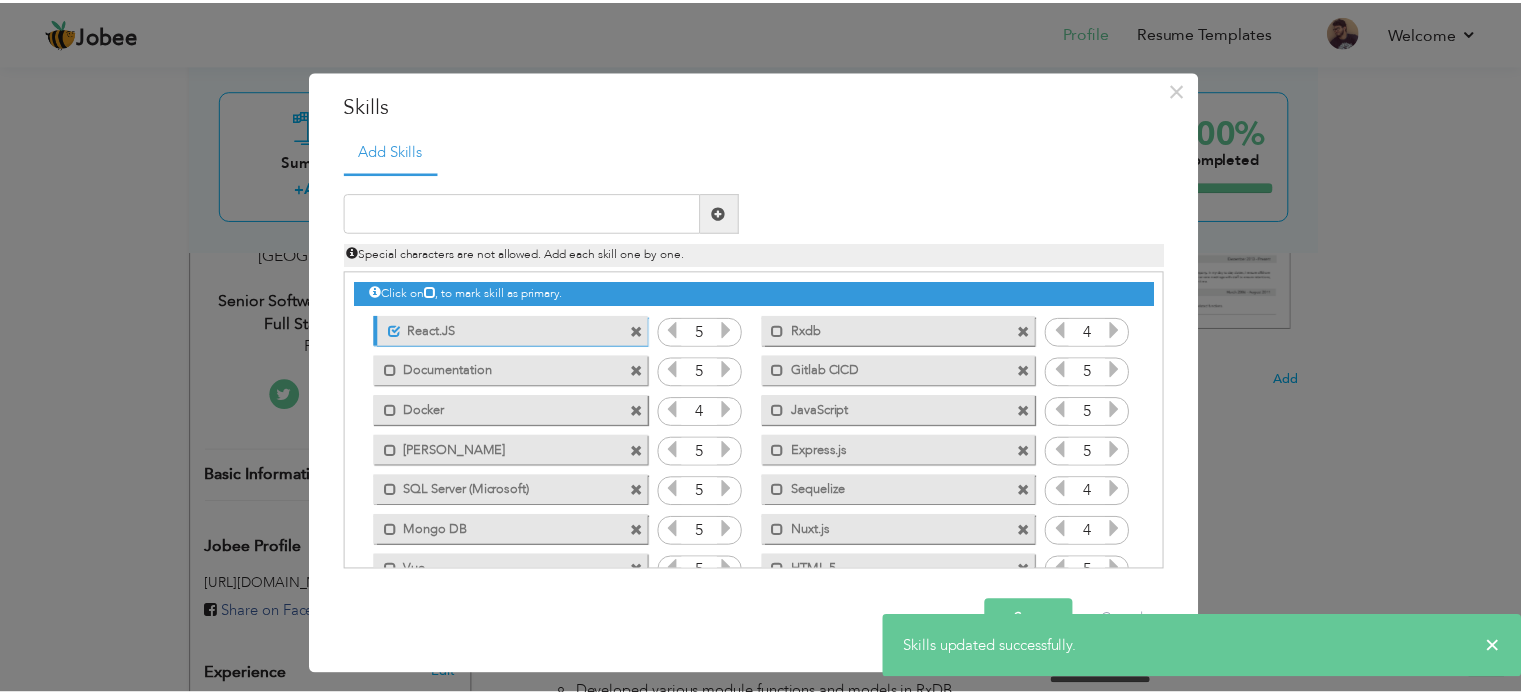 scroll, scrollTop: 0, scrollLeft: 0, axis: both 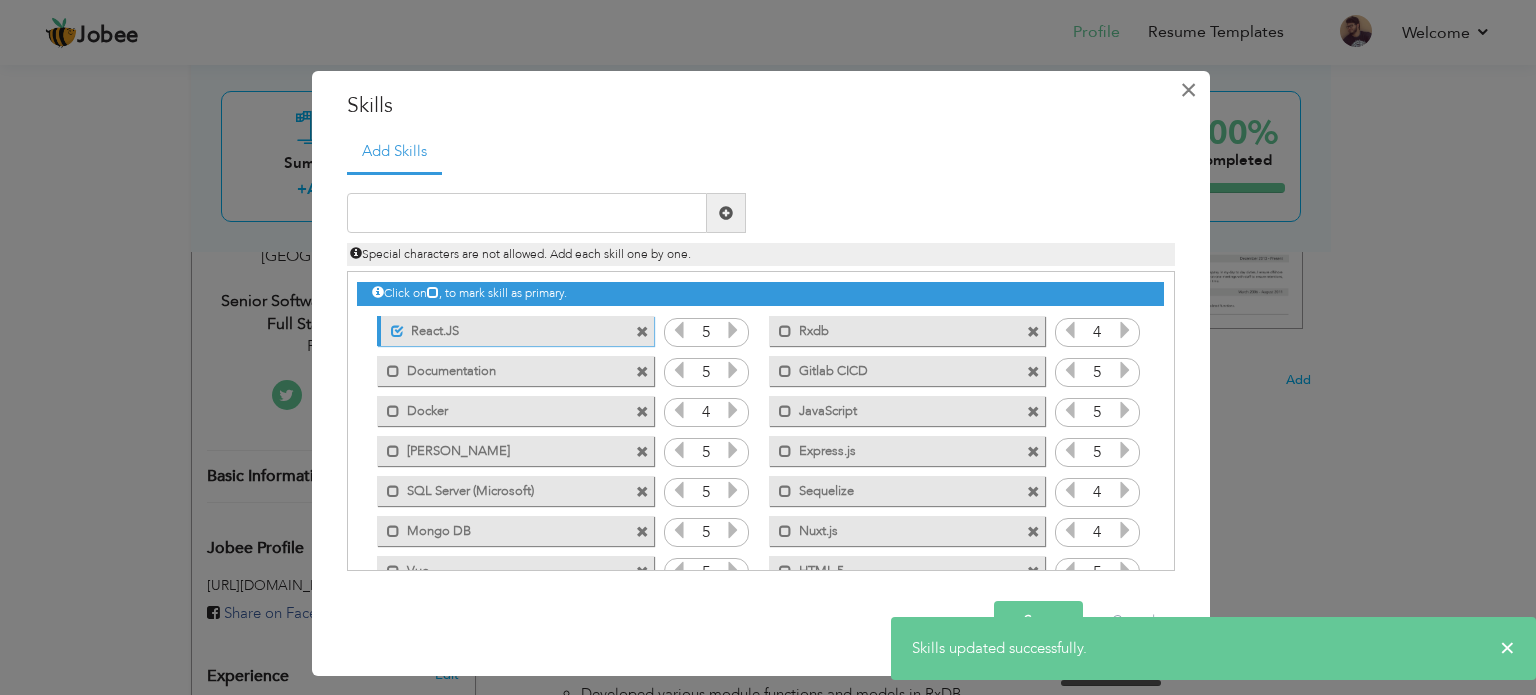 click on "×" at bounding box center [1189, 90] 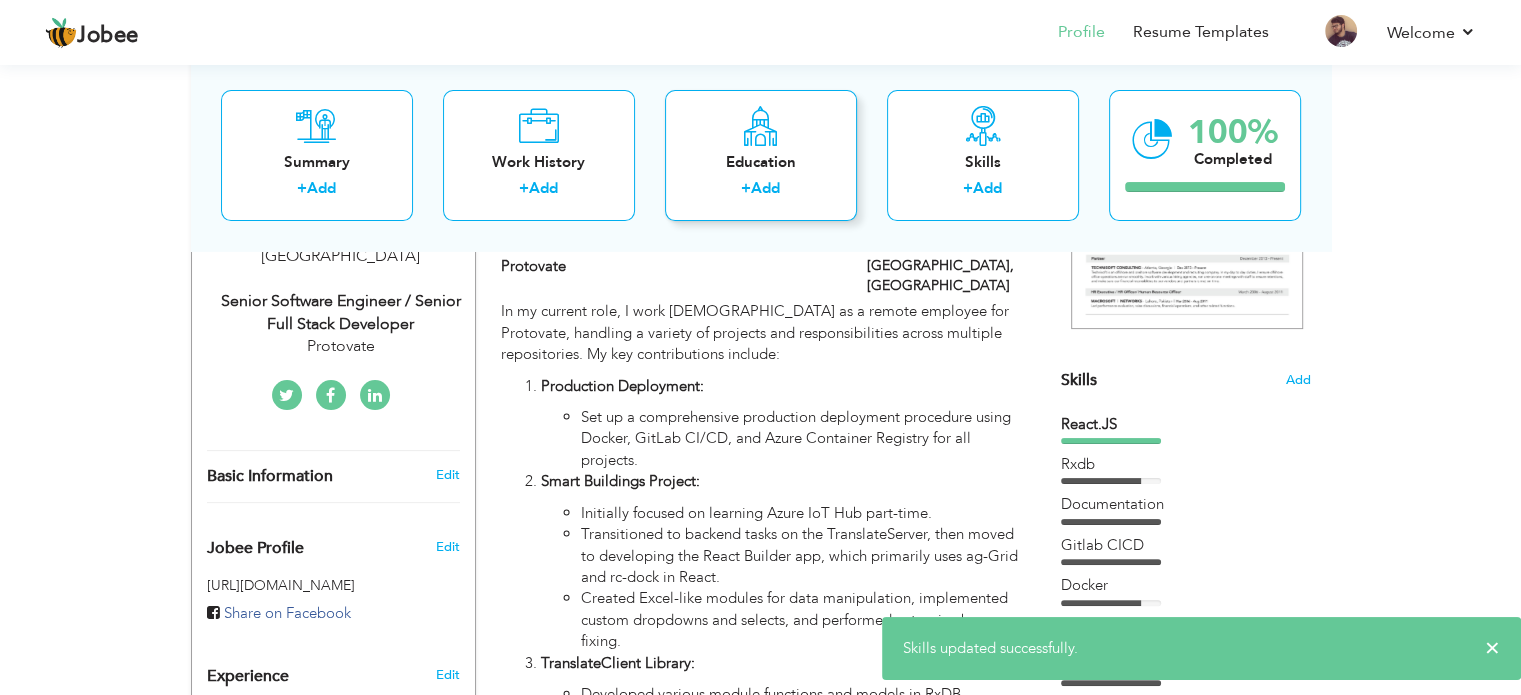 scroll, scrollTop: 200, scrollLeft: 0, axis: vertical 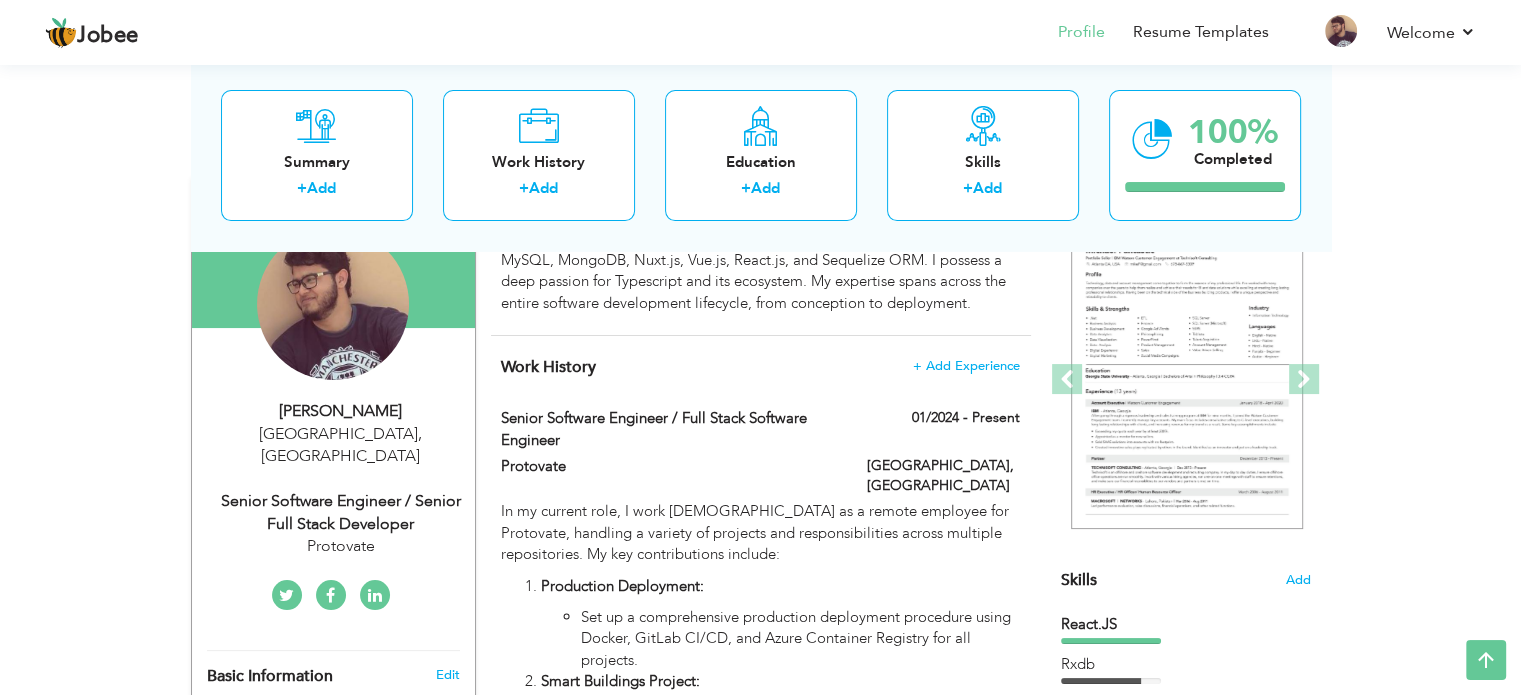 click on "Profile
Resume Templates
Resume Templates
Cover Letters
About
My Resume
Welcome
Settings
Log off" at bounding box center [760, 34] 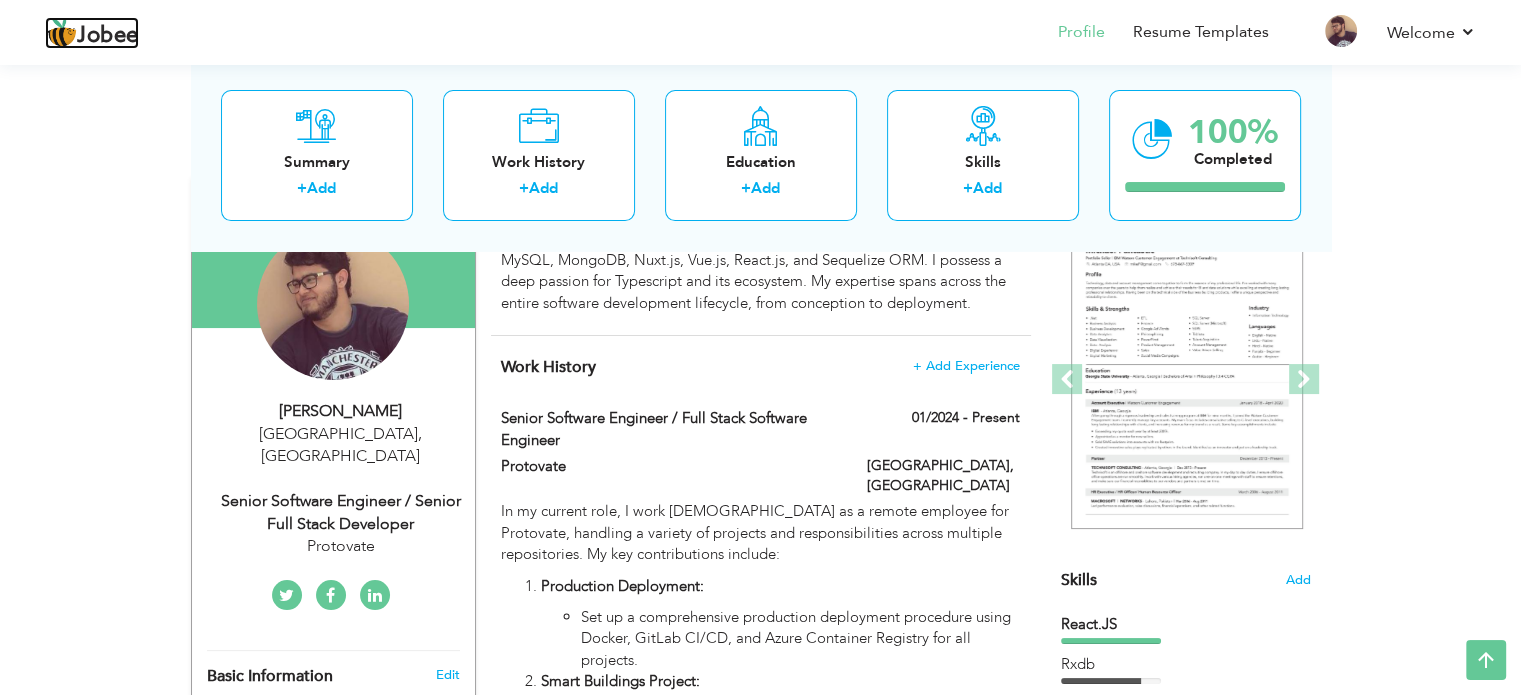 click on "Jobee" at bounding box center [108, 36] 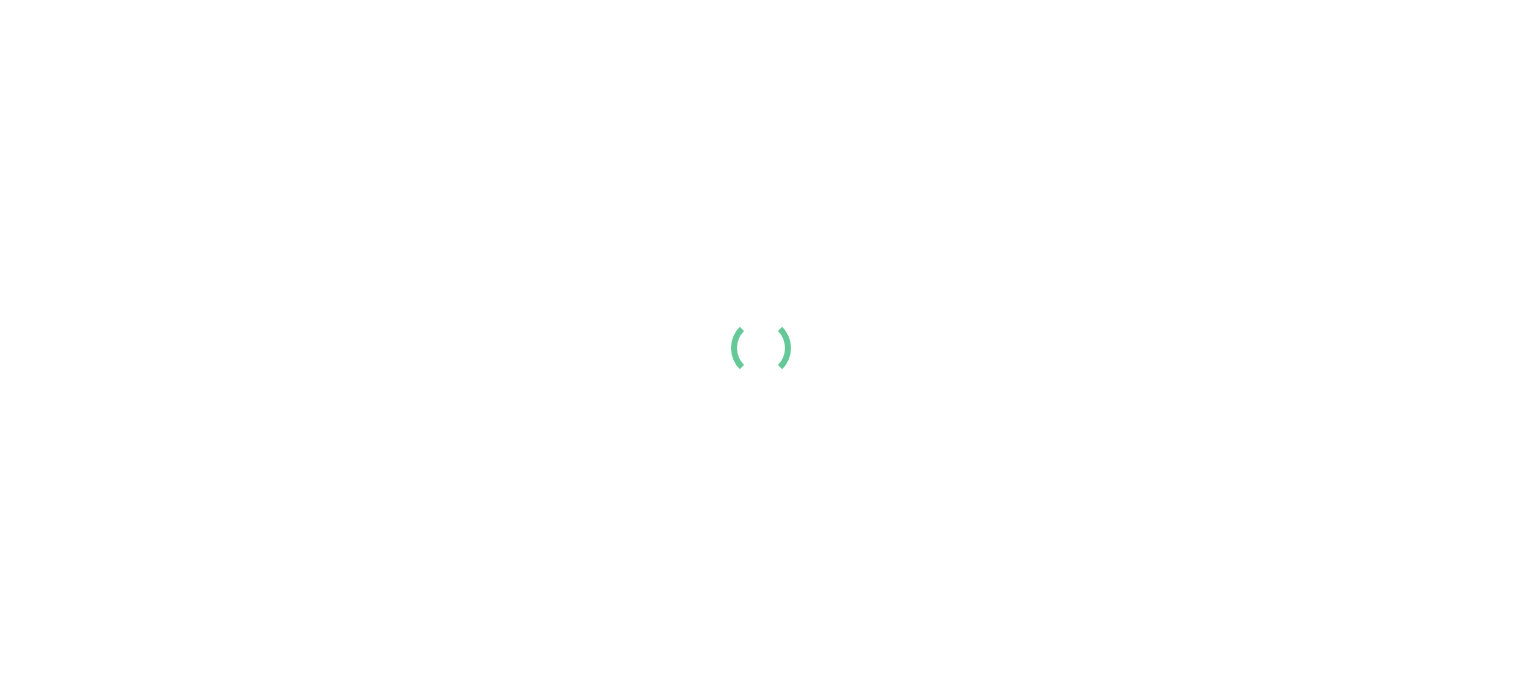 scroll, scrollTop: 0, scrollLeft: 0, axis: both 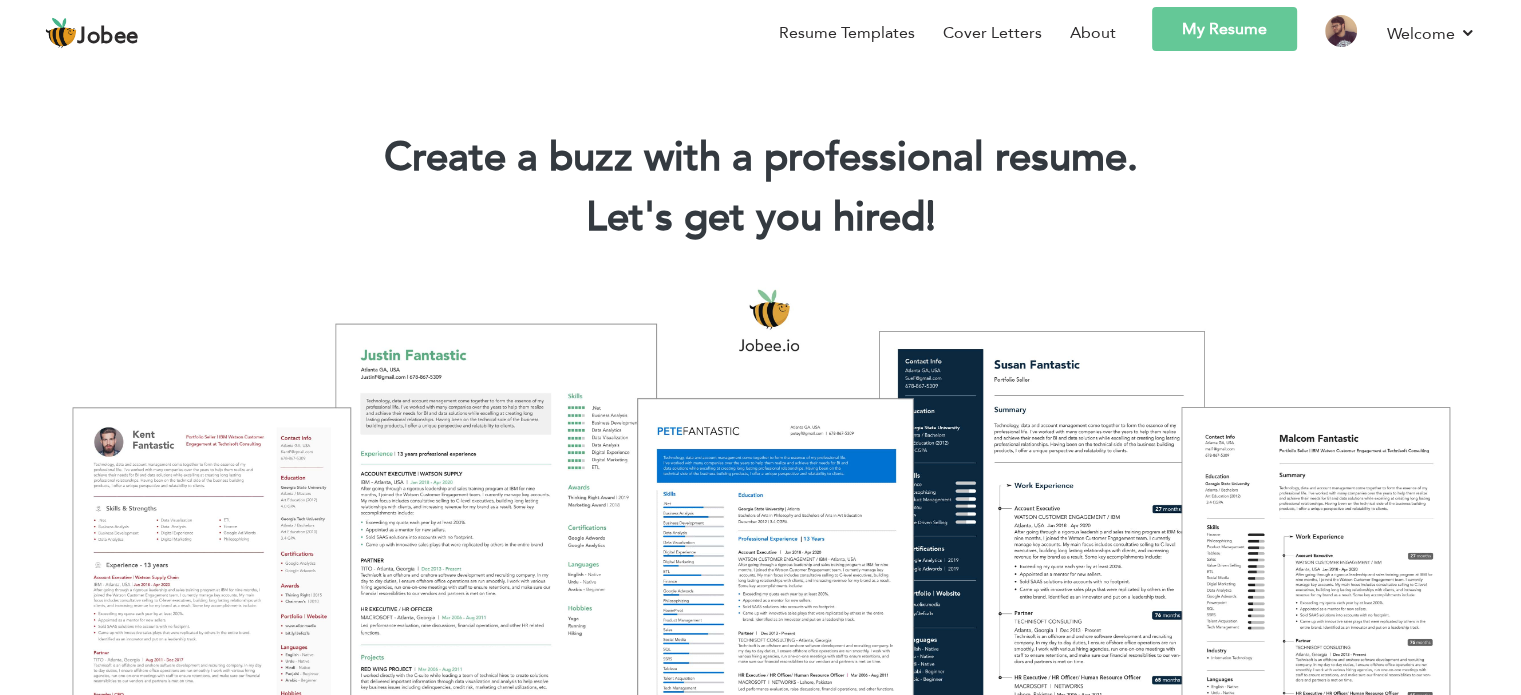click on "My Resume" at bounding box center [1224, 29] 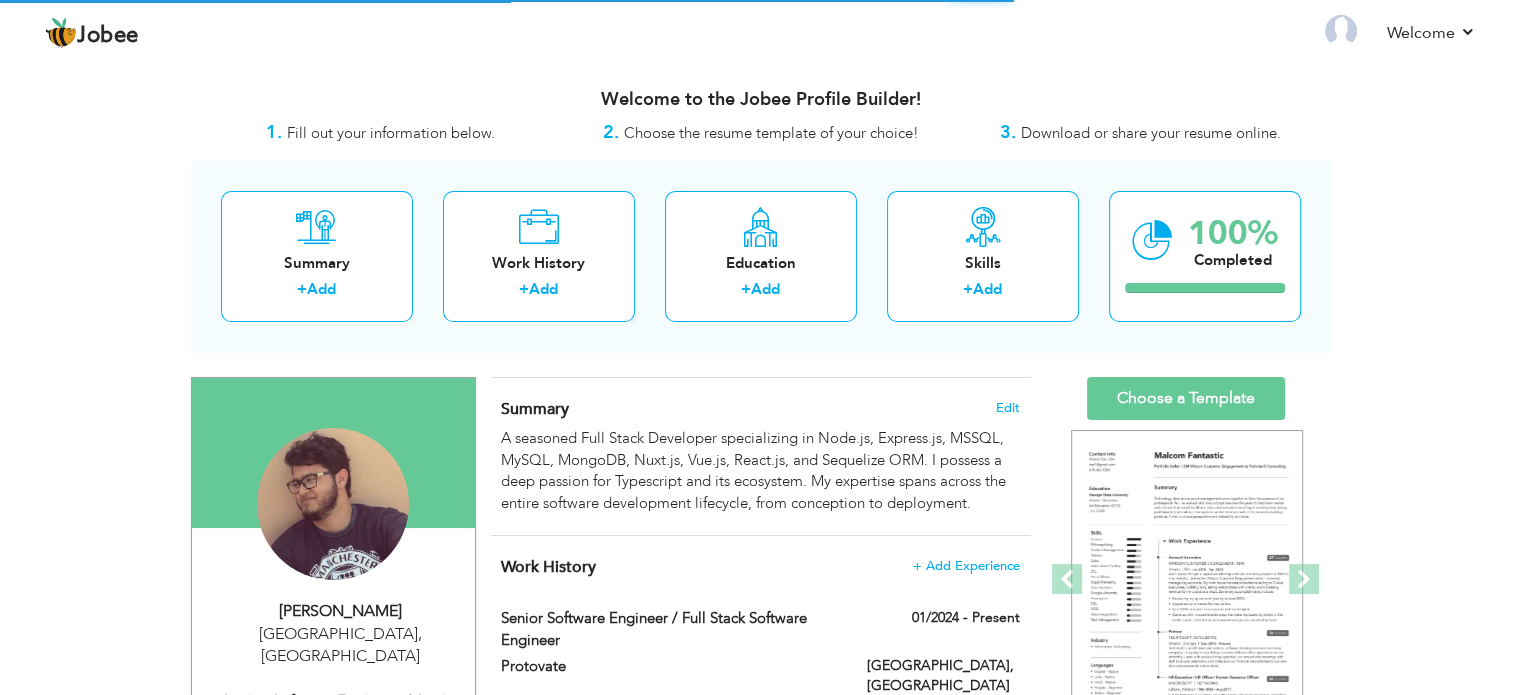 scroll, scrollTop: 0, scrollLeft: 0, axis: both 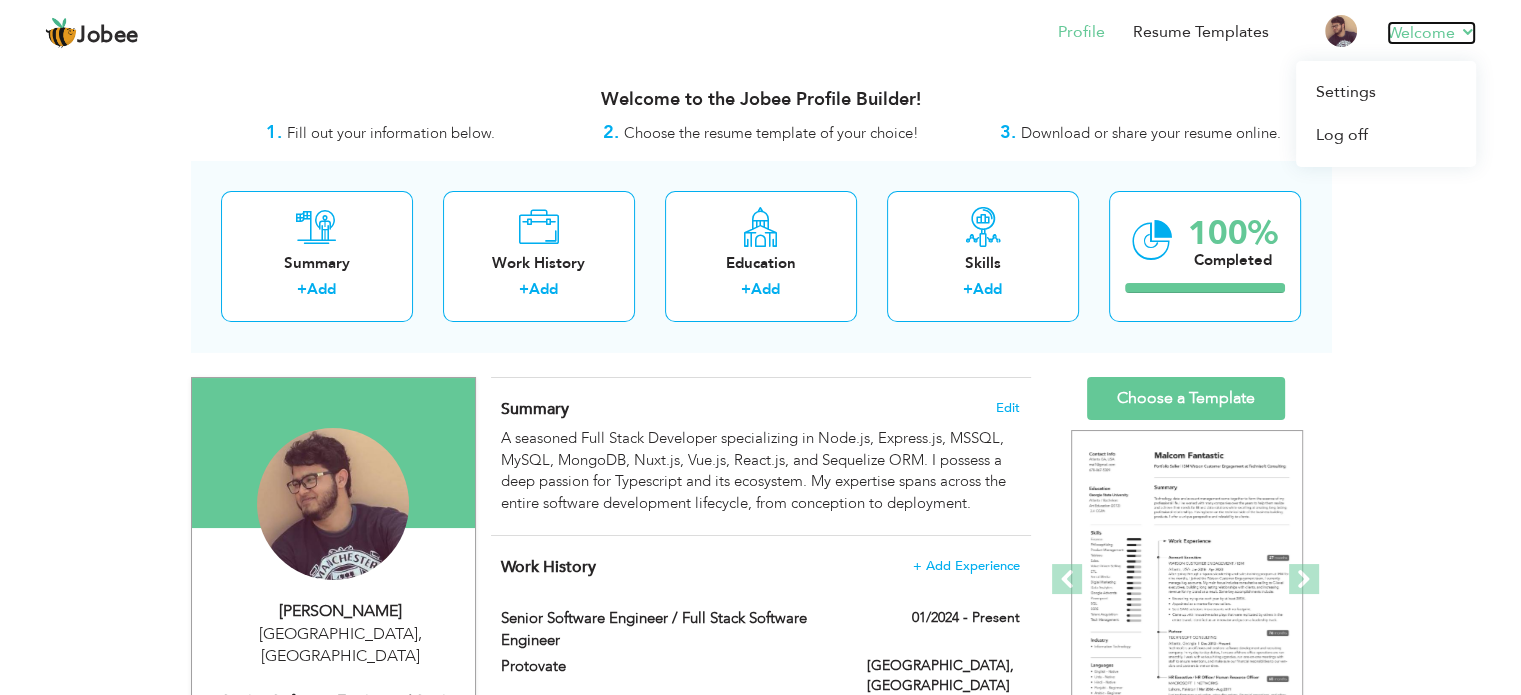 click on "Welcome" at bounding box center (1431, 33) 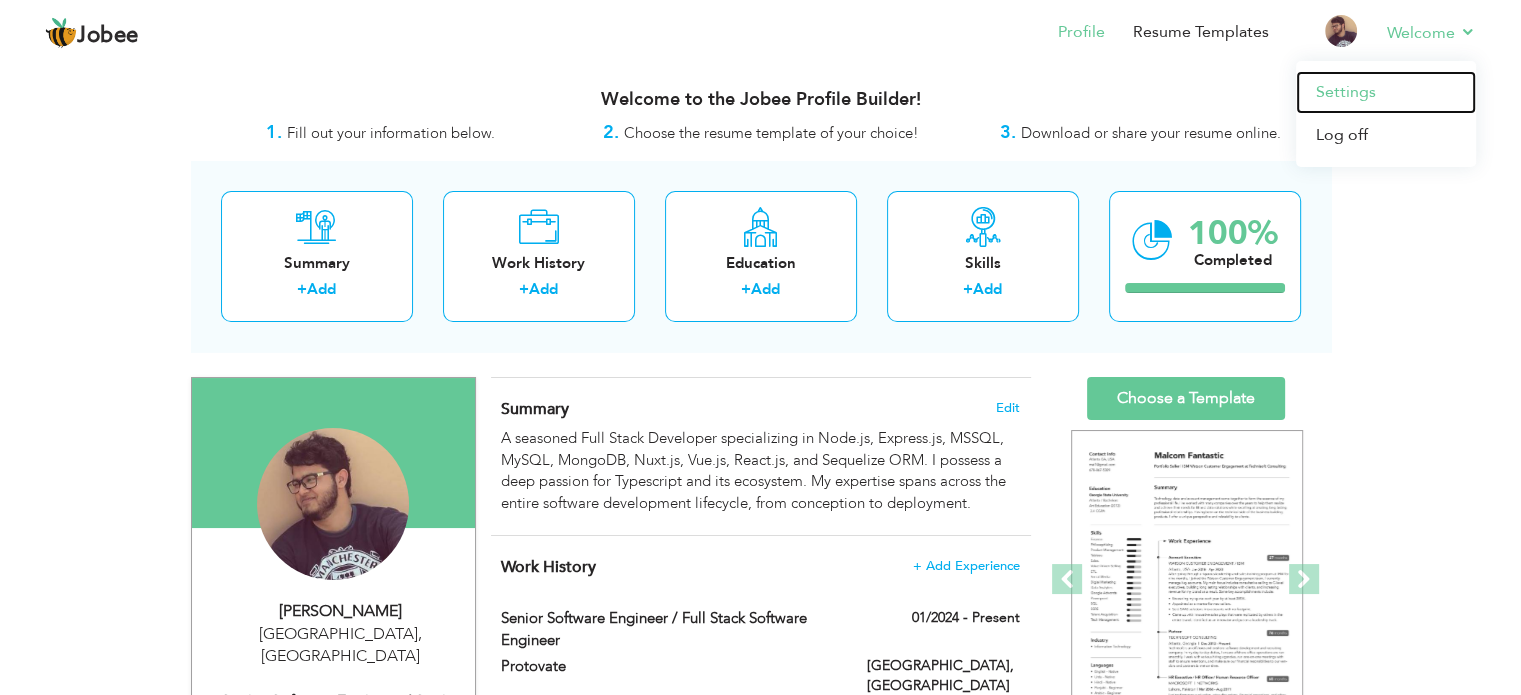click on "Settings" at bounding box center (1386, 92) 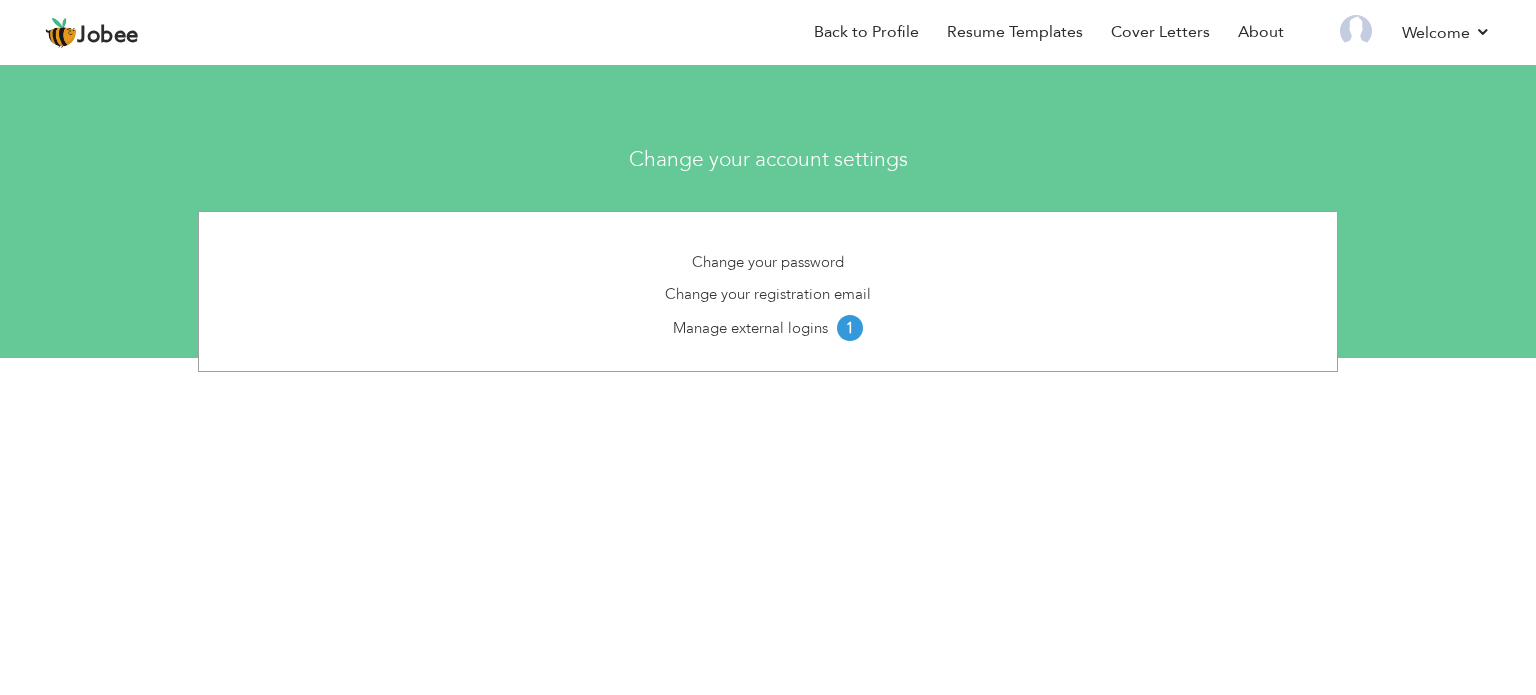 scroll, scrollTop: 0, scrollLeft: 0, axis: both 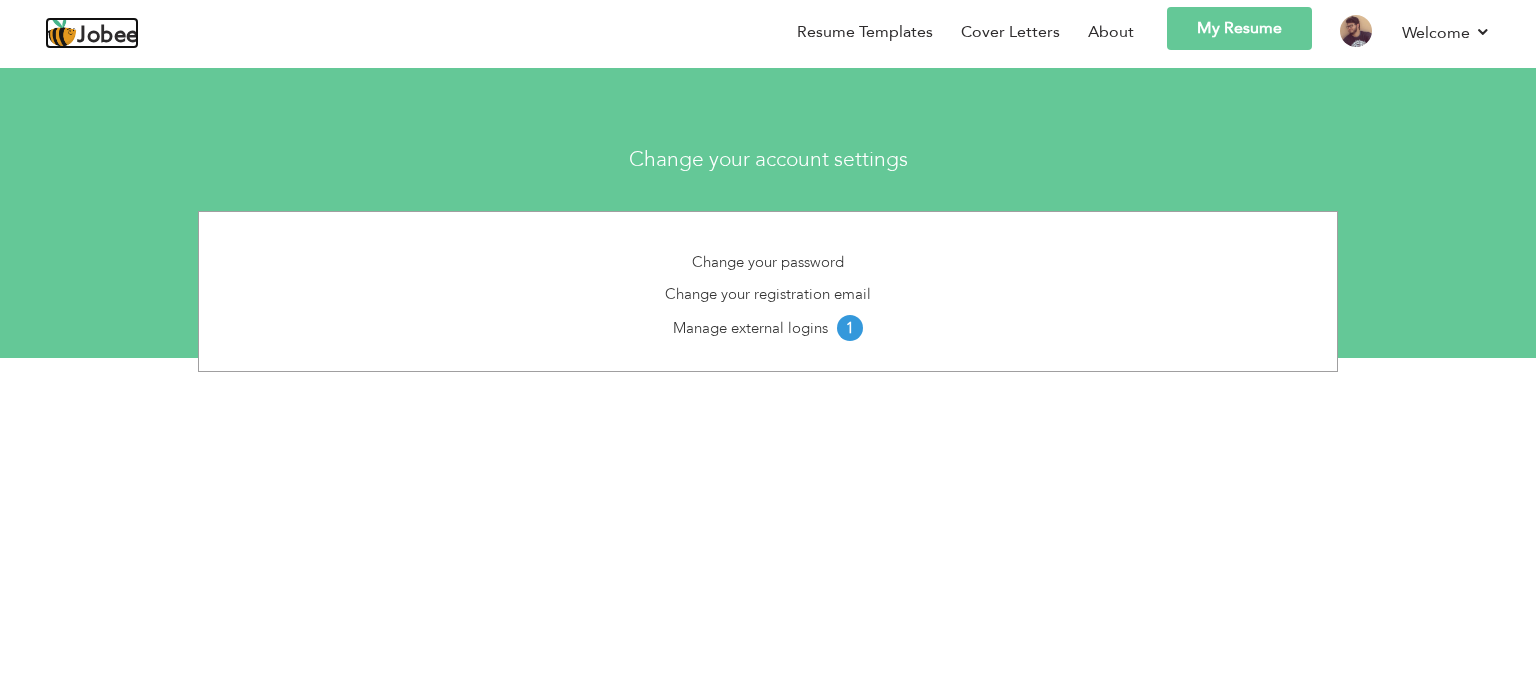 click at bounding box center [61, 33] 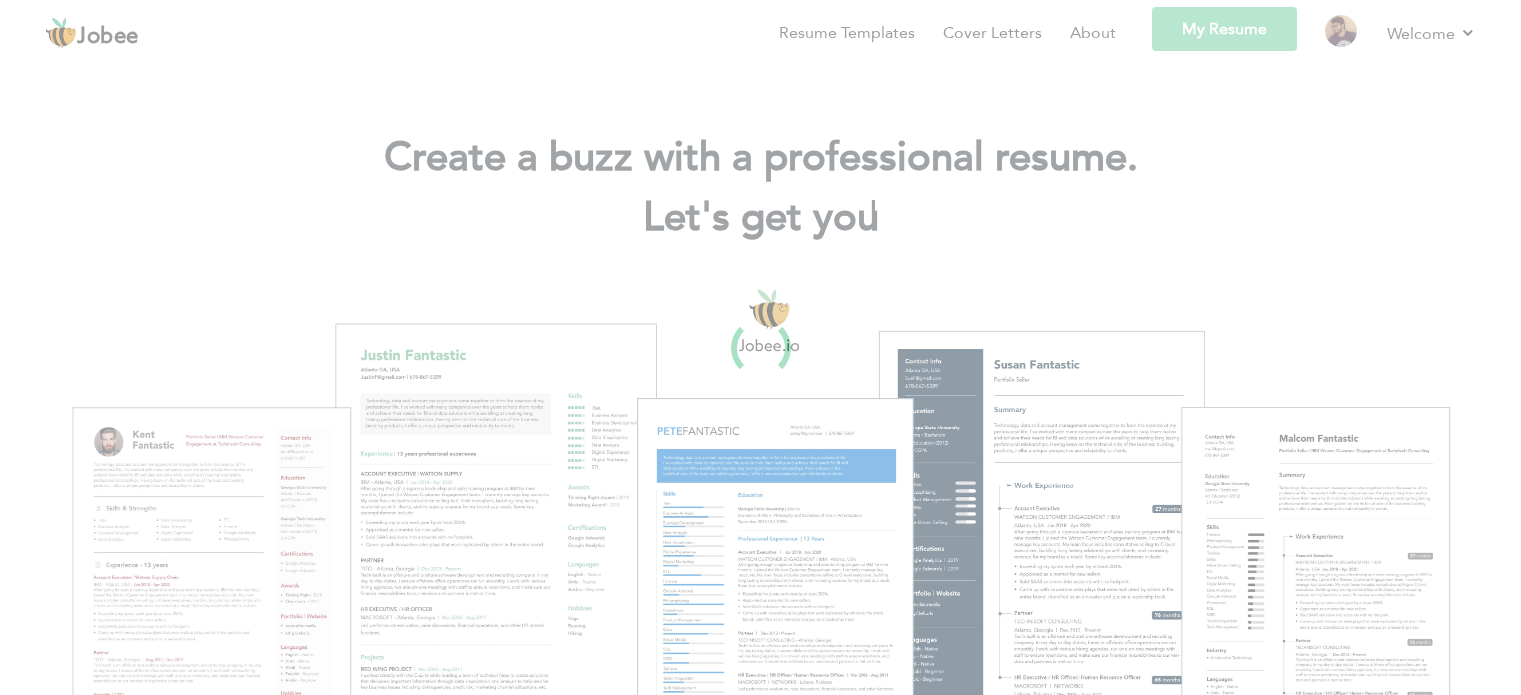 scroll, scrollTop: 0, scrollLeft: 0, axis: both 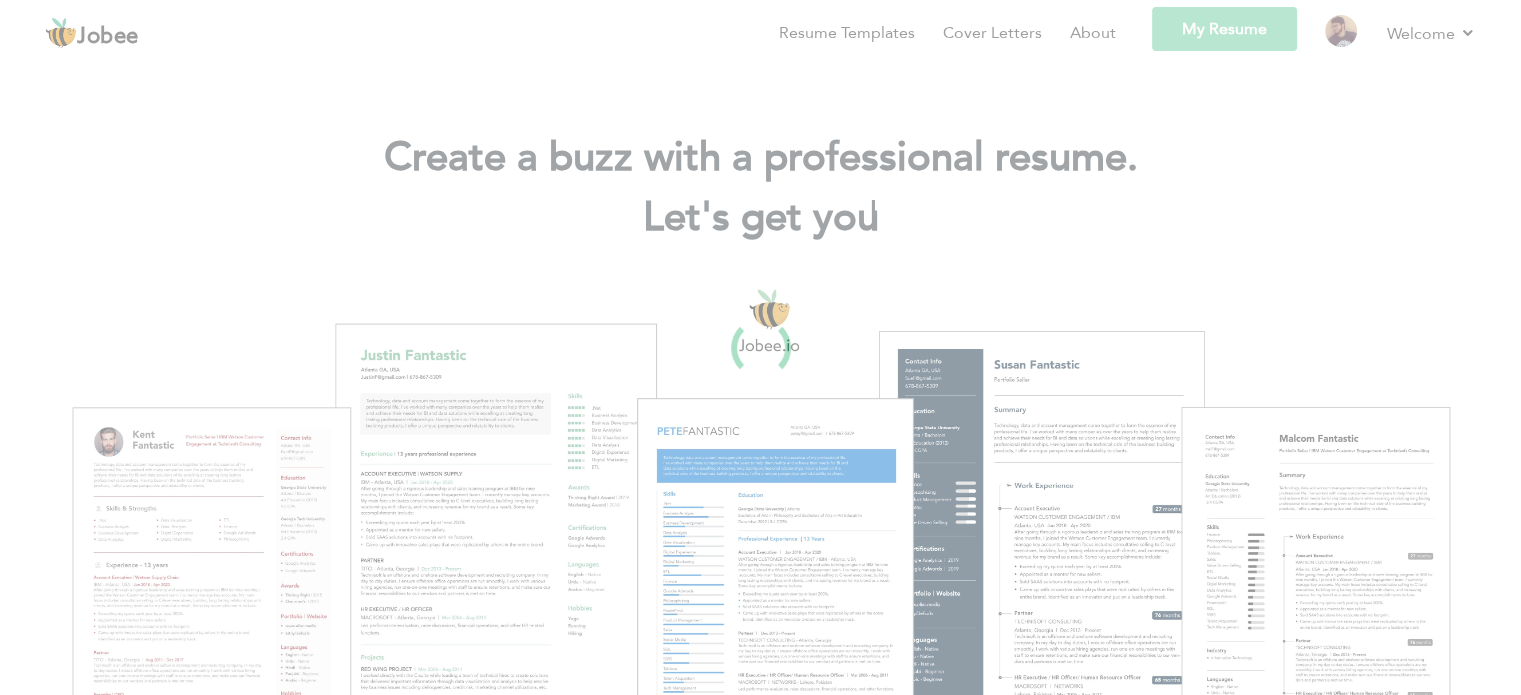 click at bounding box center (760, 347) 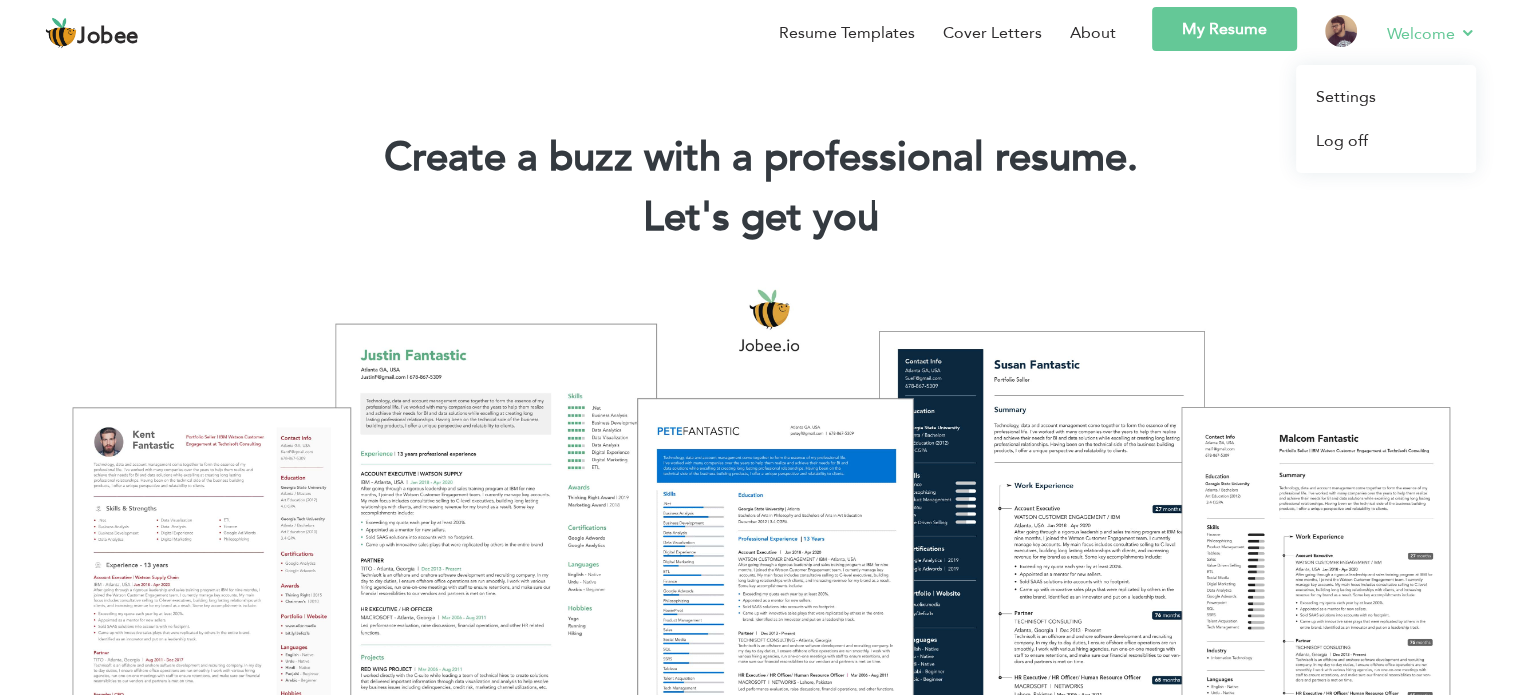 click on "Welcome" at bounding box center (1431, 33) 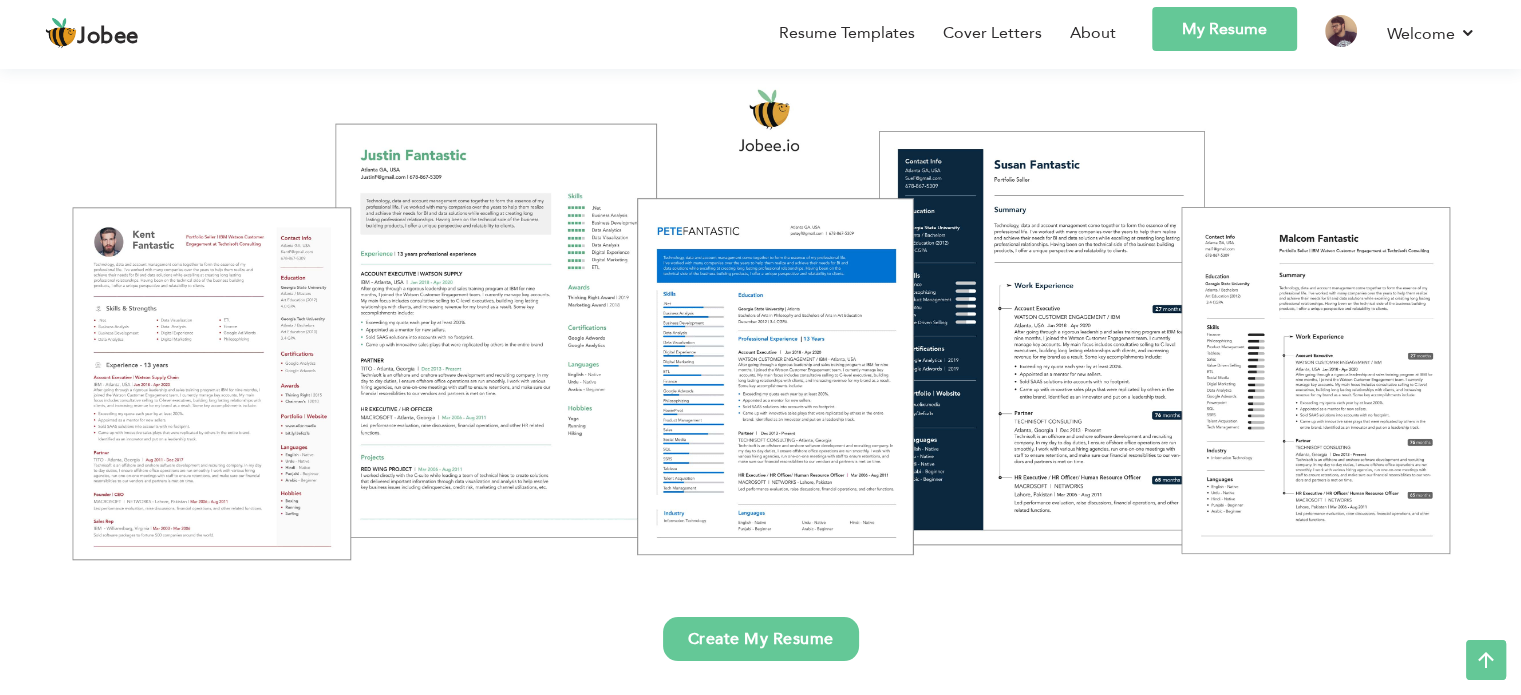 scroll, scrollTop: 0, scrollLeft: 0, axis: both 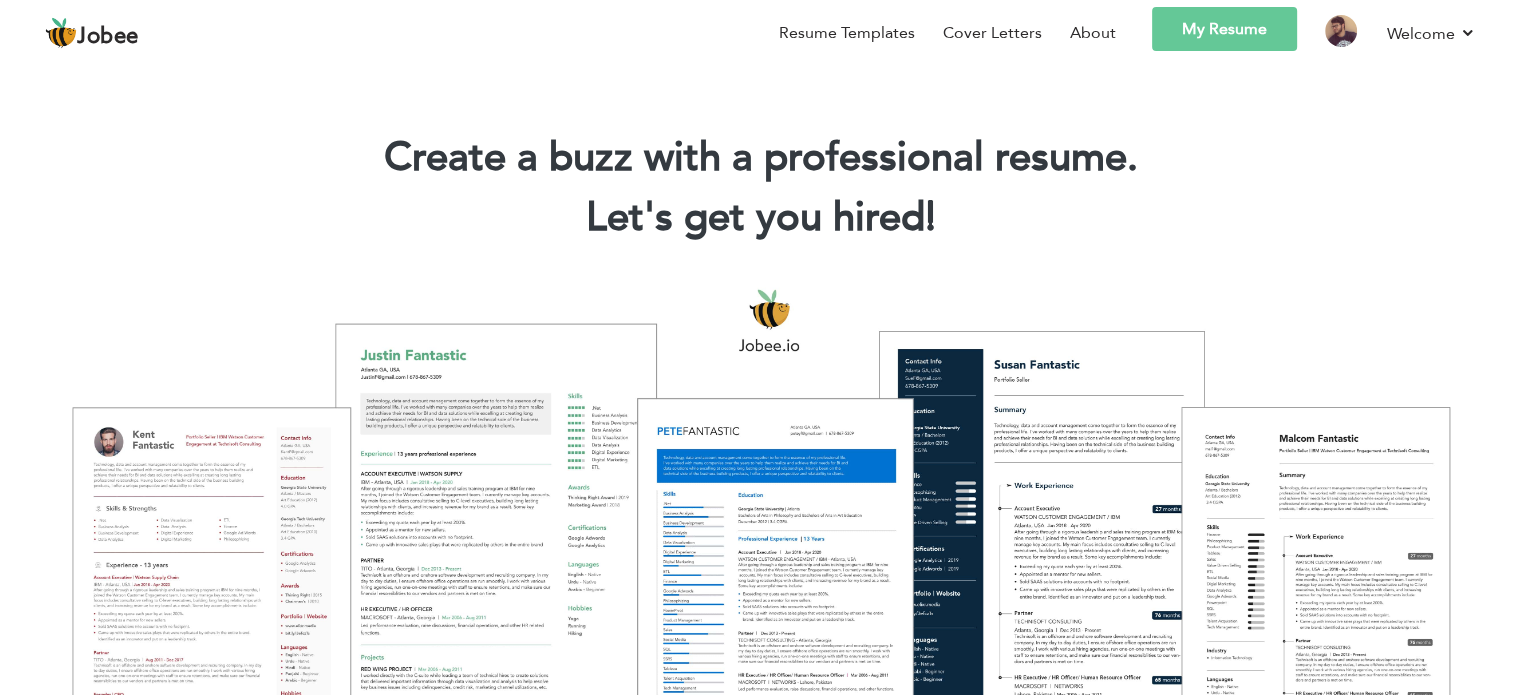 click on "My Resume" at bounding box center (1224, 29) 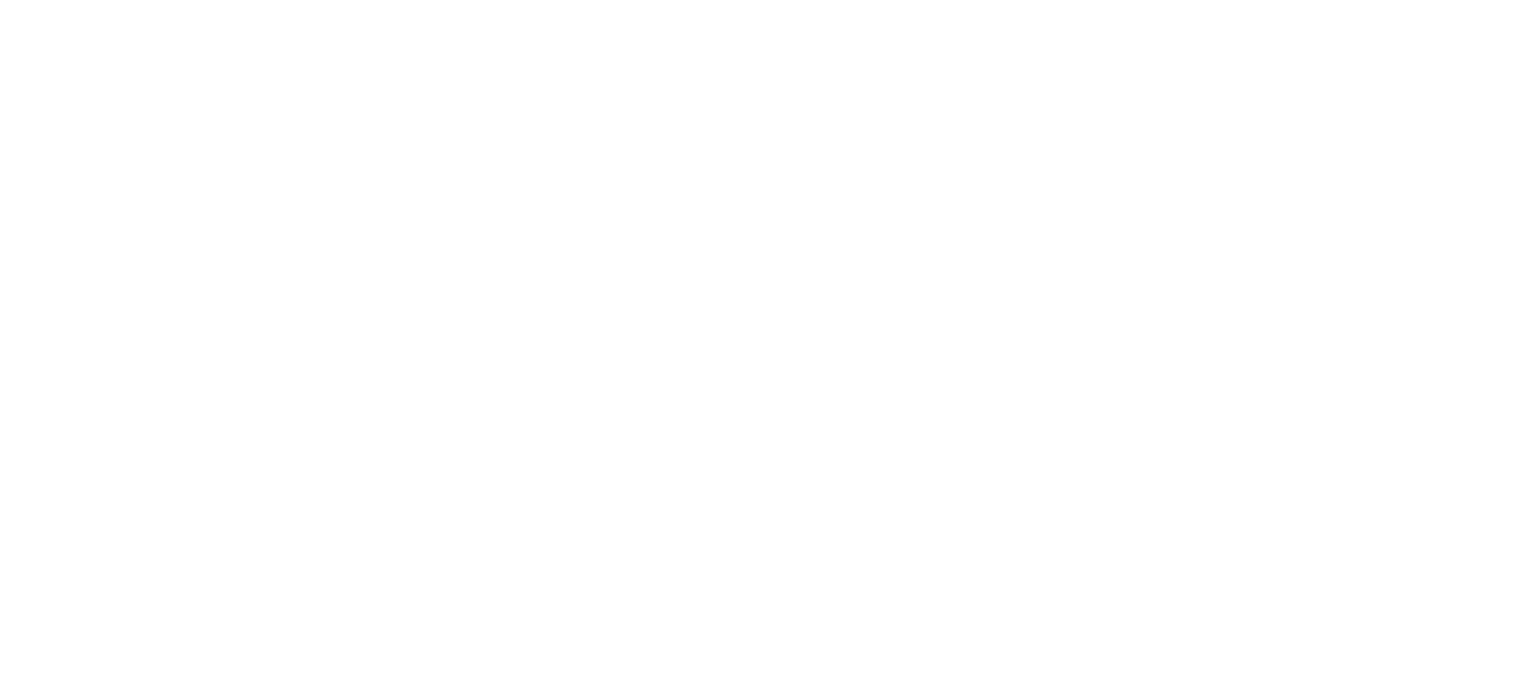 scroll, scrollTop: 0, scrollLeft: 0, axis: both 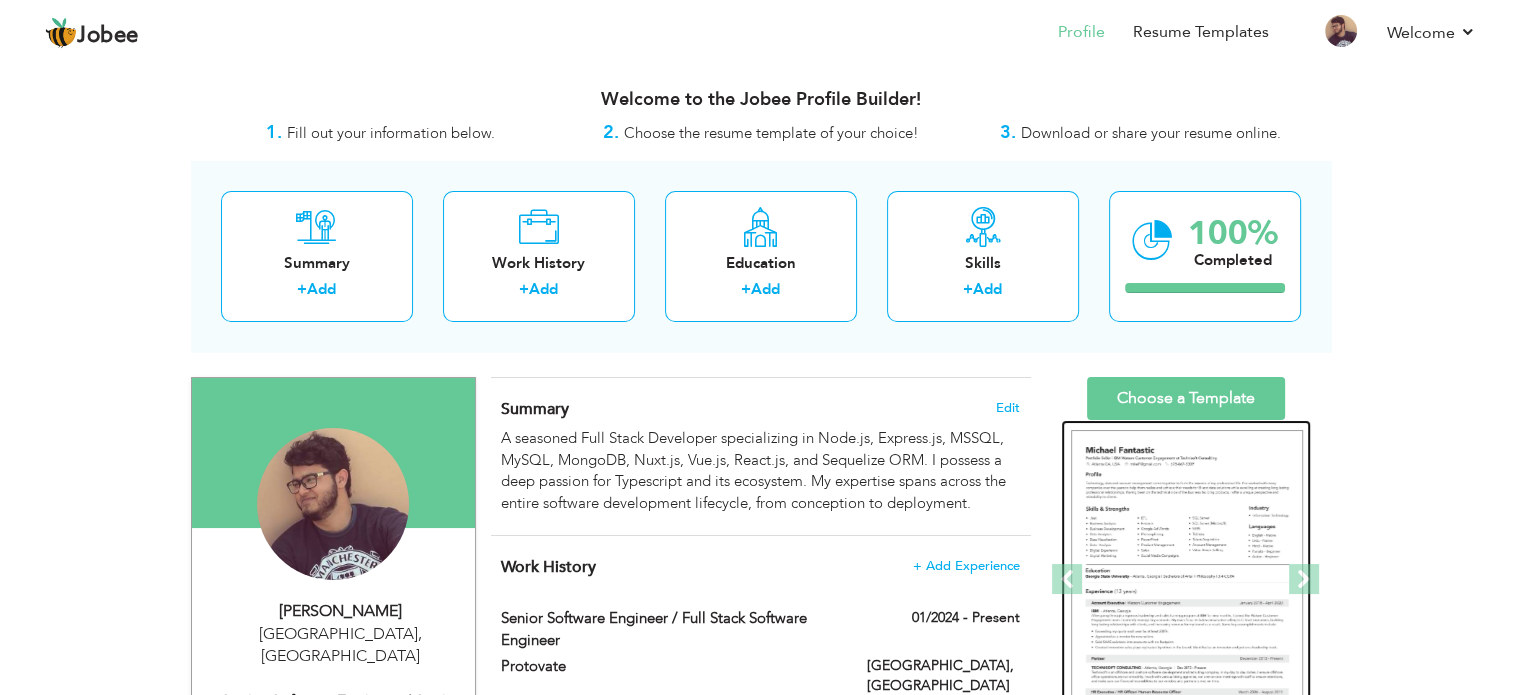 click at bounding box center [1187, 580] 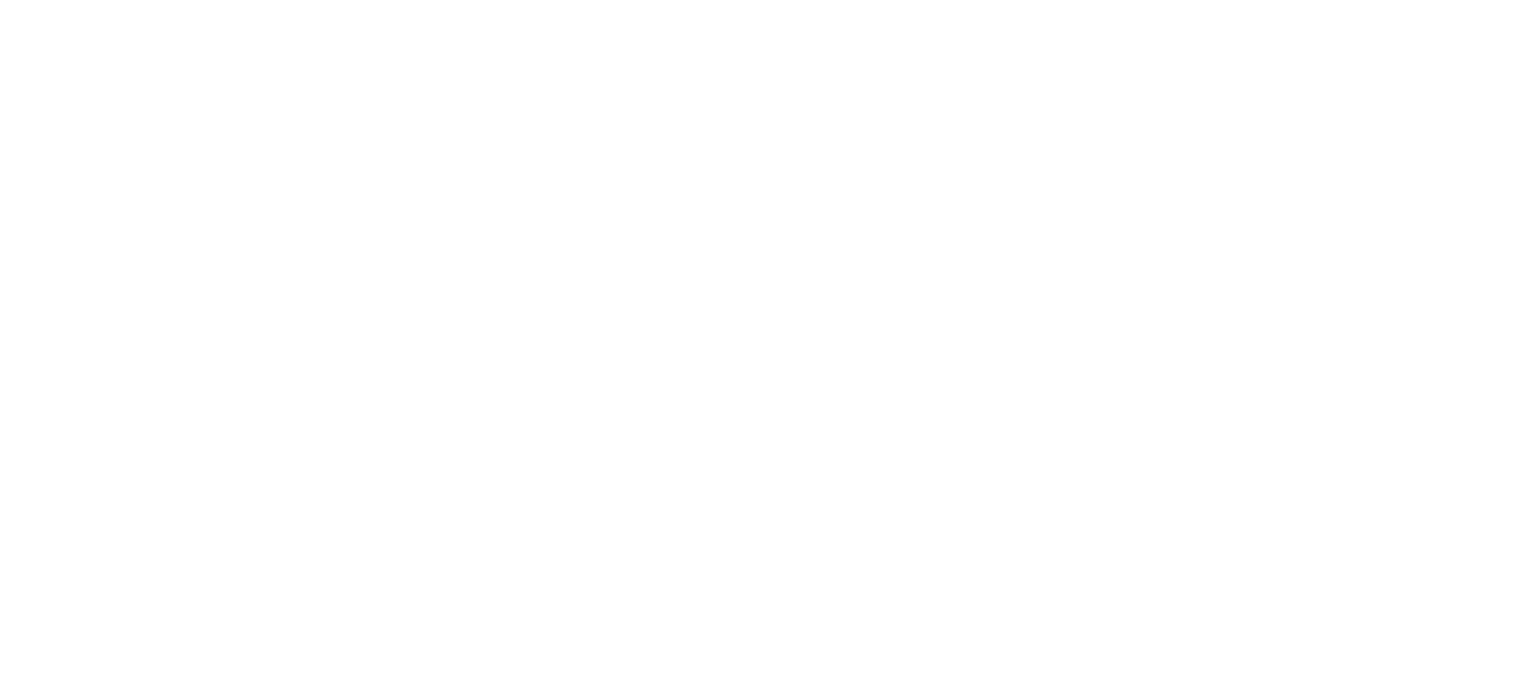 scroll, scrollTop: 0, scrollLeft: 0, axis: both 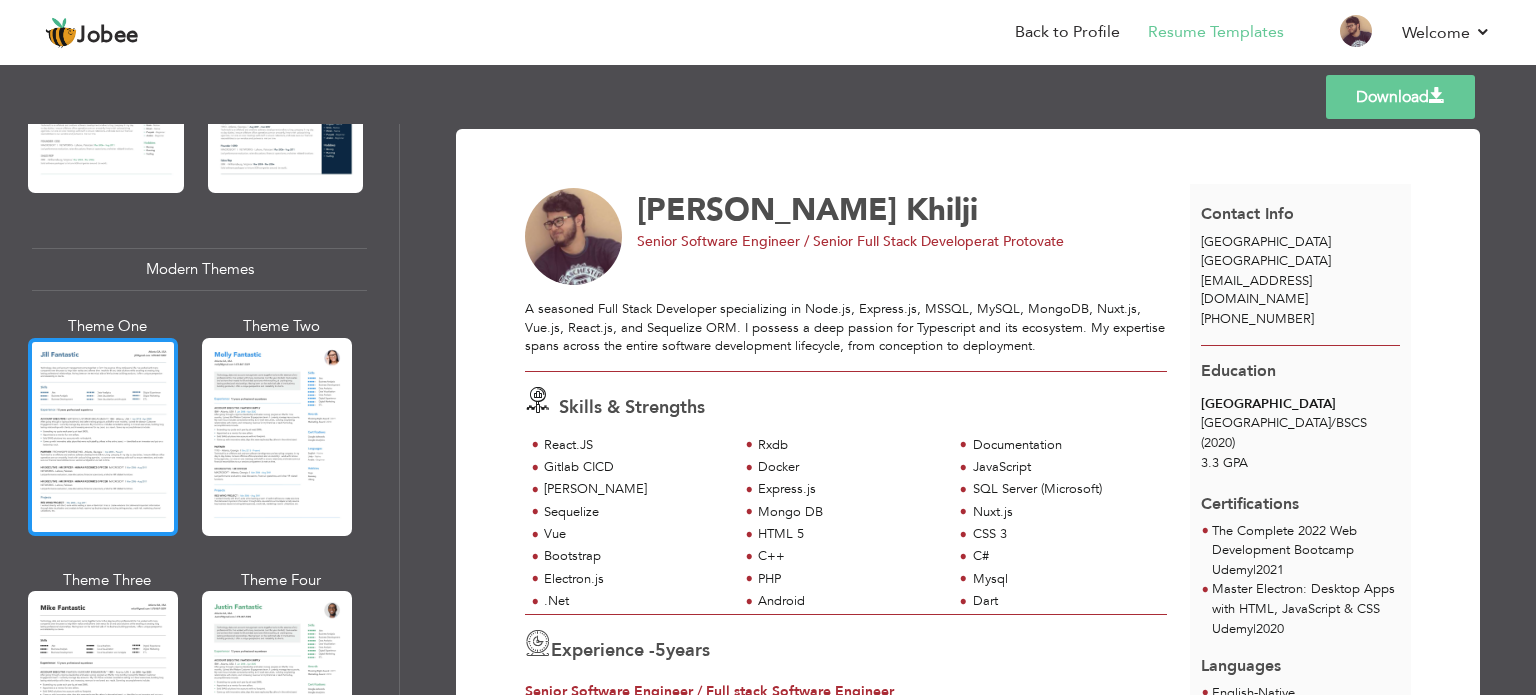 click at bounding box center [103, 437] 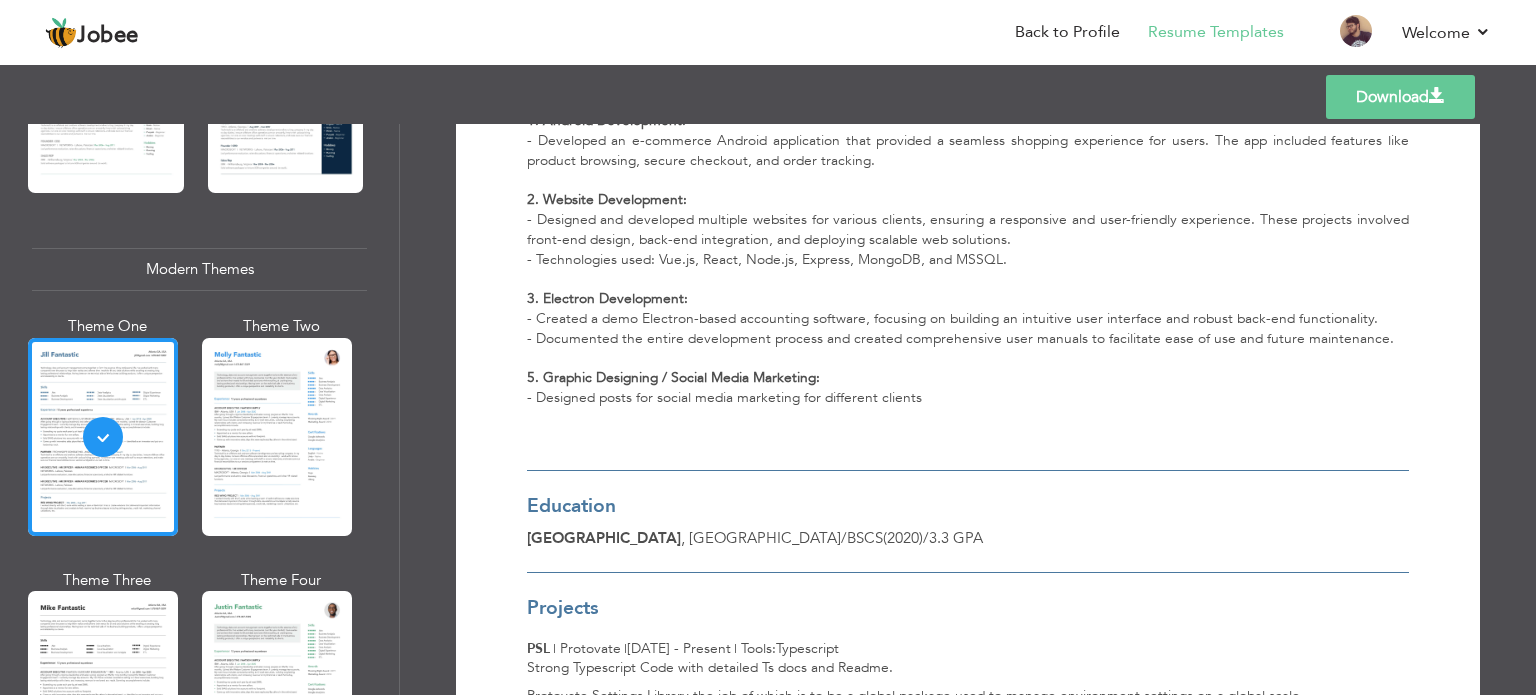 scroll, scrollTop: 3800, scrollLeft: 0, axis: vertical 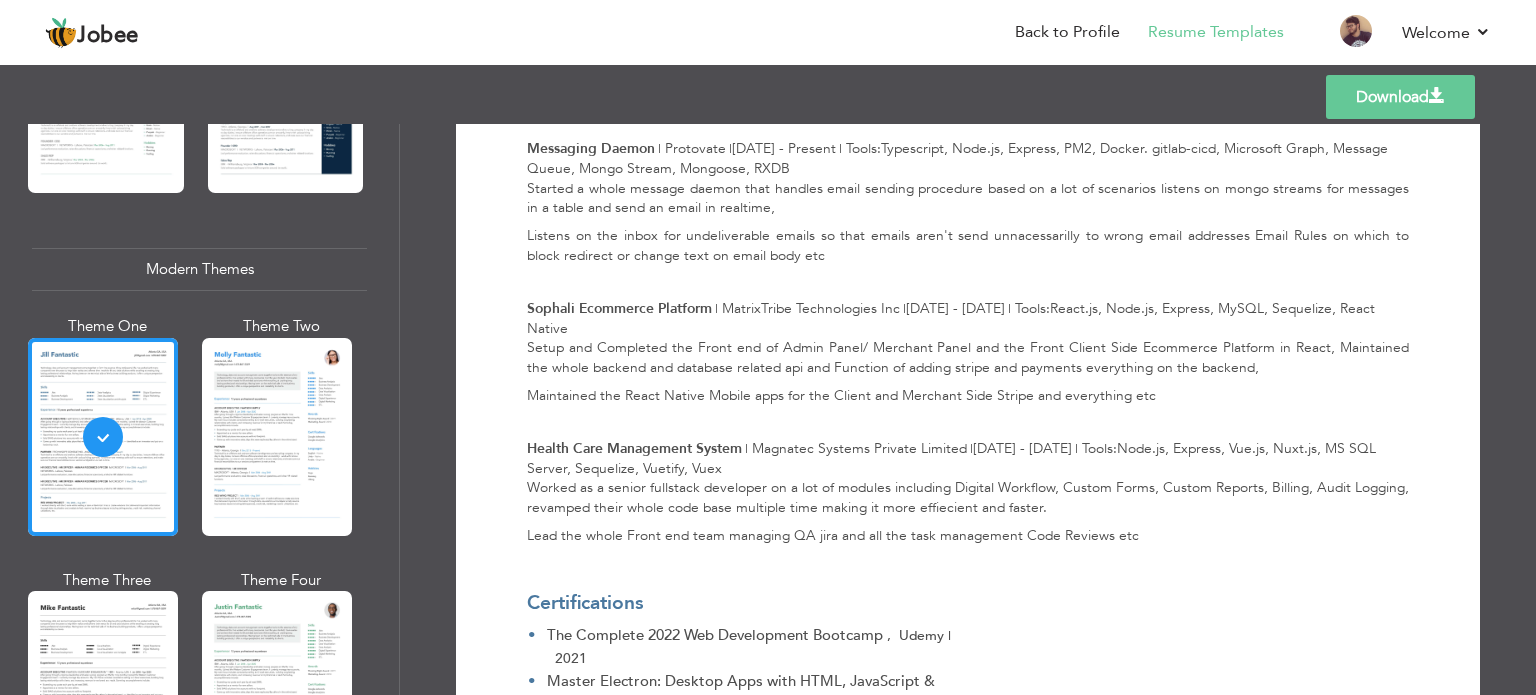 click on "Download" at bounding box center (1400, 97) 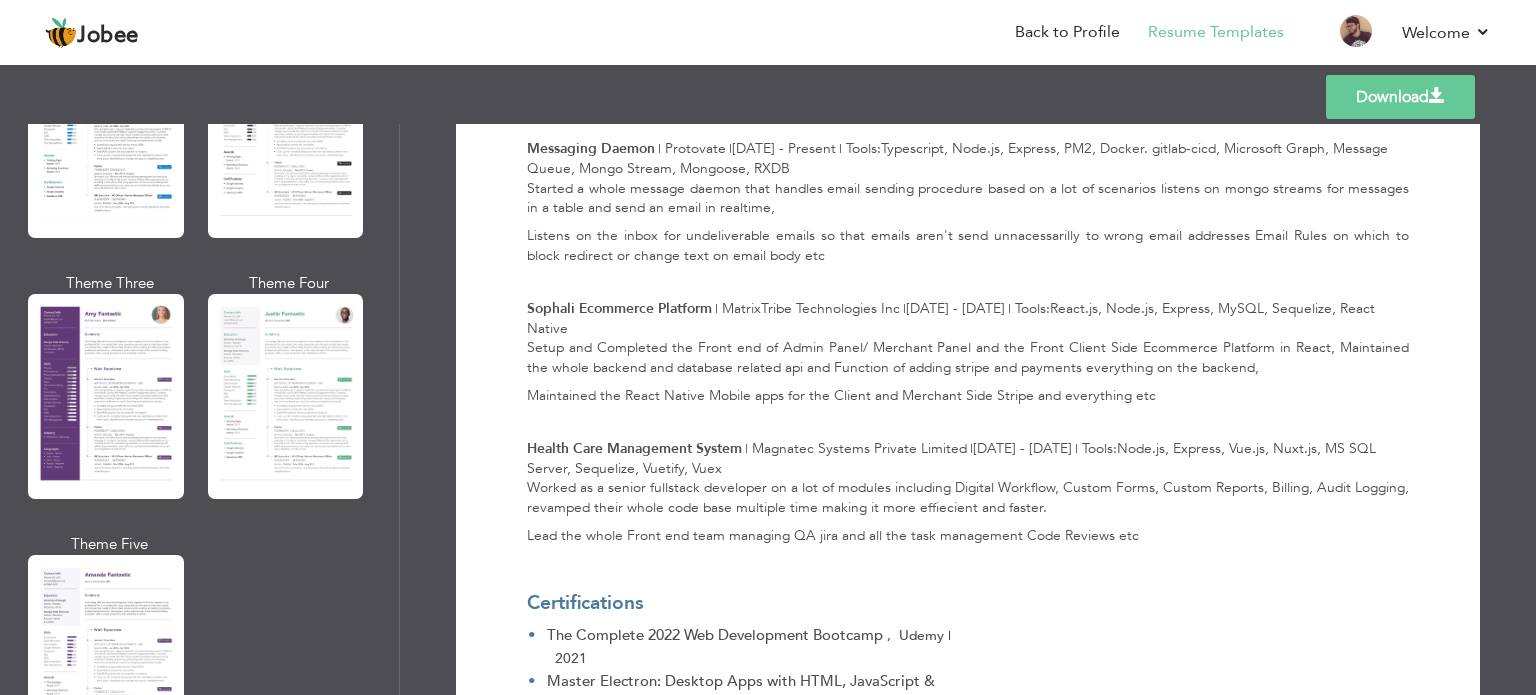 scroll, scrollTop: 1800, scrollLeft: 0, axis: vertical 